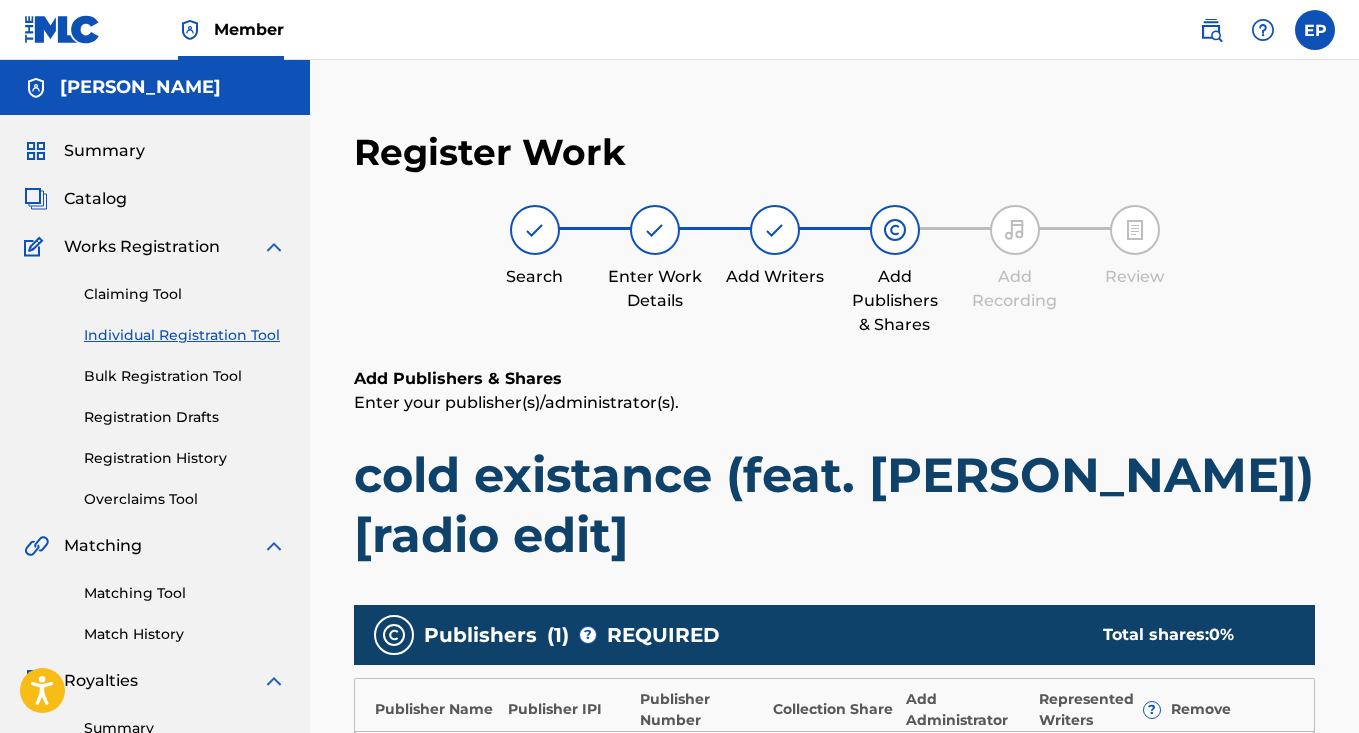 scroll, scrollTop: 534, scrollLeft: 0, axis: vertical 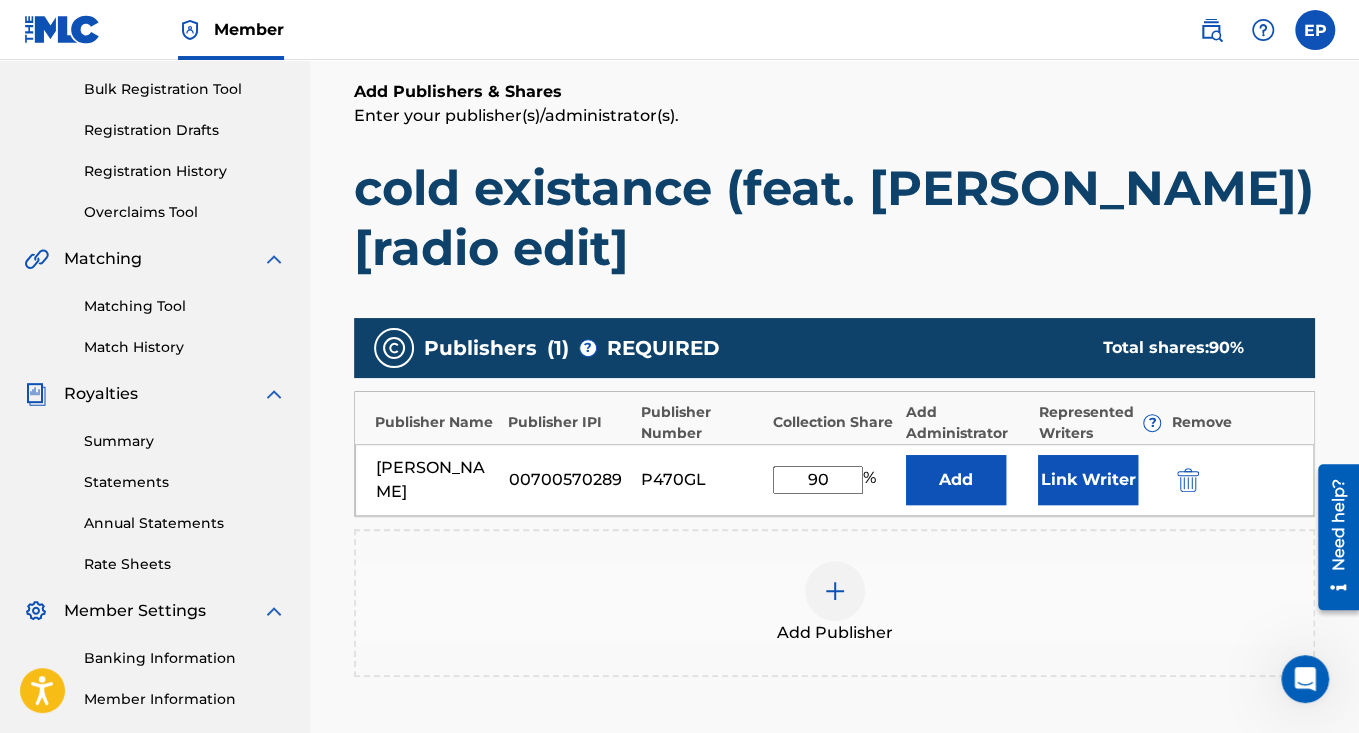 type on "9" 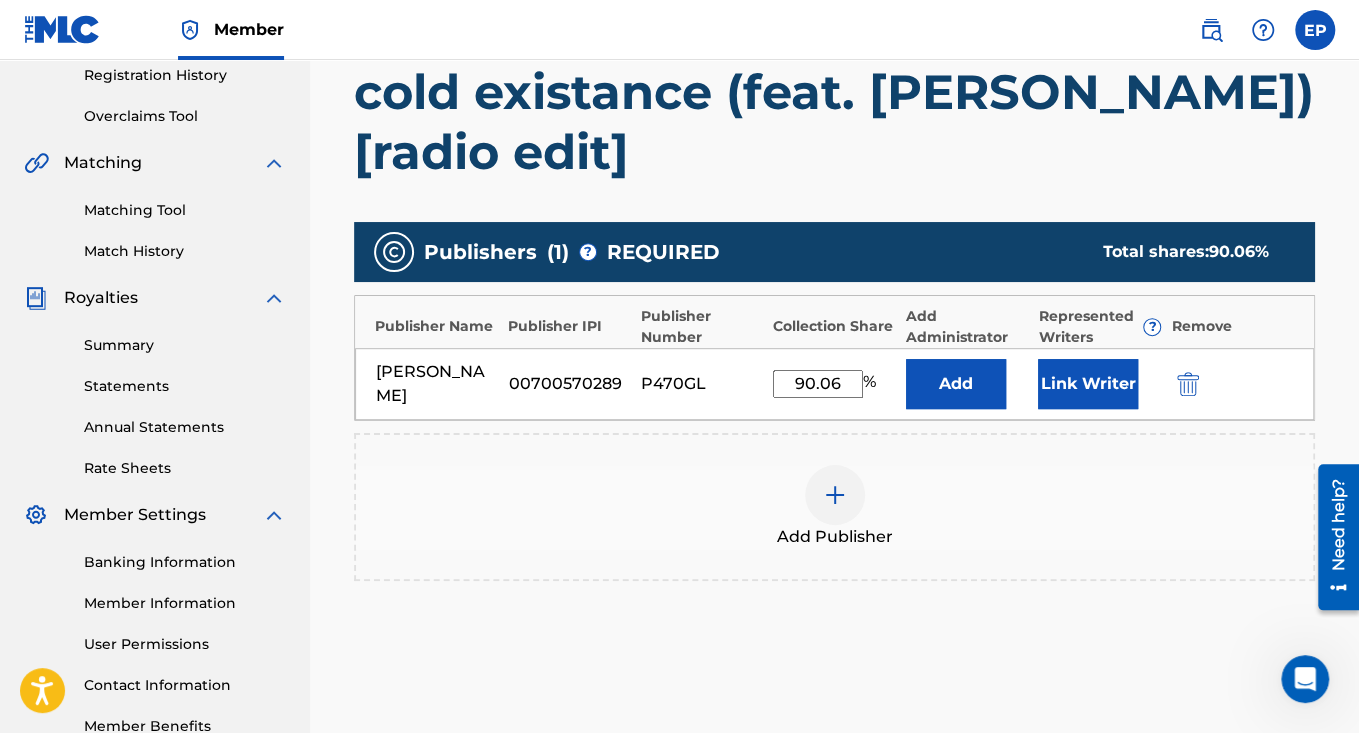 scroll, scrollTop: 416, scrollLeft: 0, axis: vertical 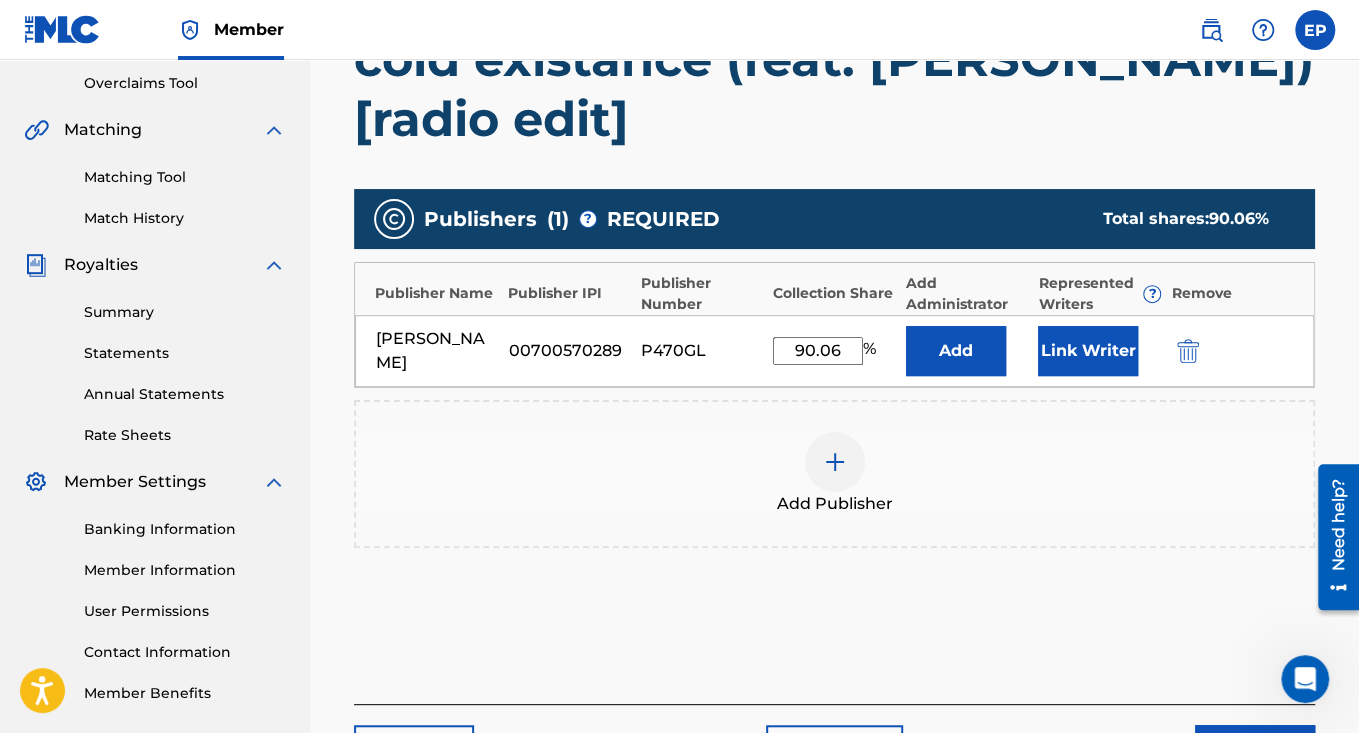 click on "Add" at bounding box center (956, 351) 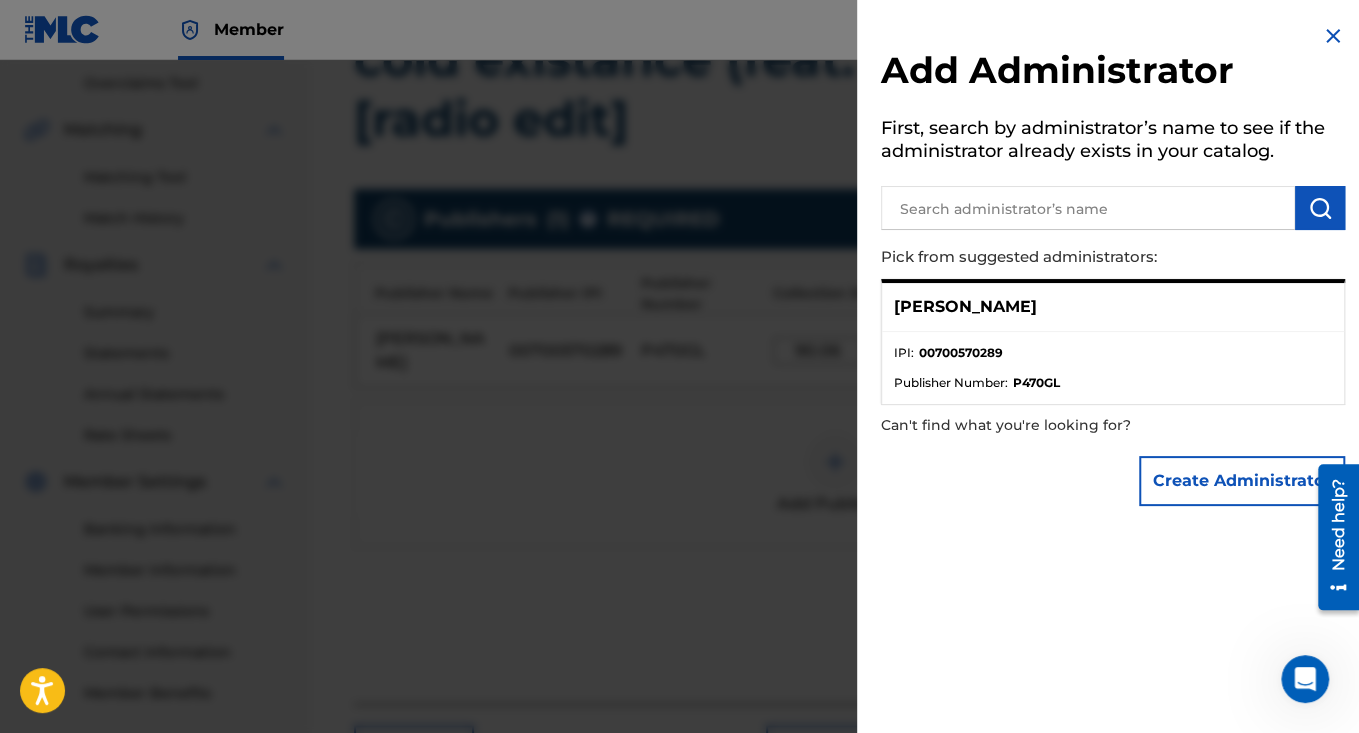 click on "[PERSON_NAME]" at bounding box center (1113, 307) 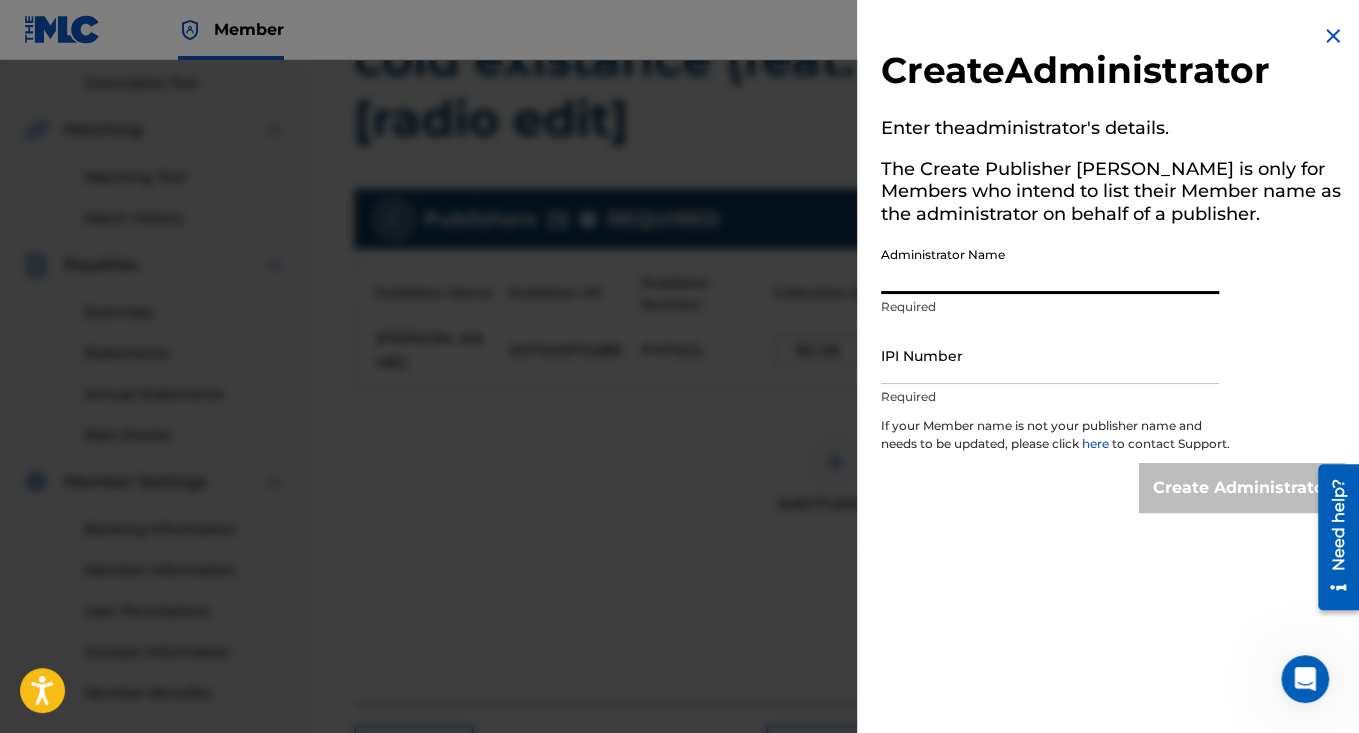 click on "Administrator Name" at bounding box center [1050, 265] 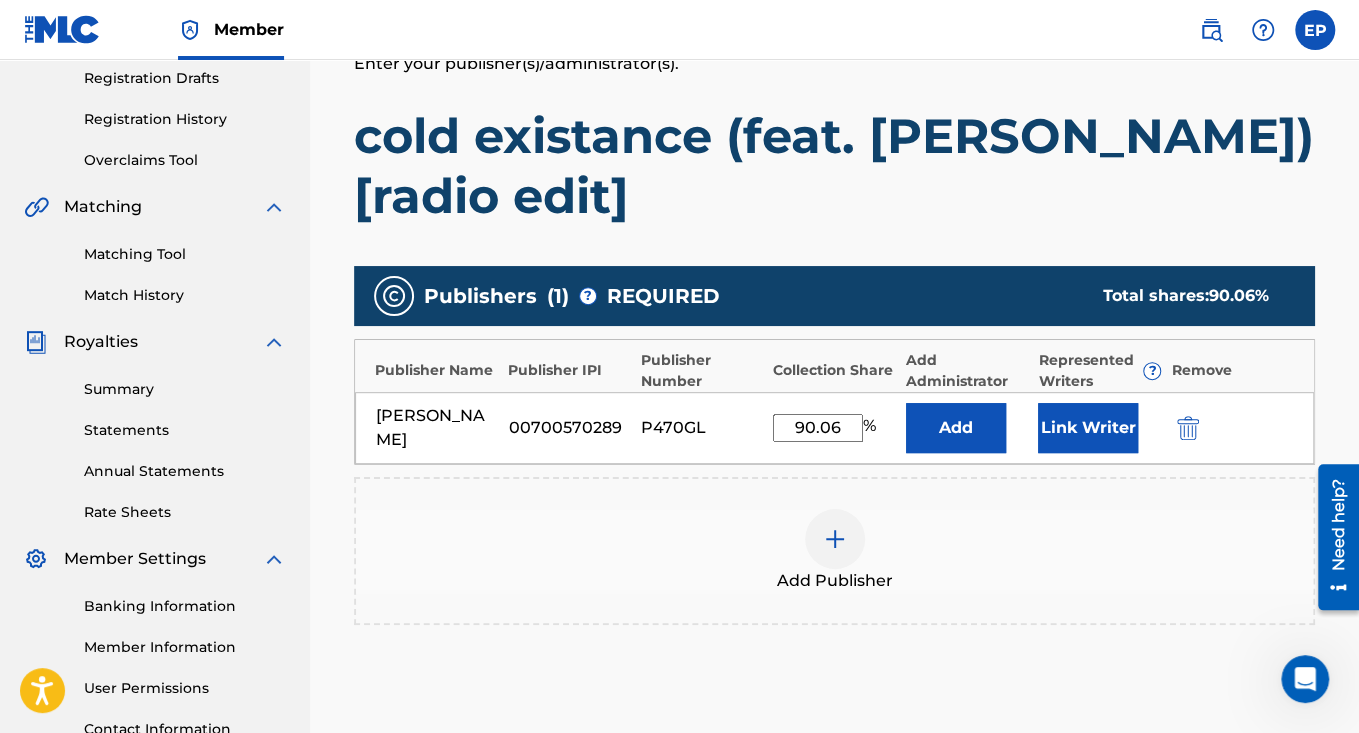 scroll, scrollTop: 346, scrollLeft: 0, axis: vertical 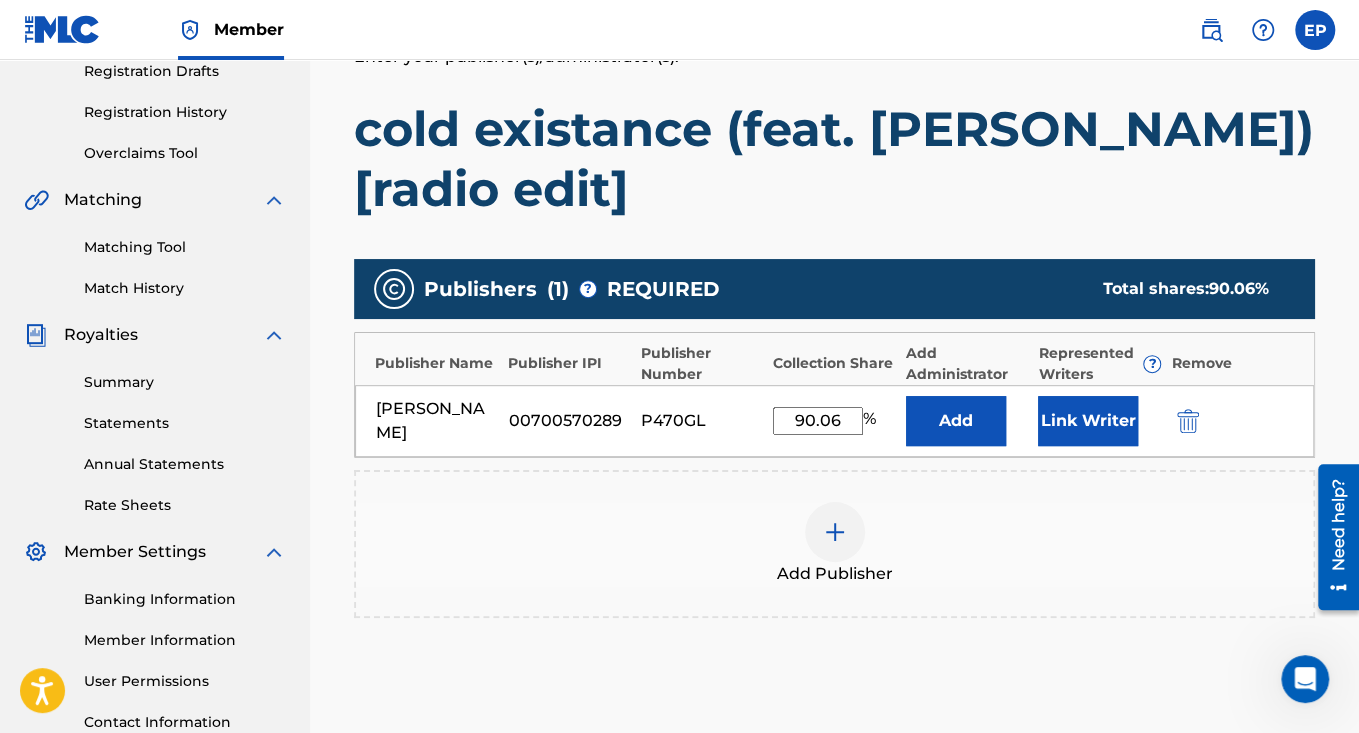 click on "90.06" at bounding box center [818, 421] 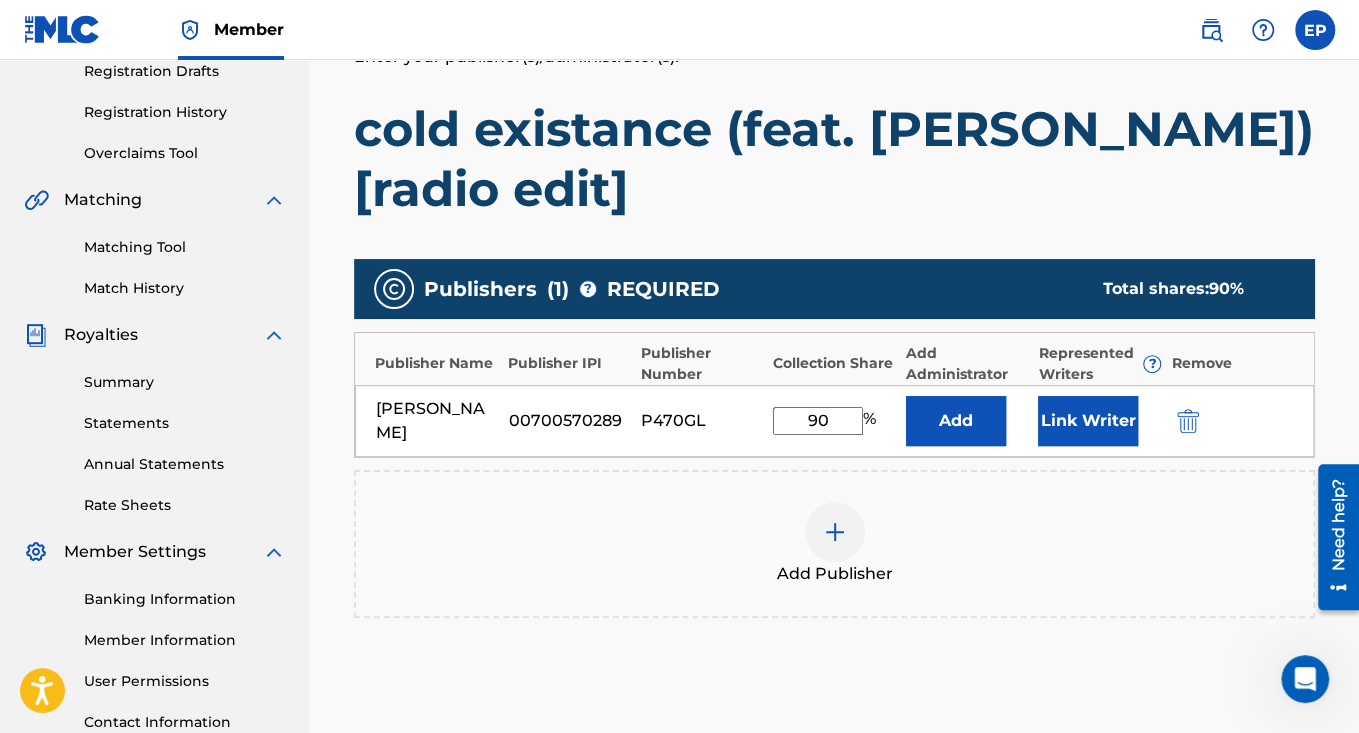 type on "9" 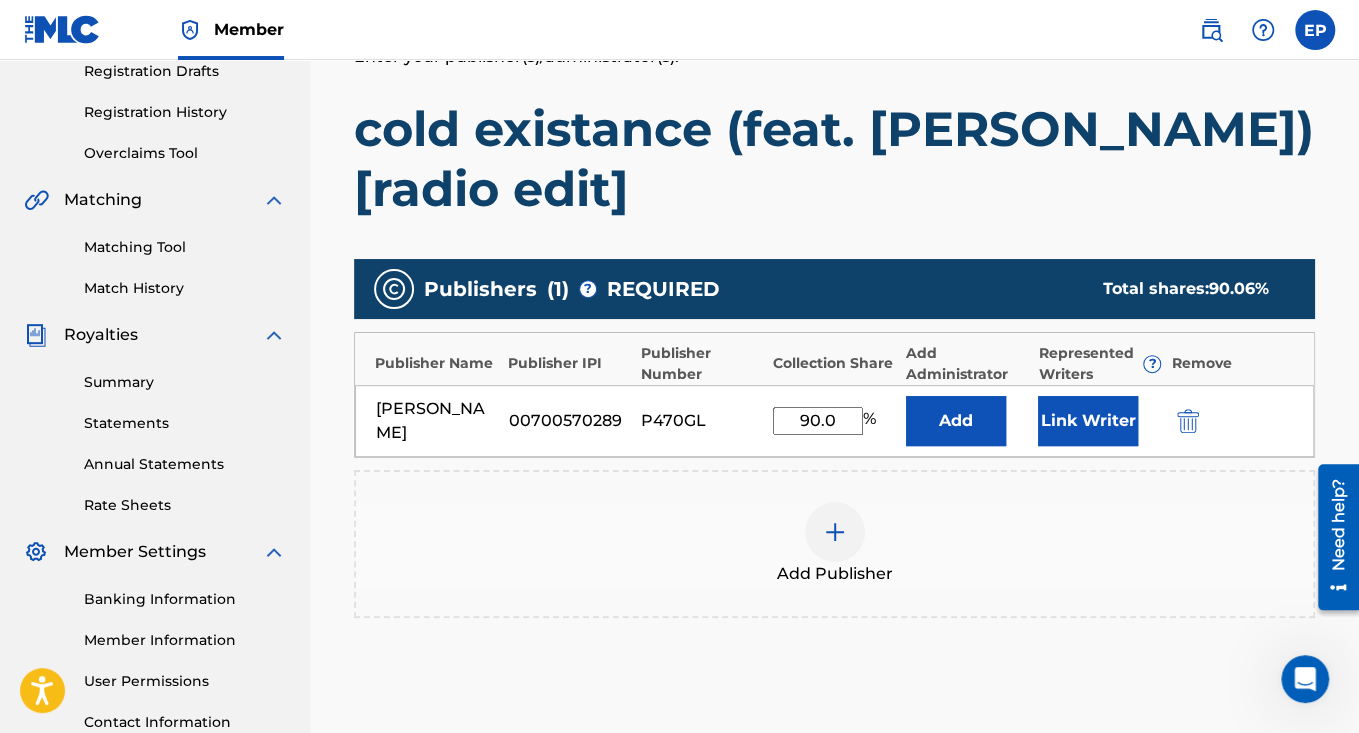 type on "90.06" 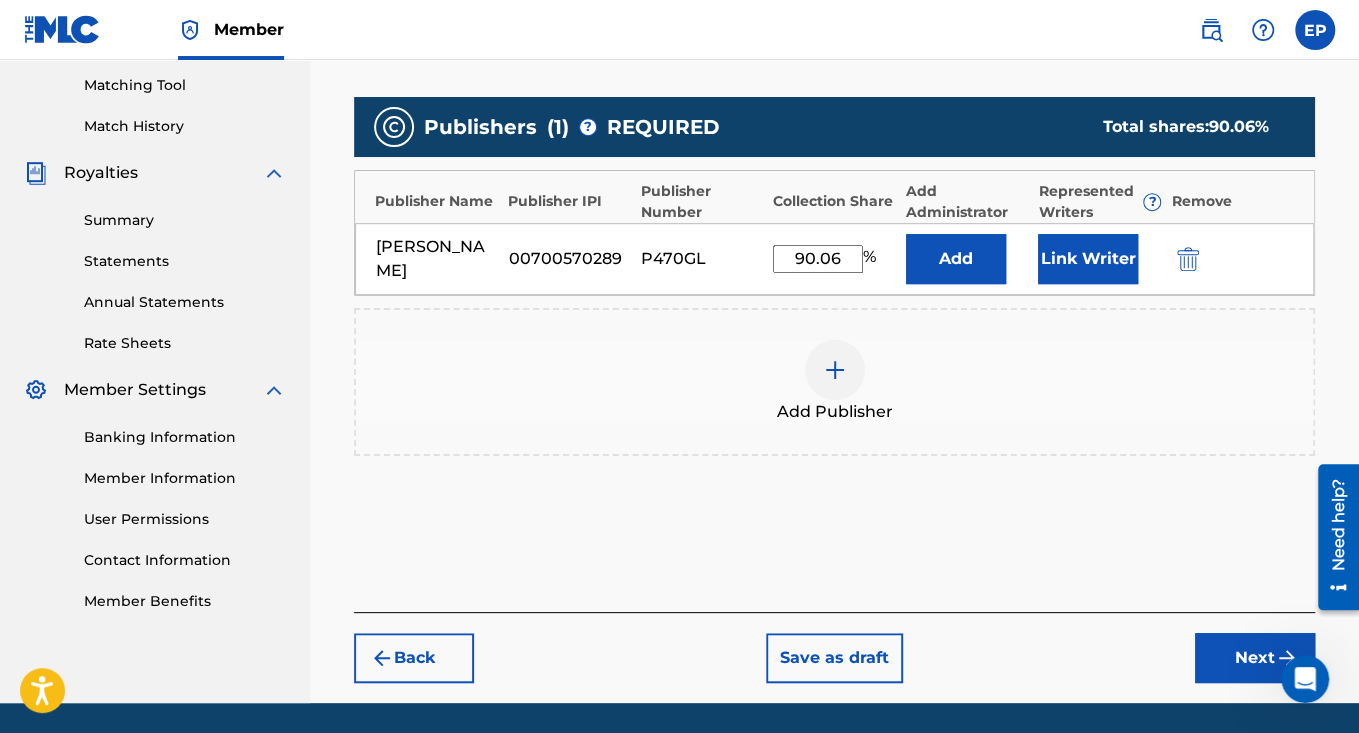 scroll, scrollTop: 572, scrollLeft: 0, axis: vertical 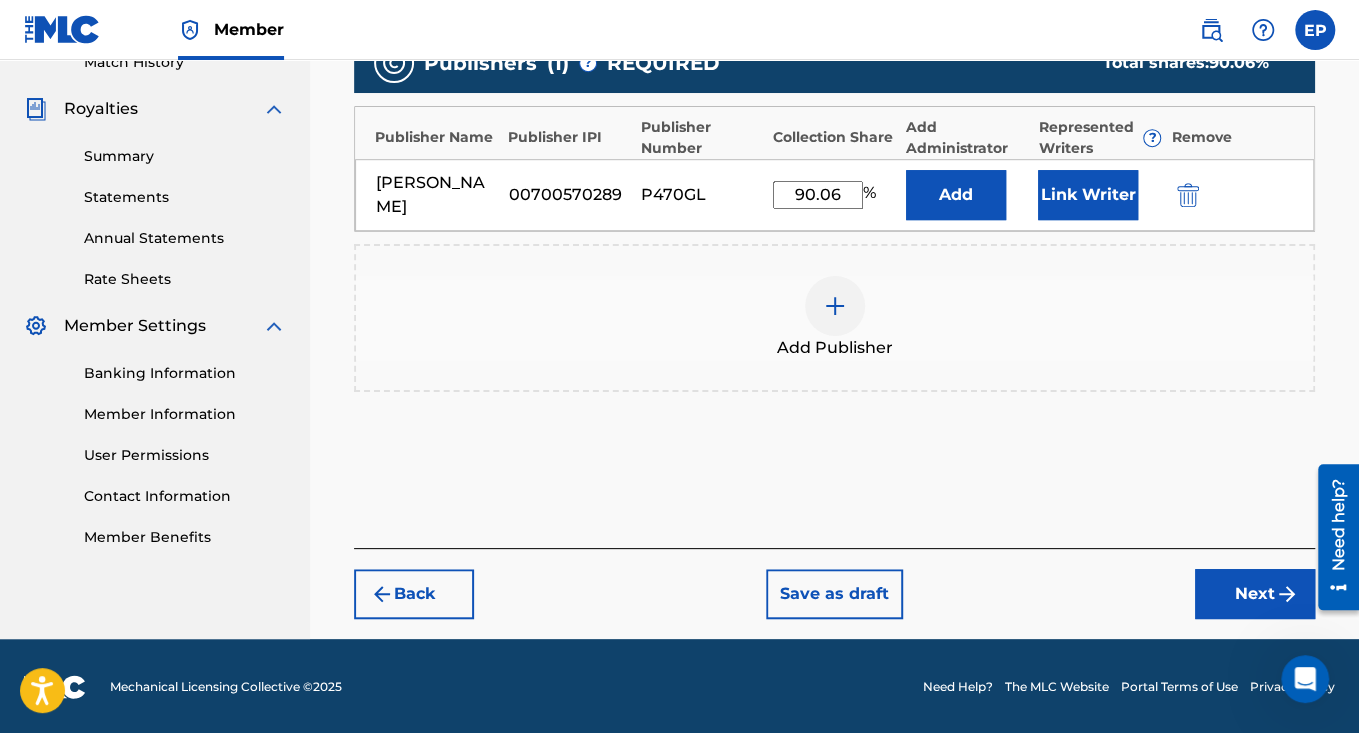 click on "Next" at bounding box center (1255, 594) 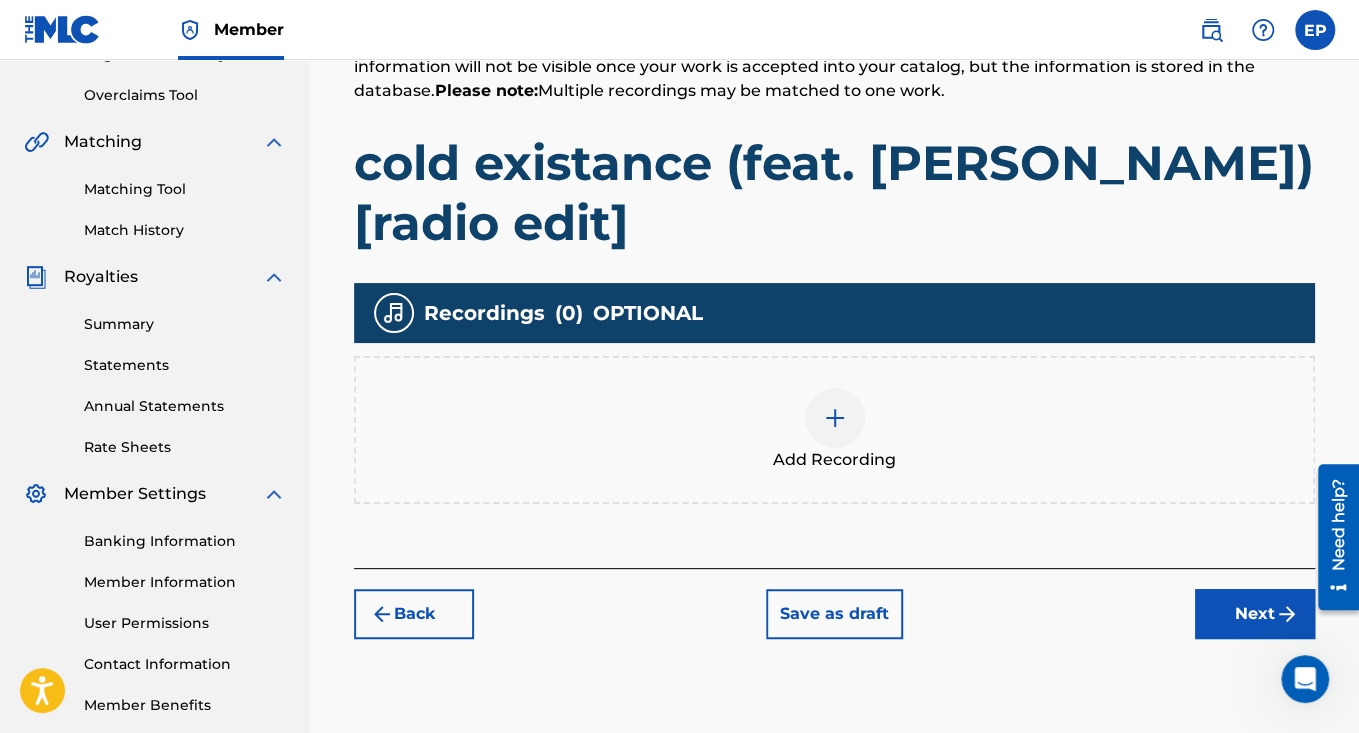 scroll, scrollTop: 506, scrollLeft: 0, axis: vertical 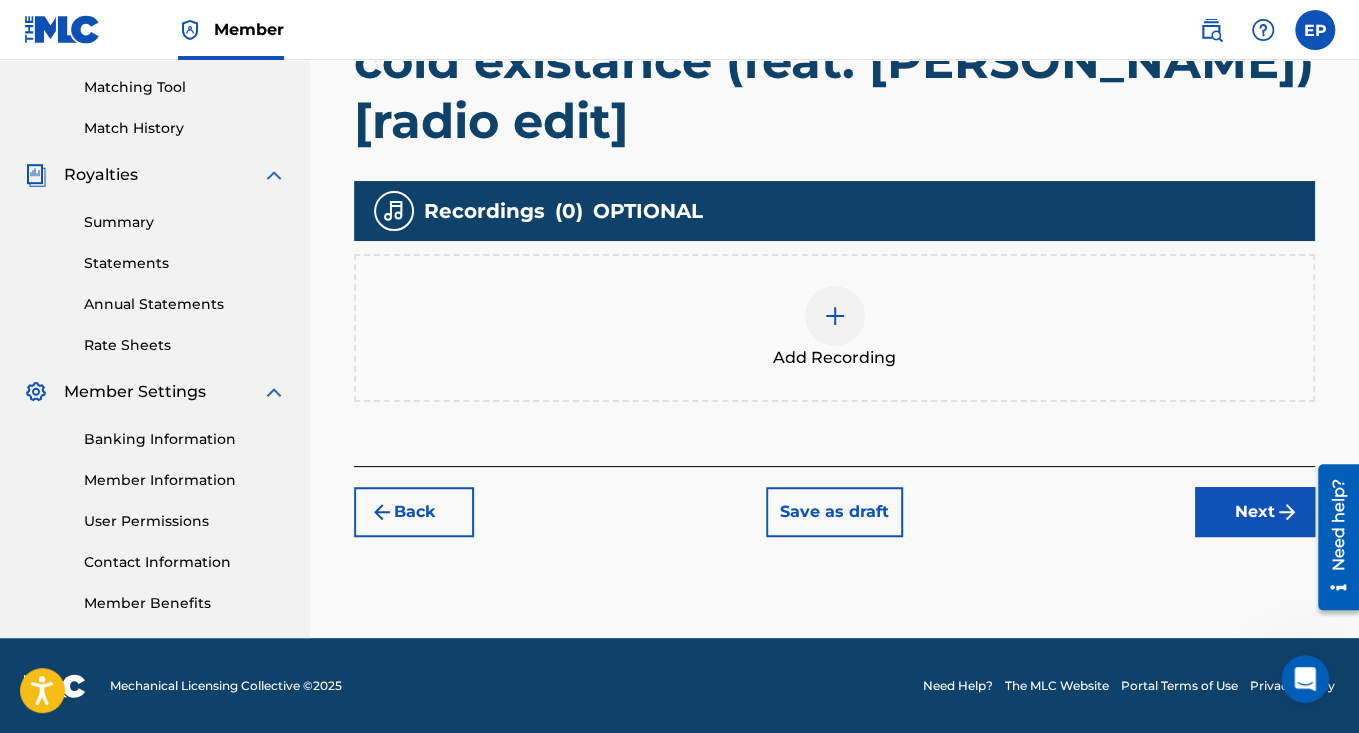 click at bounding box center (835, 316) 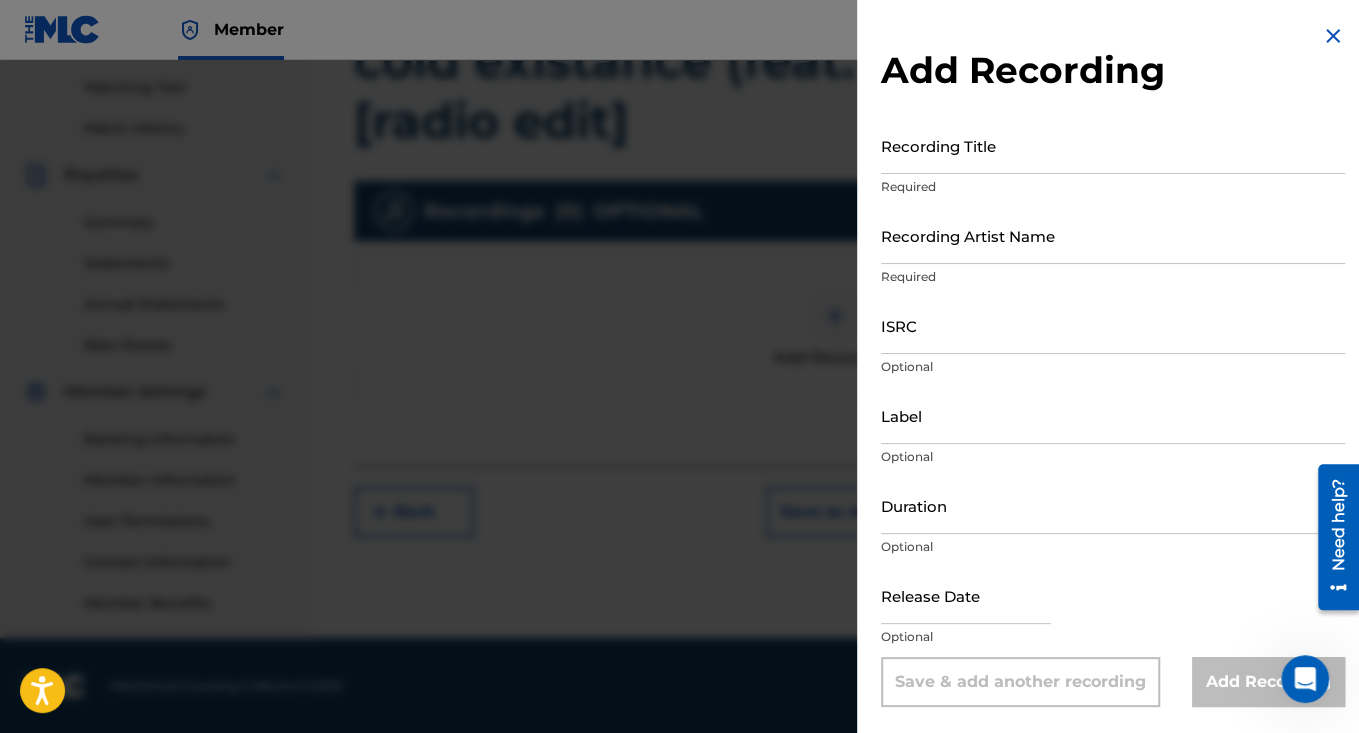 click on "Recording Title" at bounding box center (1113, 145) 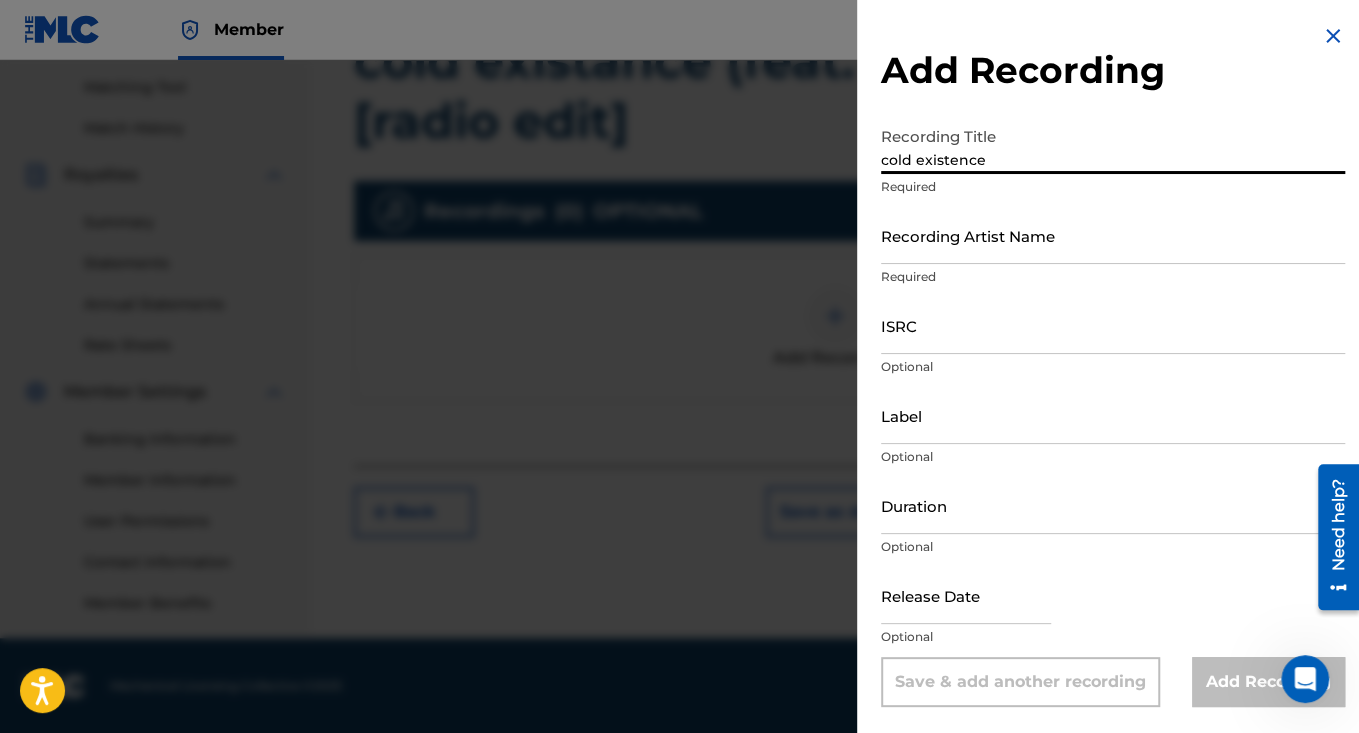 type on "cold existence" 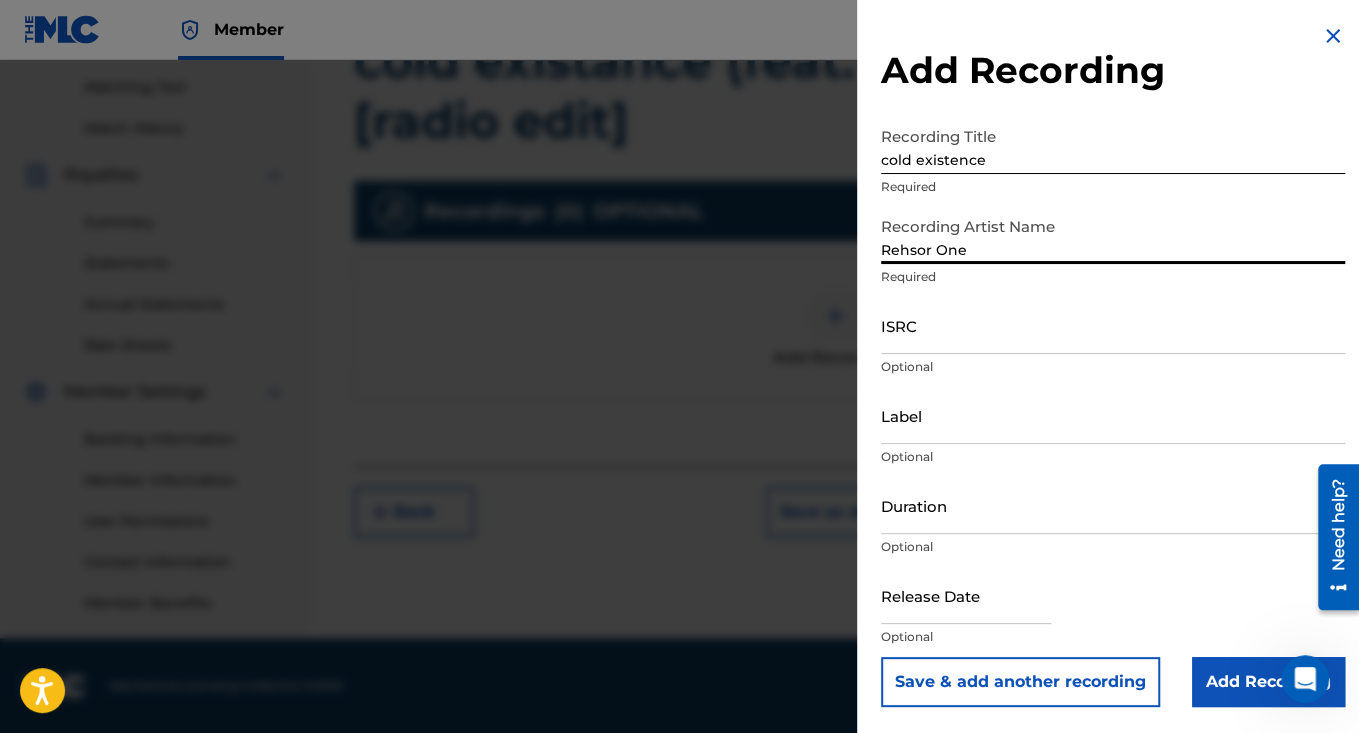 type on "Rehsor One" 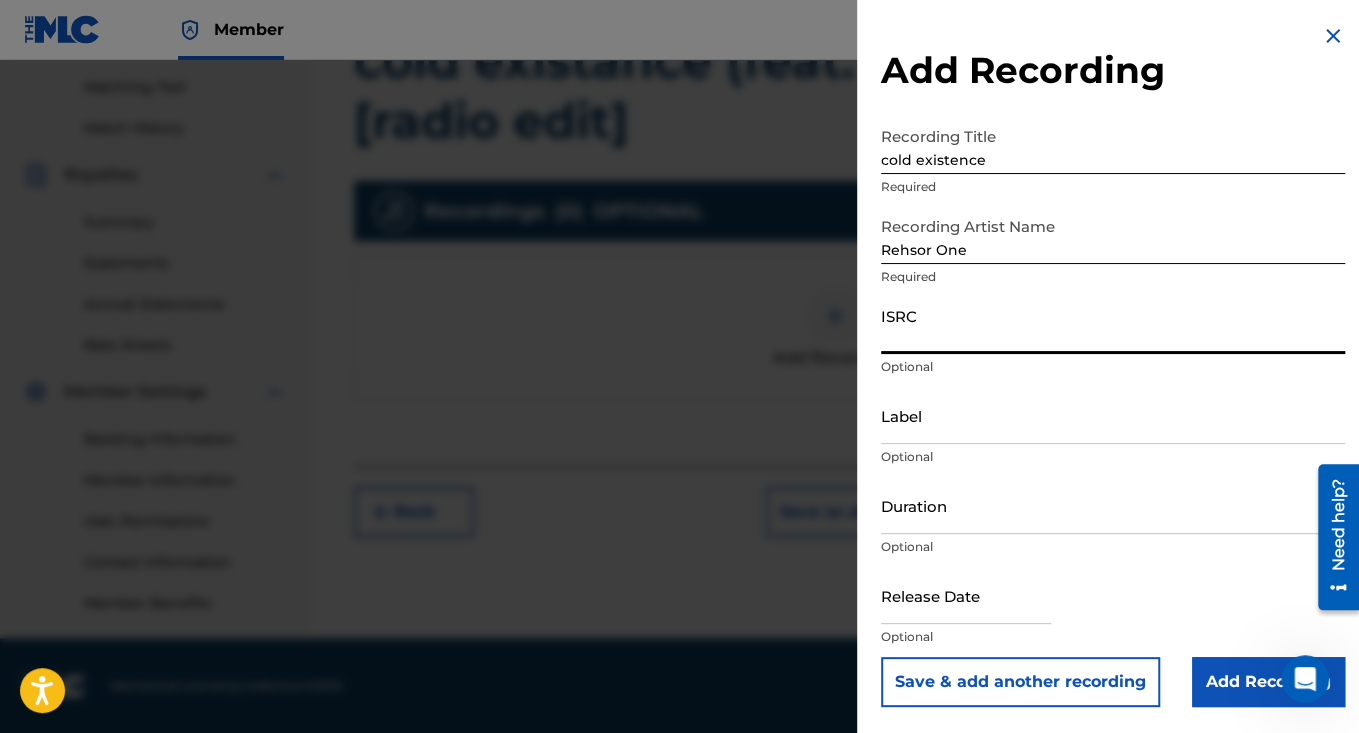 click on "ISRC" at bounding box center [1113, 325] 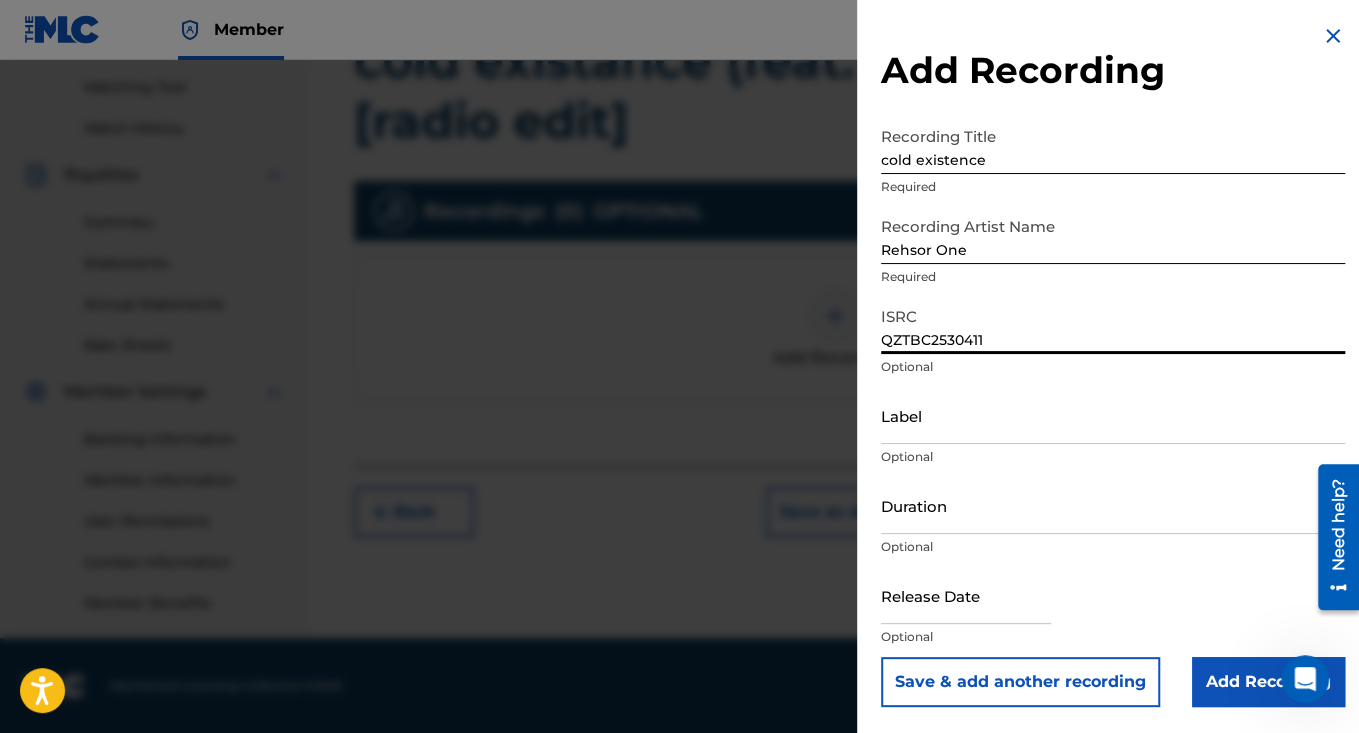 type on "QZTBC2530411" 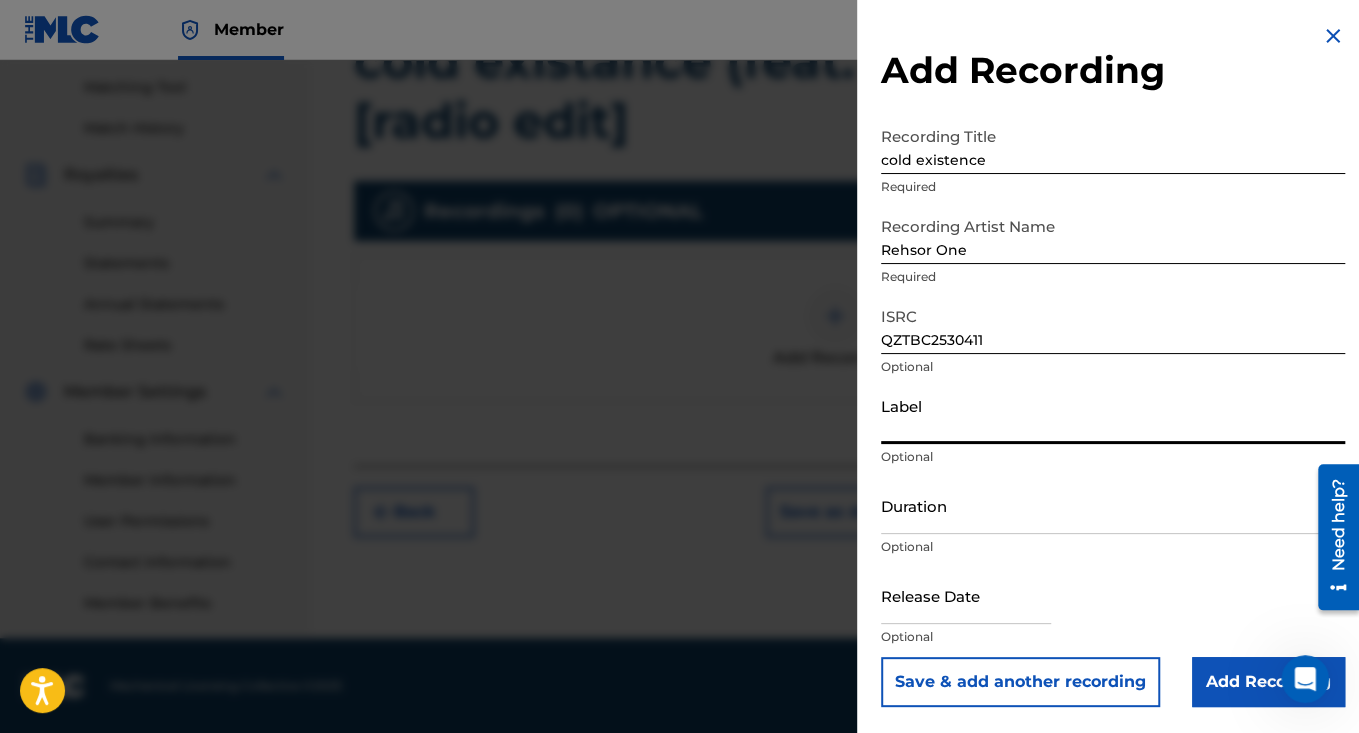 paste on "3462278 Records DK" 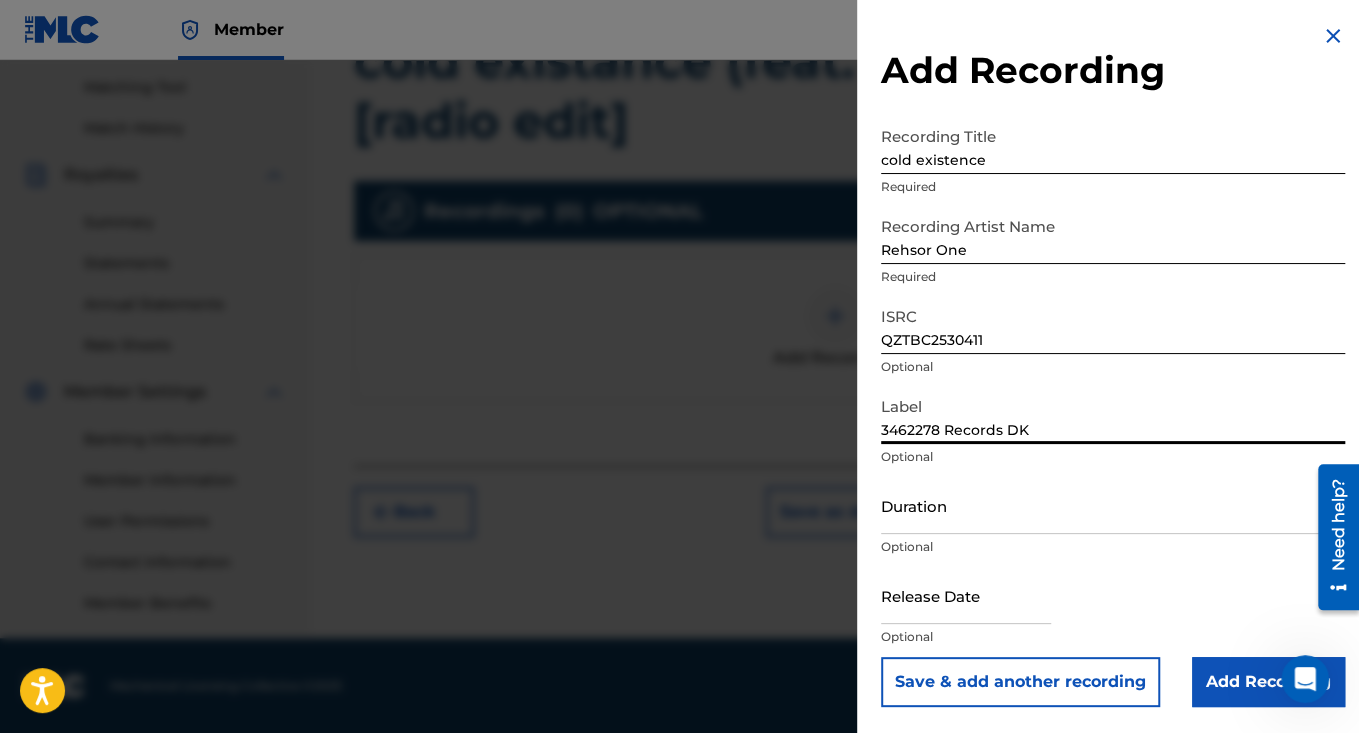 type on "3462278 Records DK" 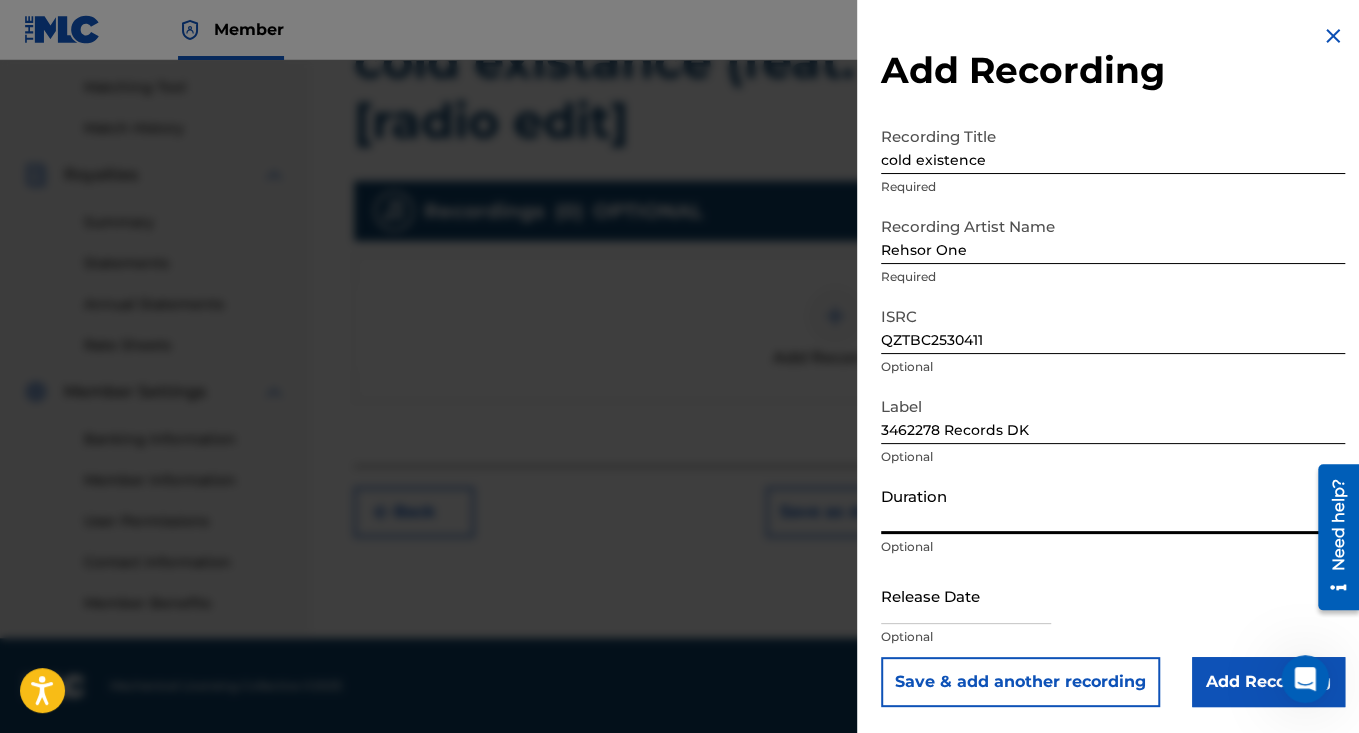 click on "Duration" at bounding box center [1113, 505] 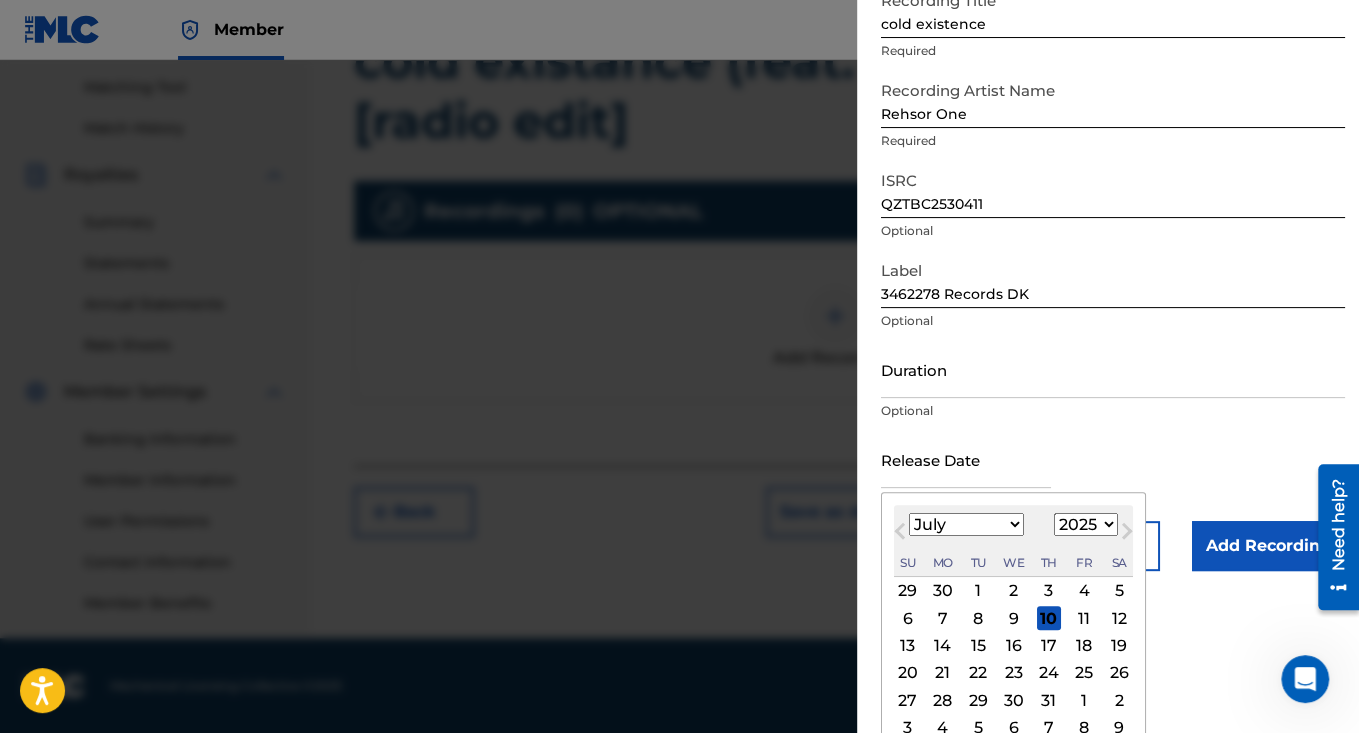 scroll, scrollTop: 156, scrollLeft: 0, axis: vertical 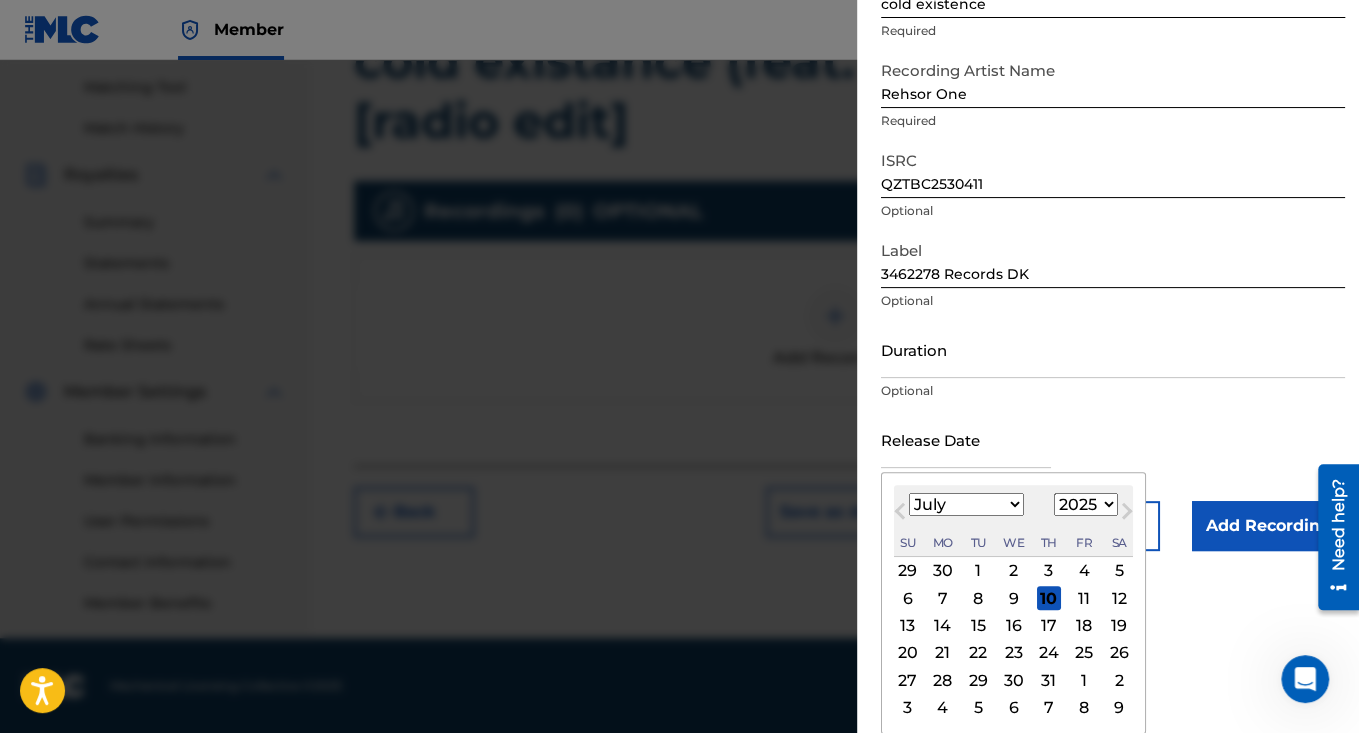click on "2" at bounding box center [1014, 571] 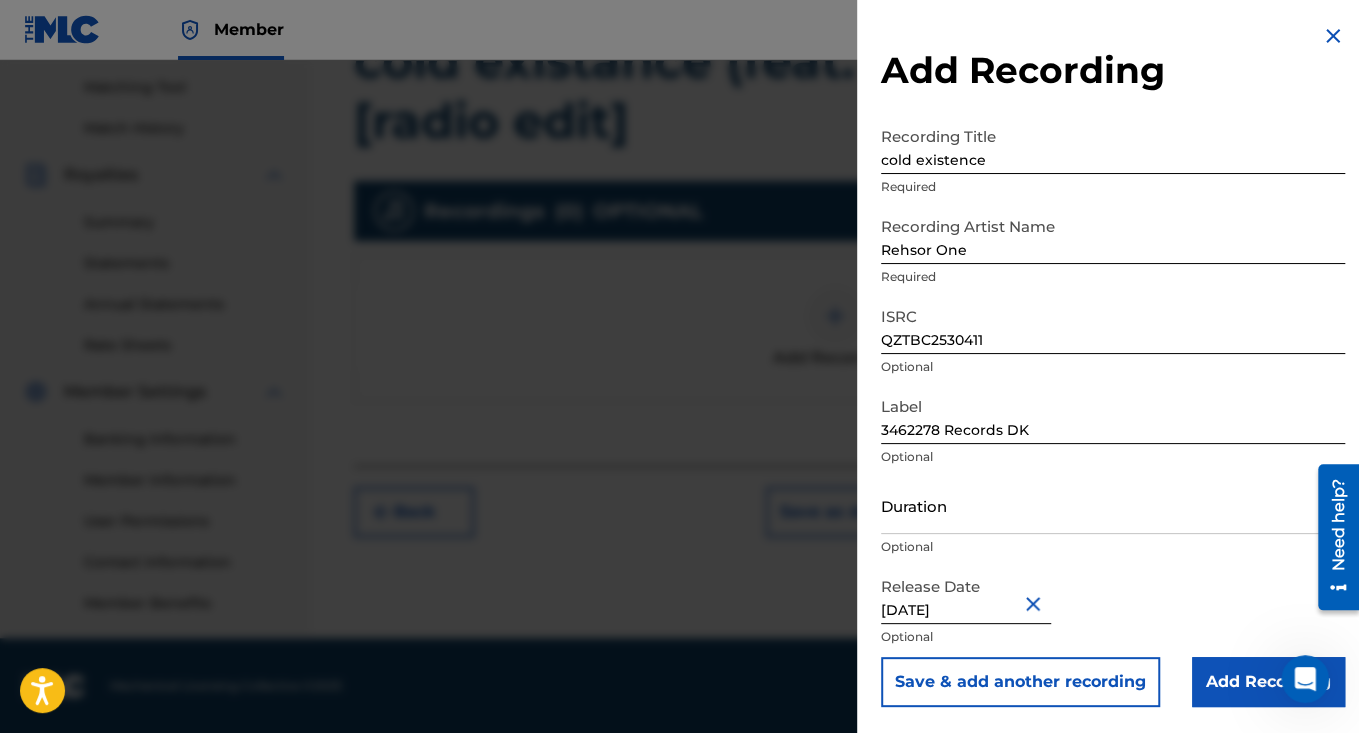 scroll, scrollTop: 0, scrollLeft: 0, axis: both 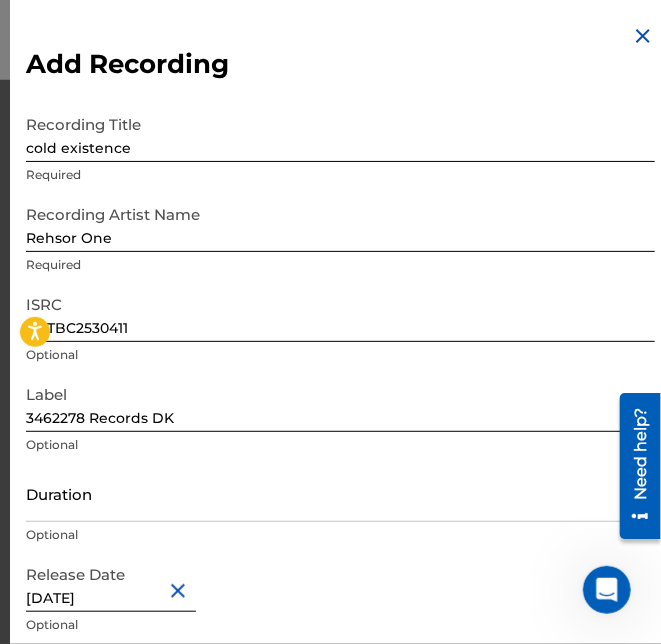 select on "6" 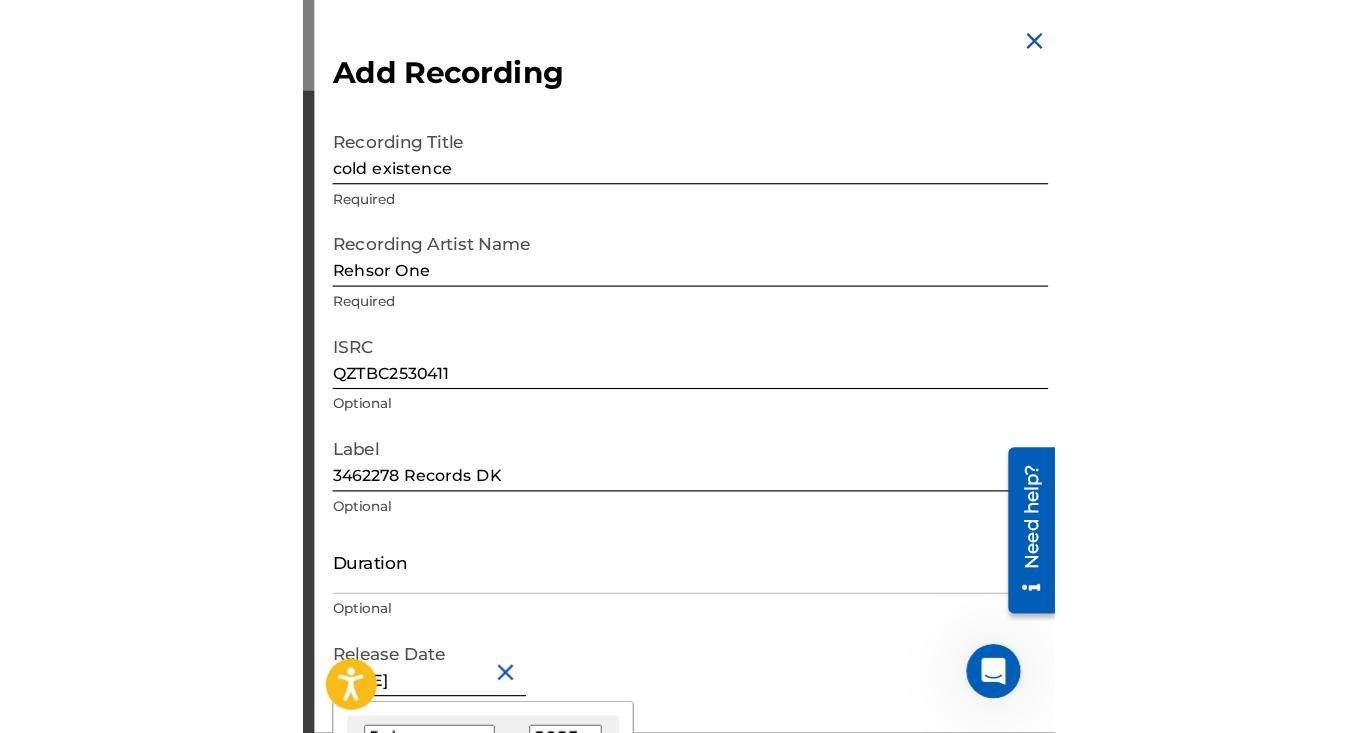 scroll, scrollTop: 389, scrollLeft: 0, axis: vertical 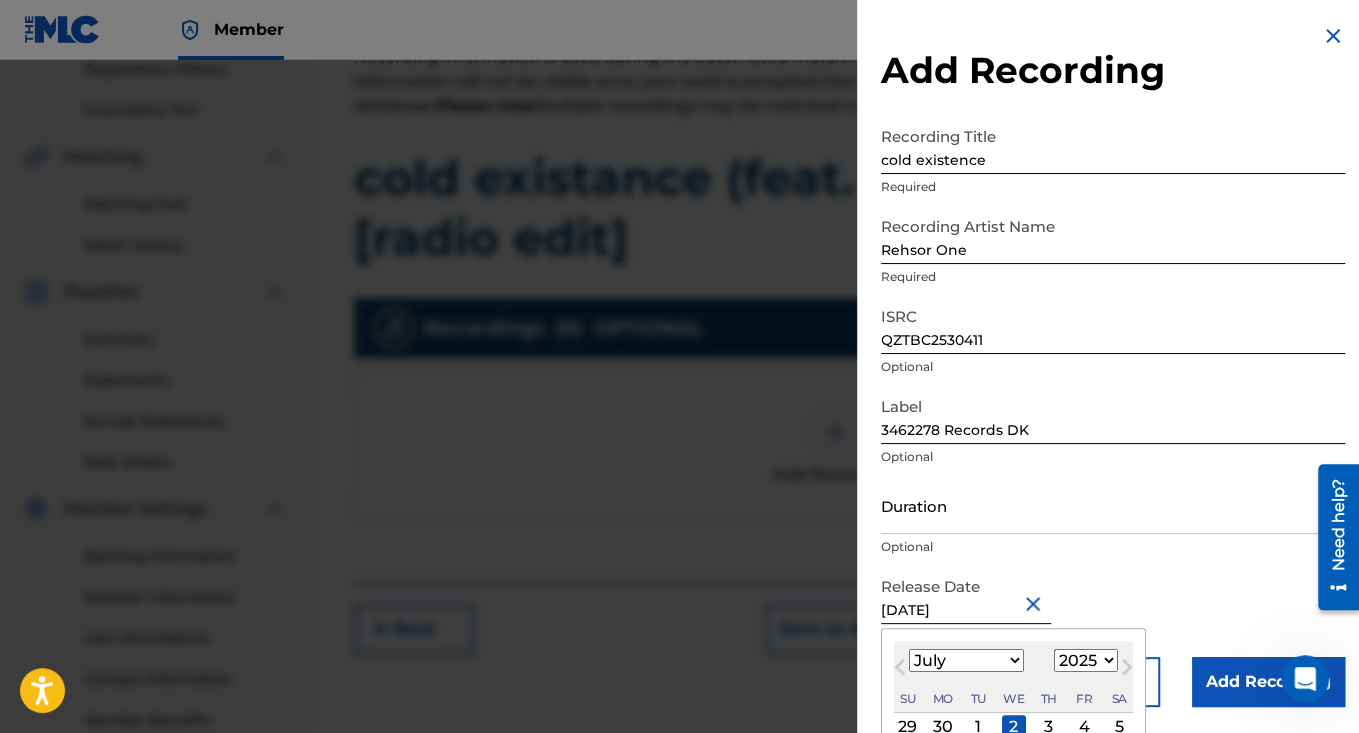 click on "Duration" at bounding box center [1113, 505] 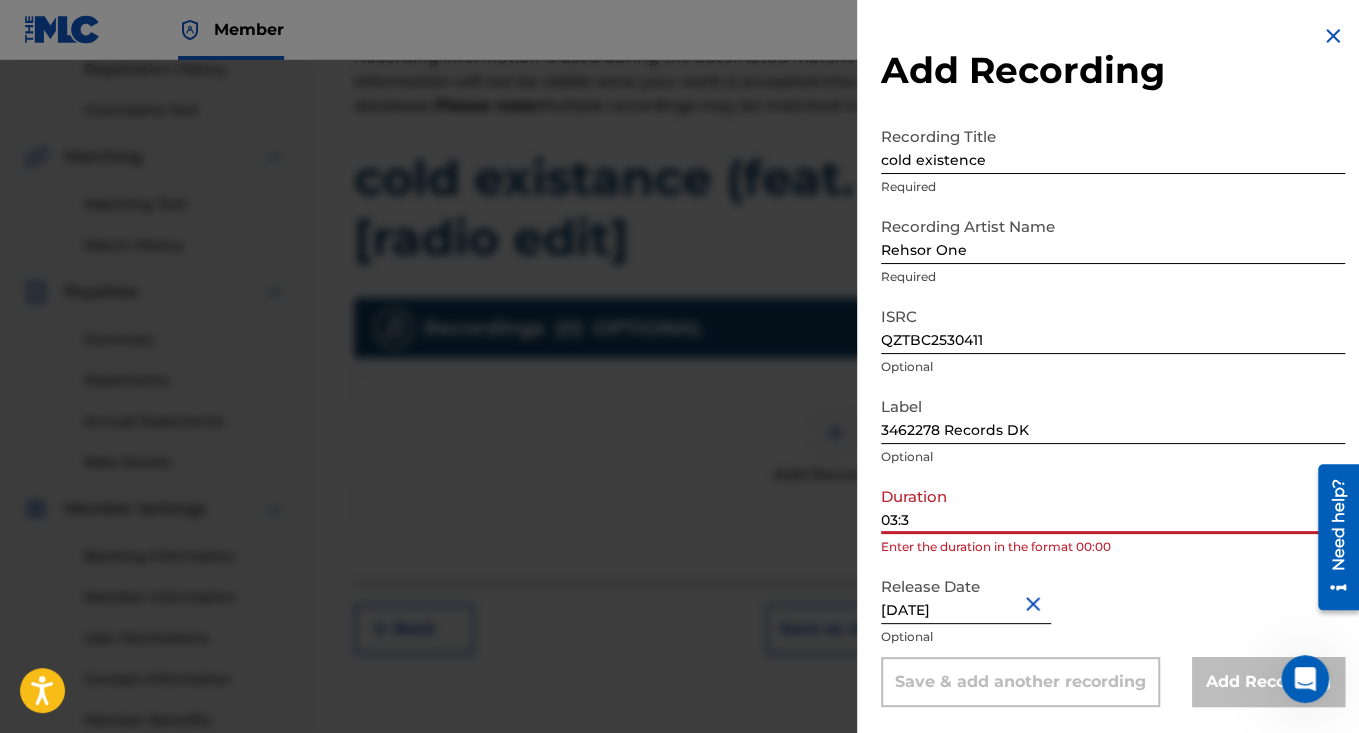type on "03:33" 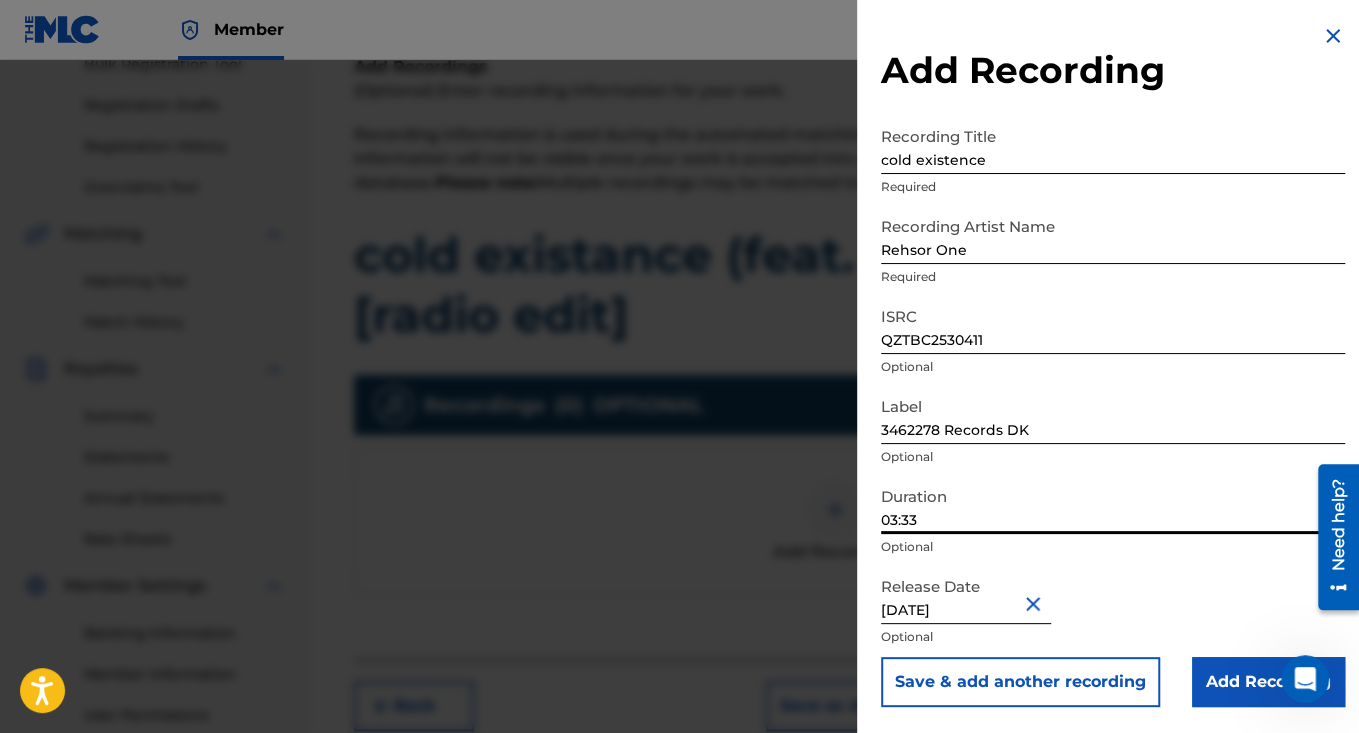 scroll, scrollTop: 241, scrollLeft: 0, axis: vertical 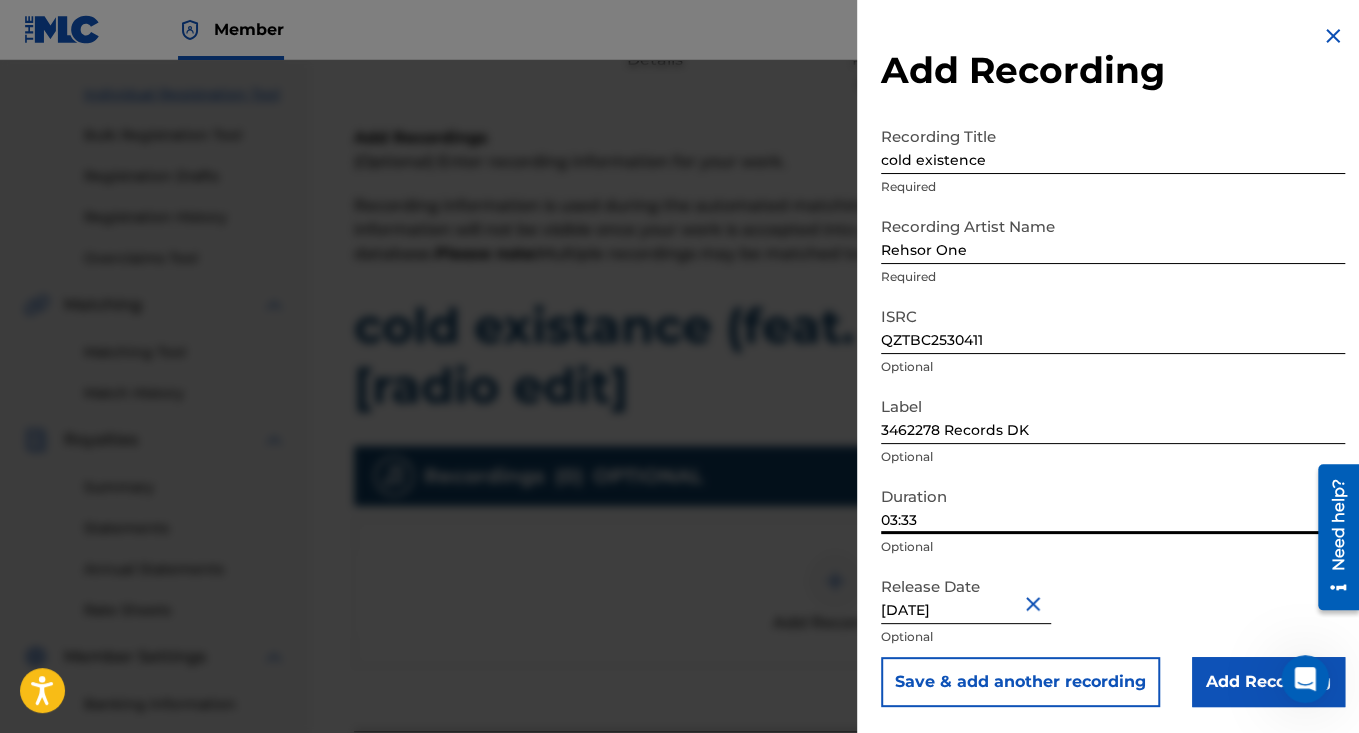 click on "Add Recording" at bounding box center [1268, 682] 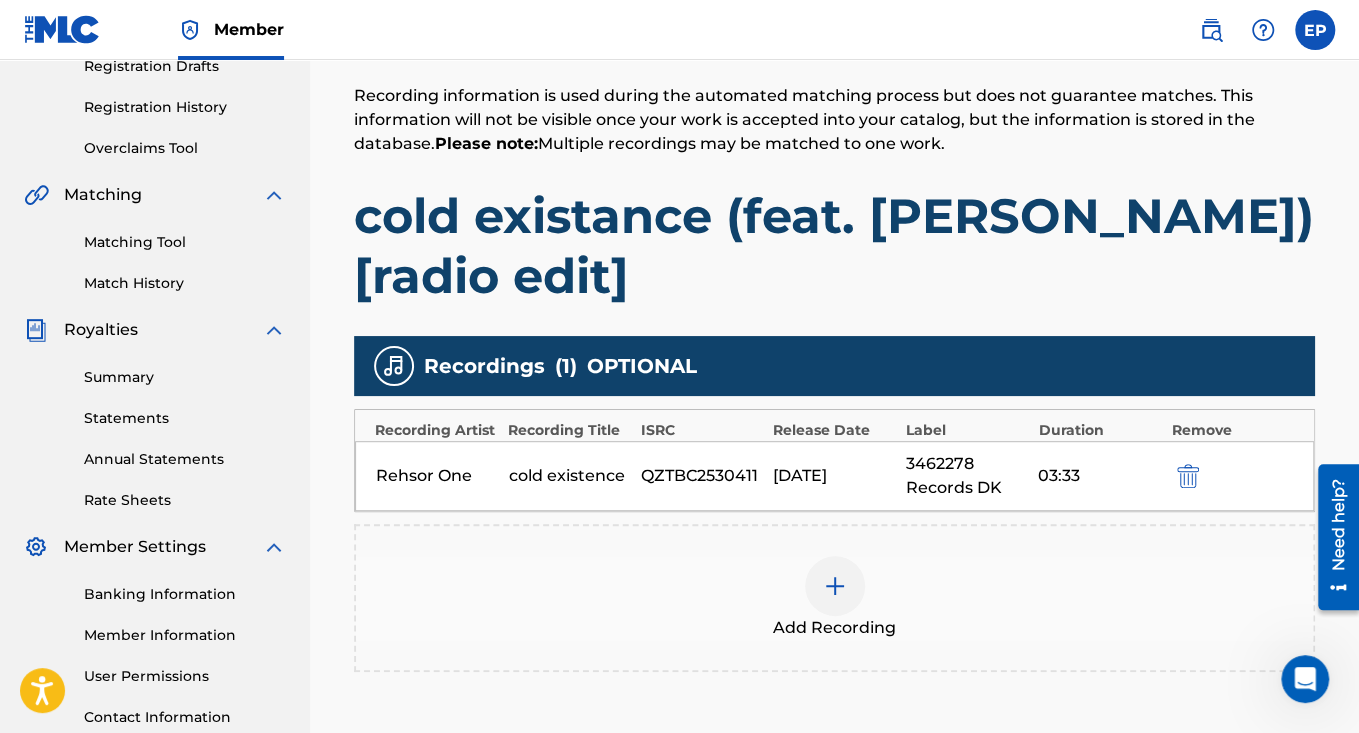 scroll, scrollTop: 539, scrollLeft: 0, axis: vertical 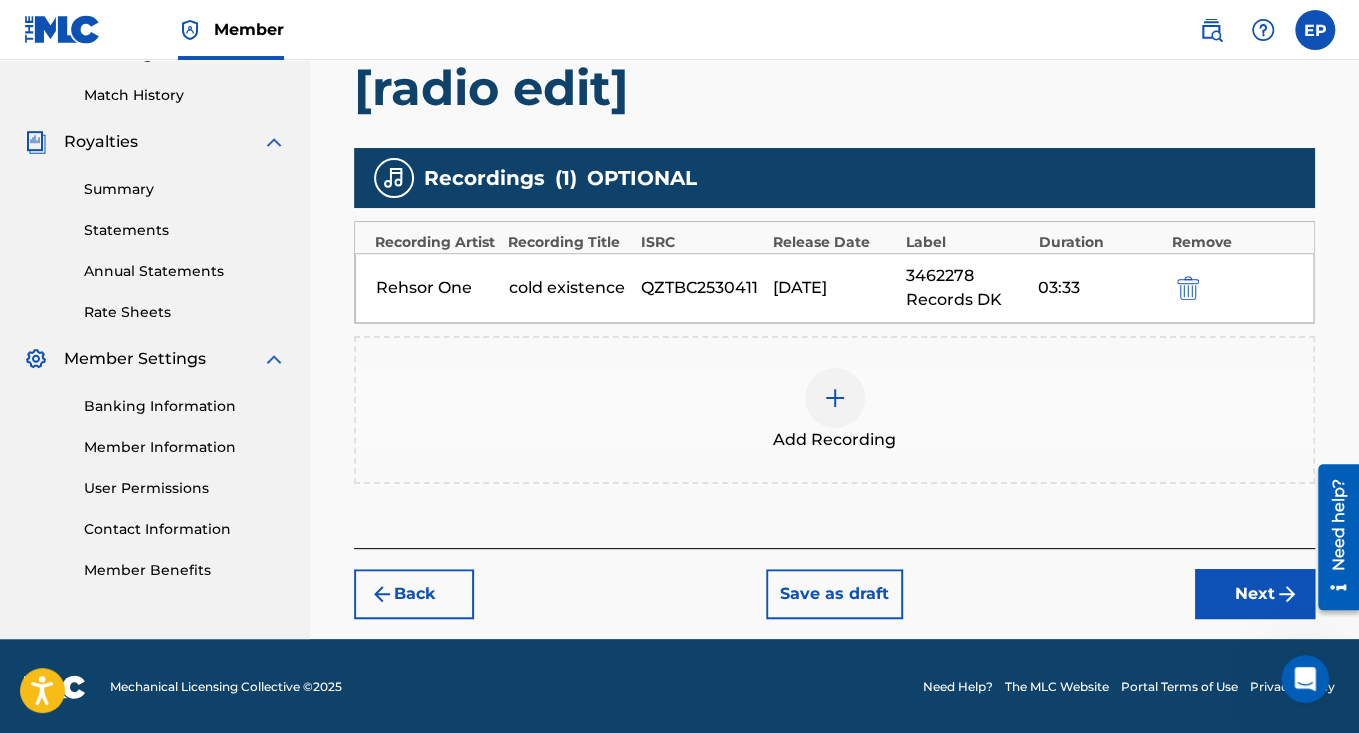 click on "Next" at bounding box center [1255, 594] 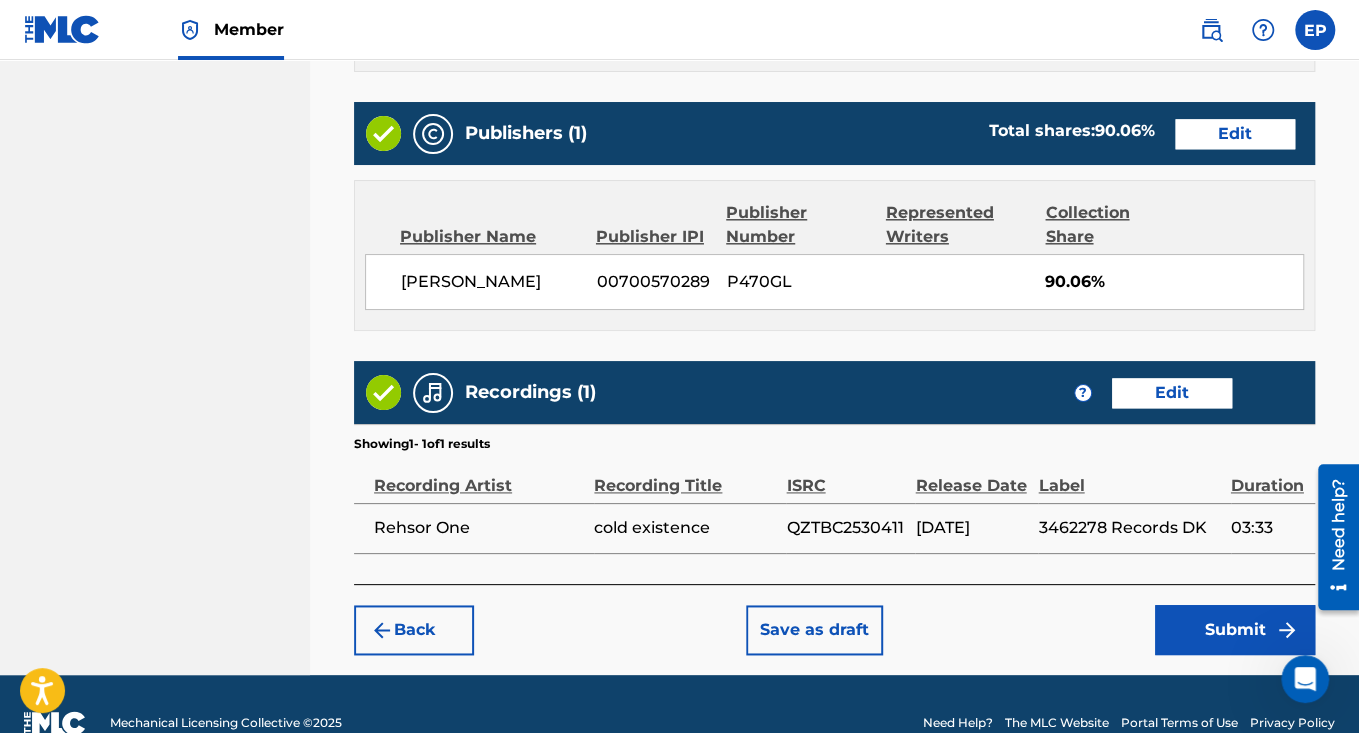 scroll, scrollTop: 1226, scrollLeft: 0, axis: vertical 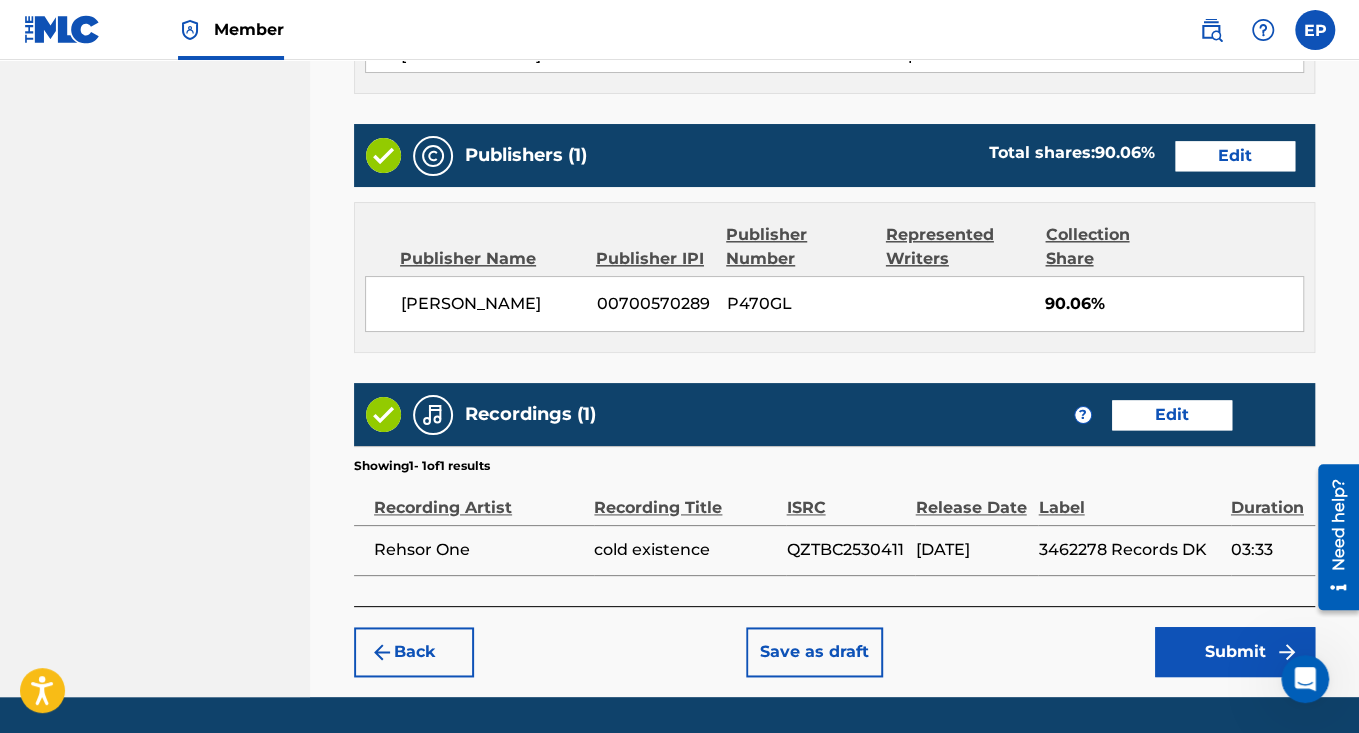 click on "Edit" at bounding box center (1235, 156) 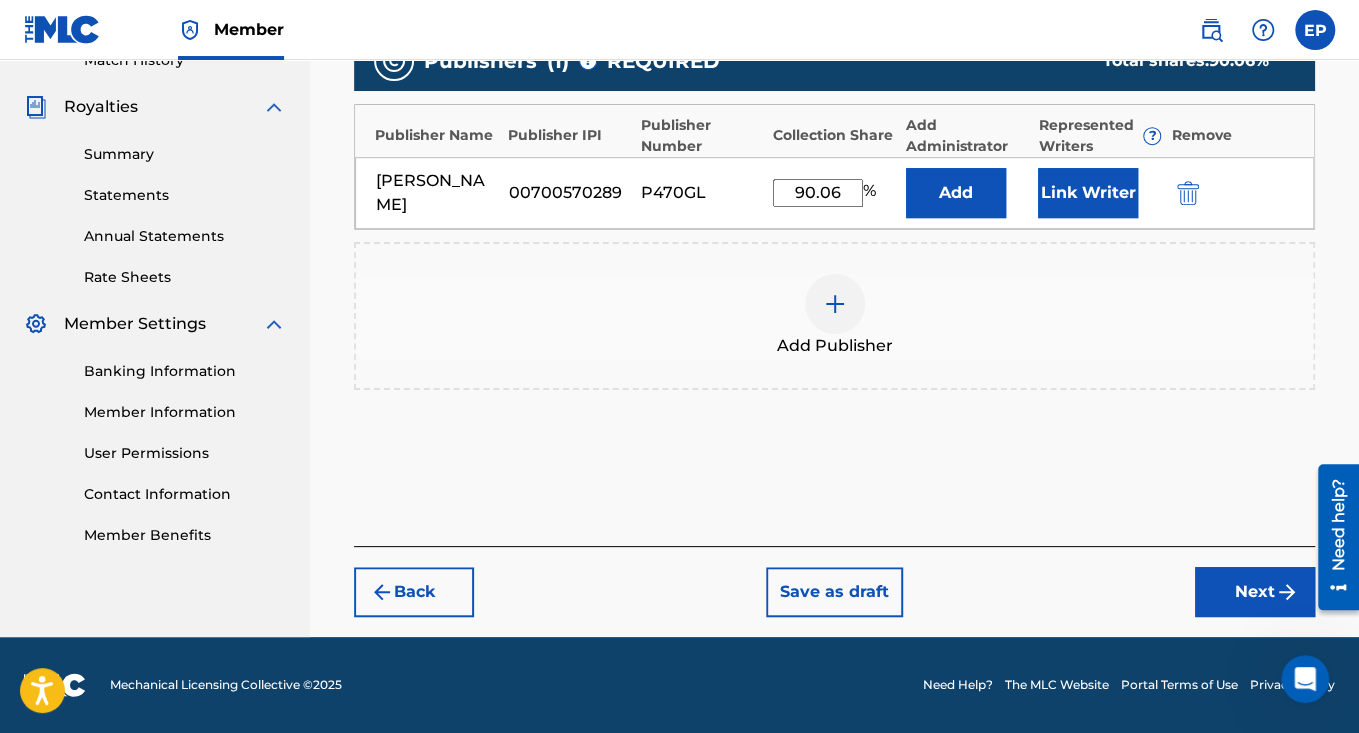 scroll, scrollTop: 572, scrollLeft: 0, axis: vertical 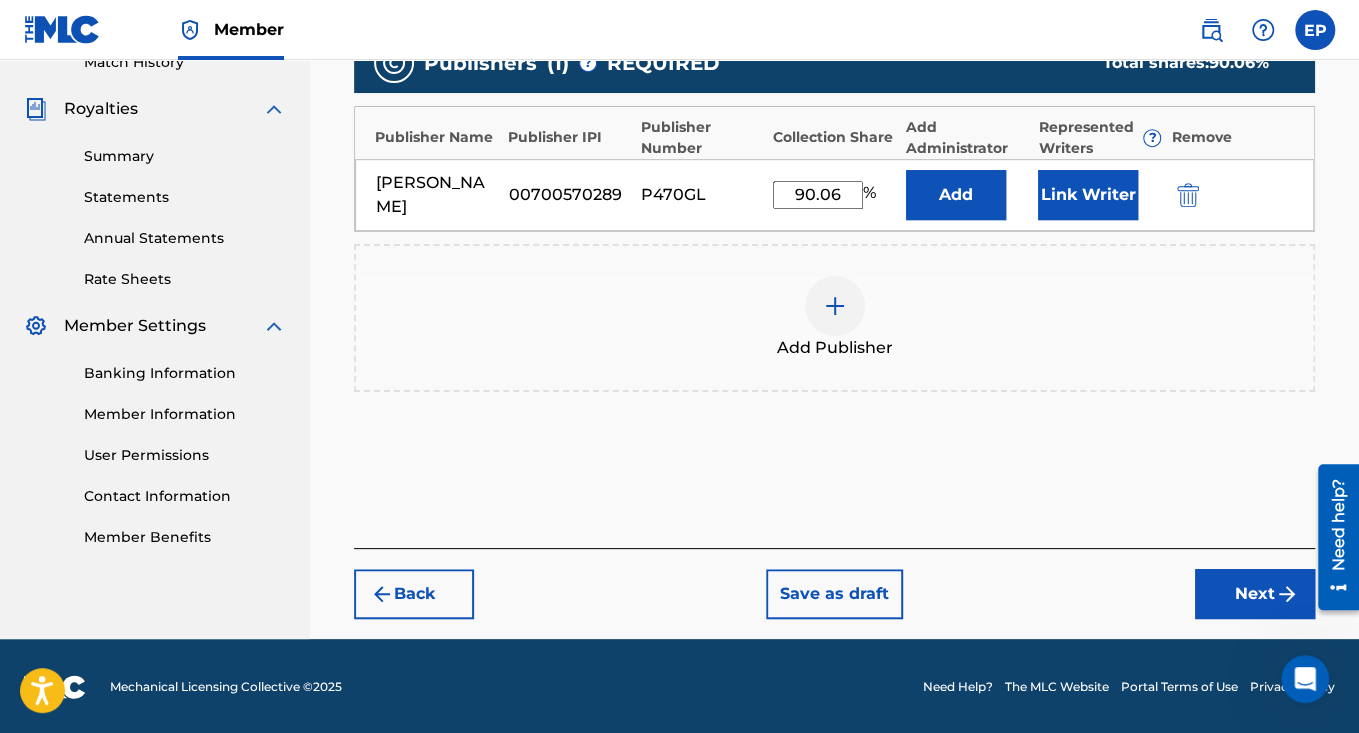 click on "Link Writer" at bounding box center [1088, 195] 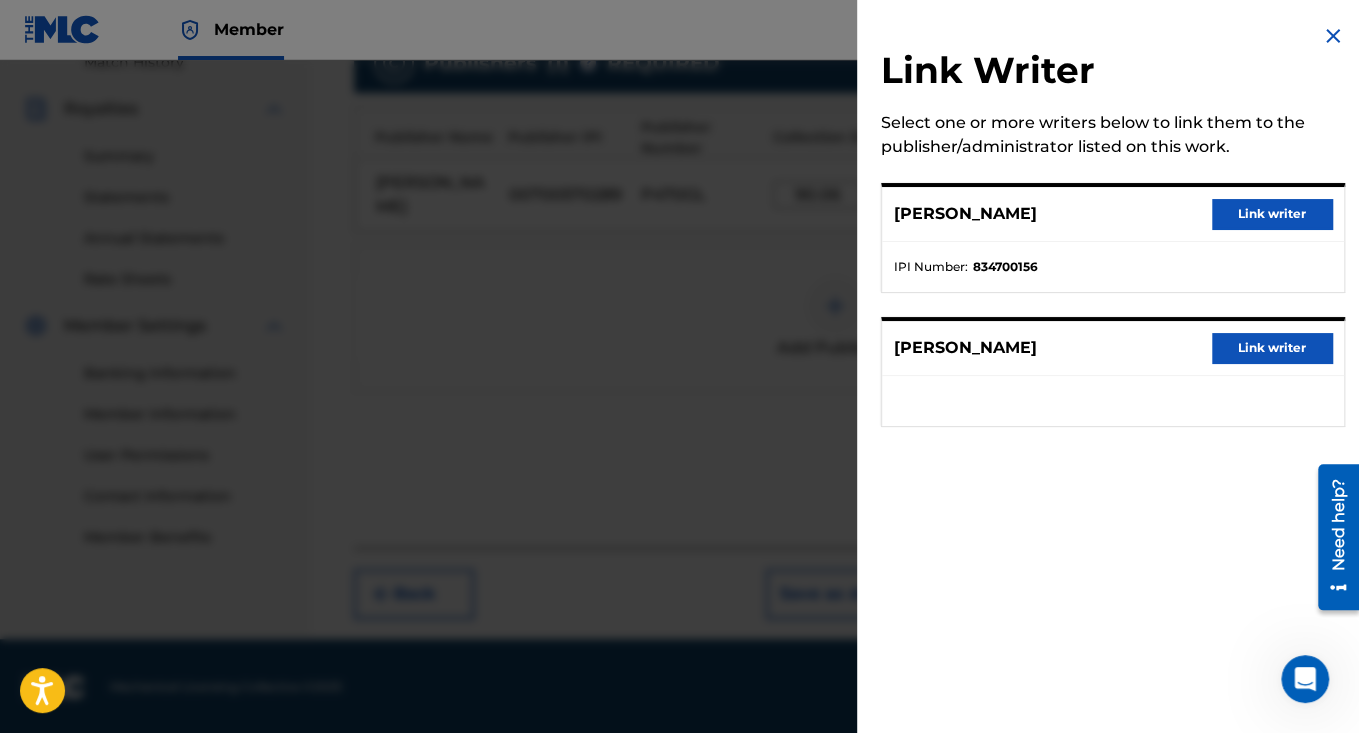 click on "Link writer" at bounding box center [1272, 348] 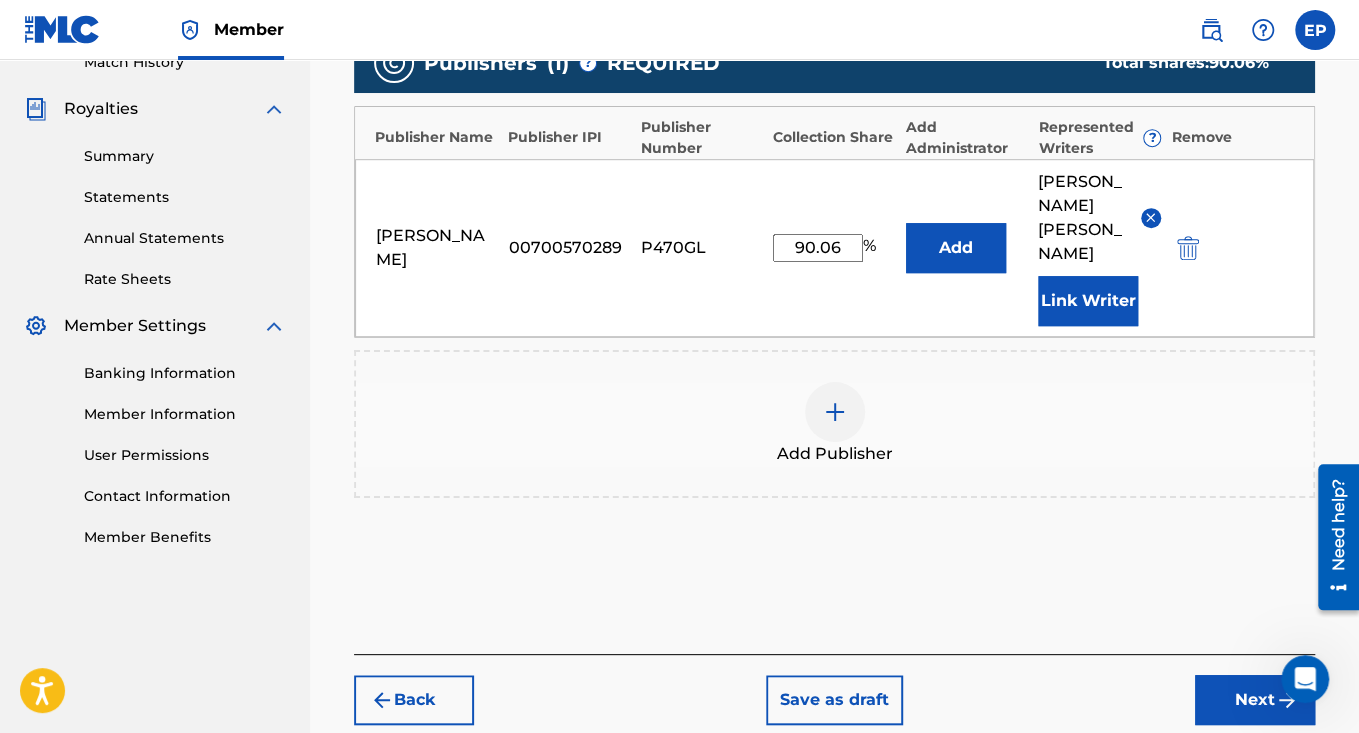 click on "90.06" at bounding box center [818, 248] 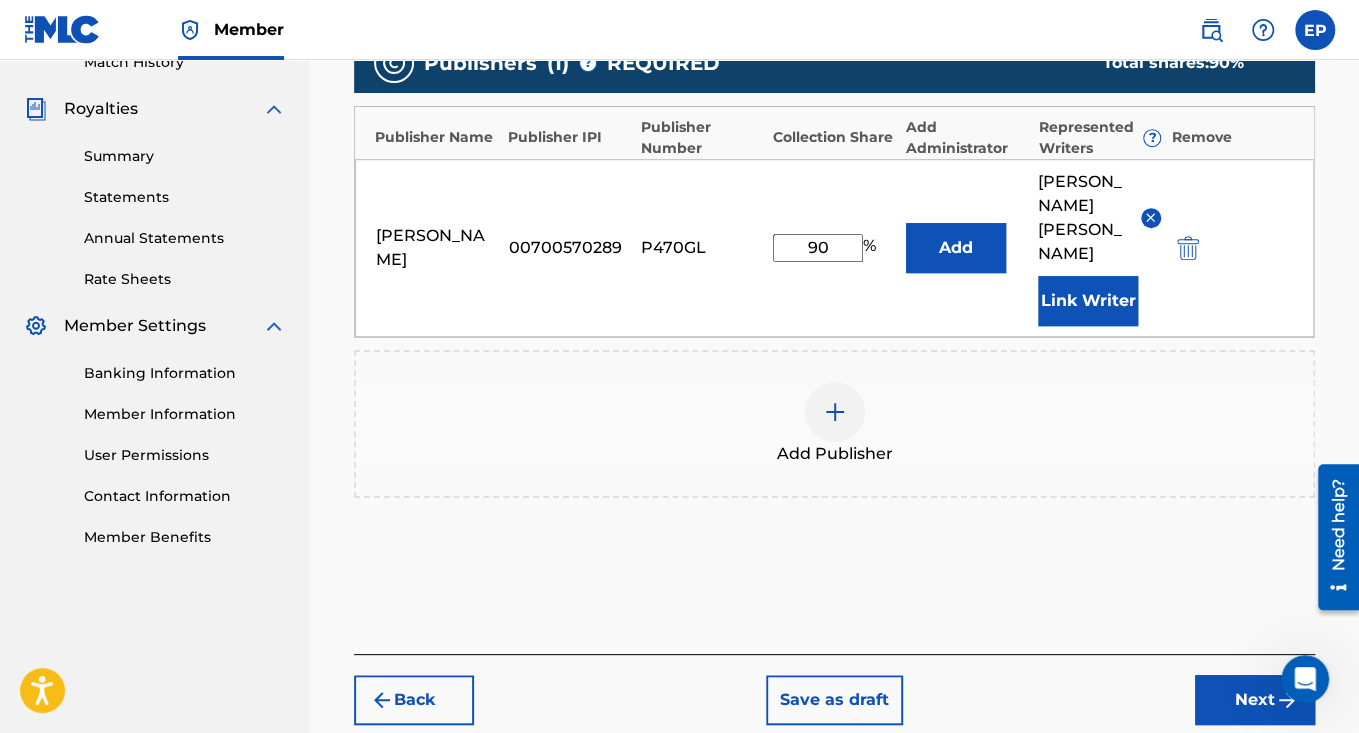 type on "9" 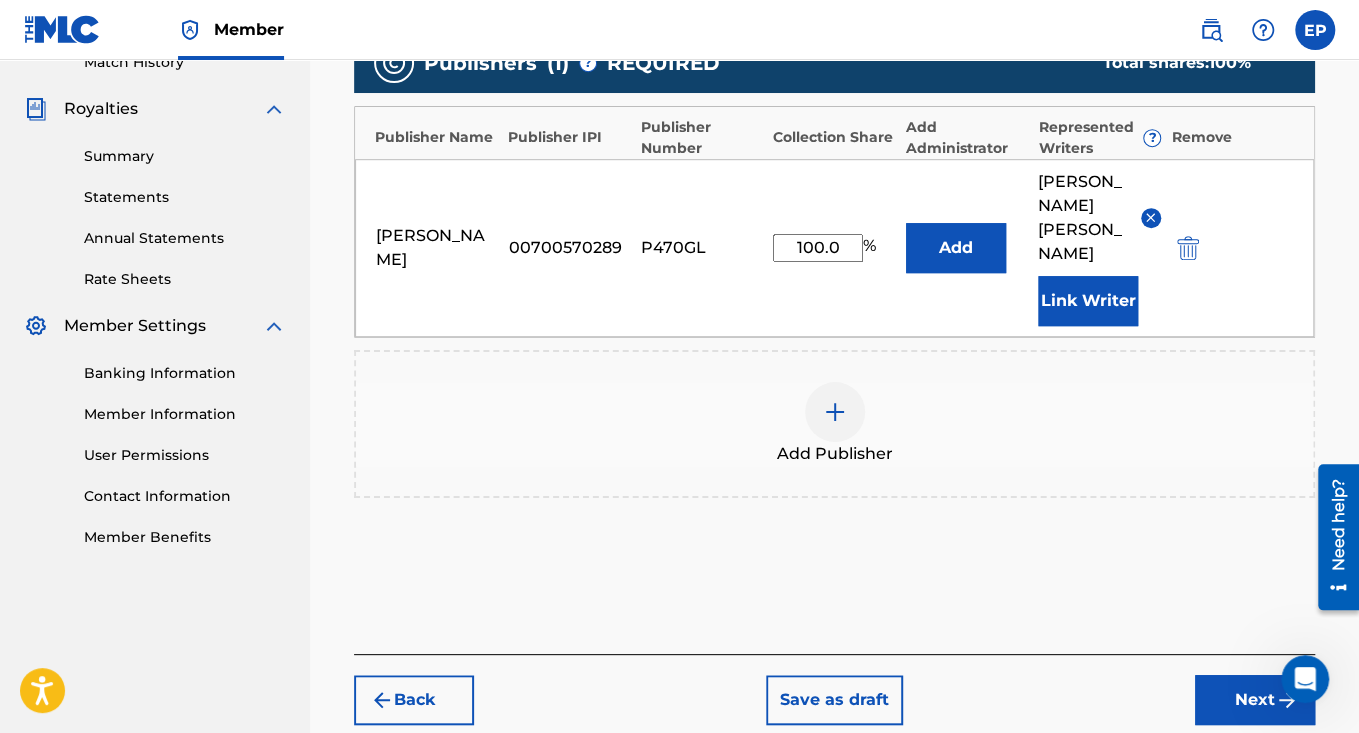 type on "100.06" 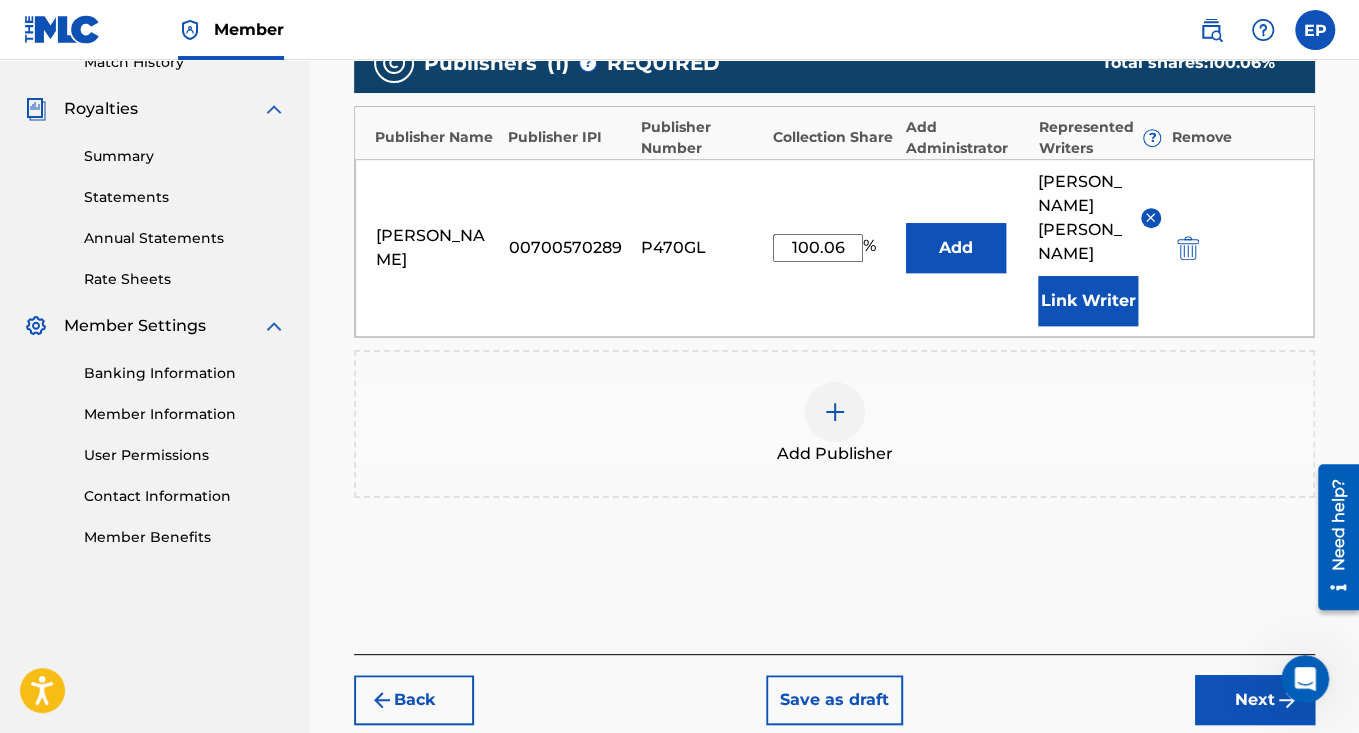 scroll, scrollTop: 630, scrollLeft: 0, axis: vertical 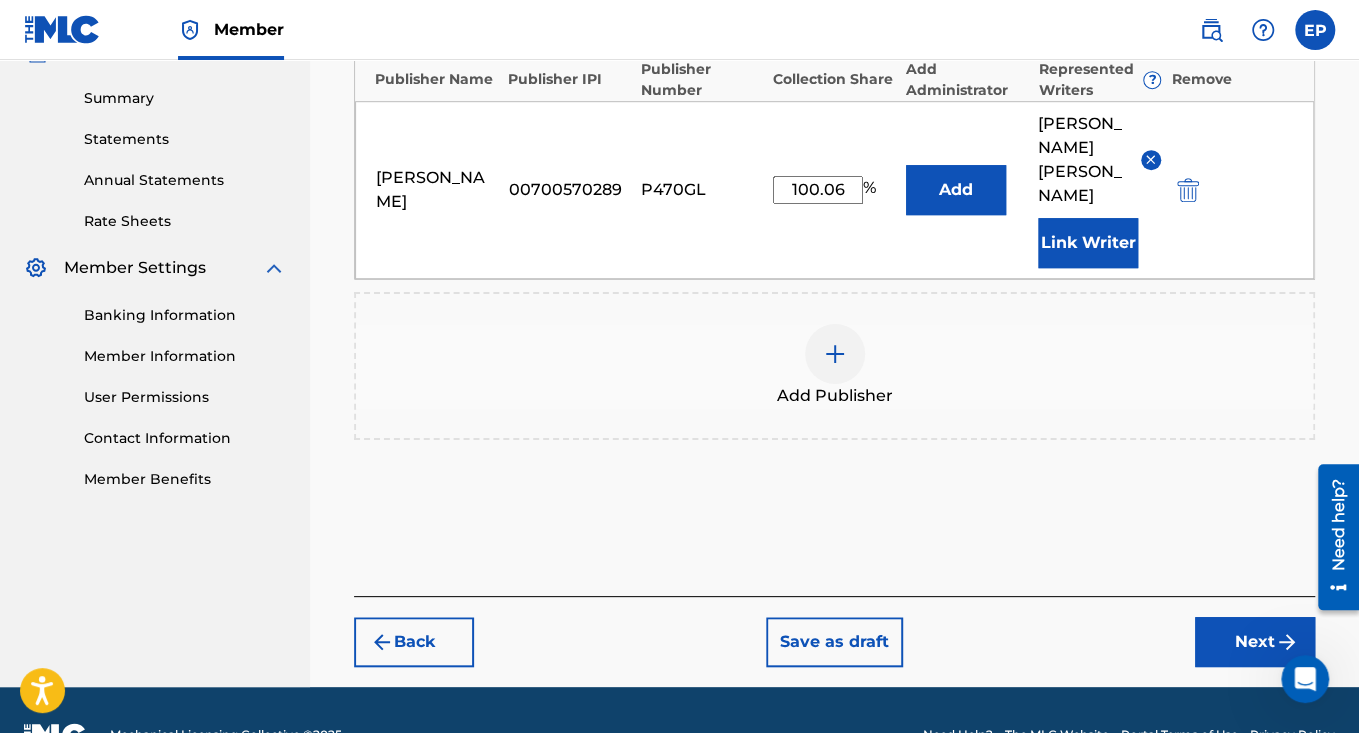 click on "Next" at bounding box center (1255, 642) 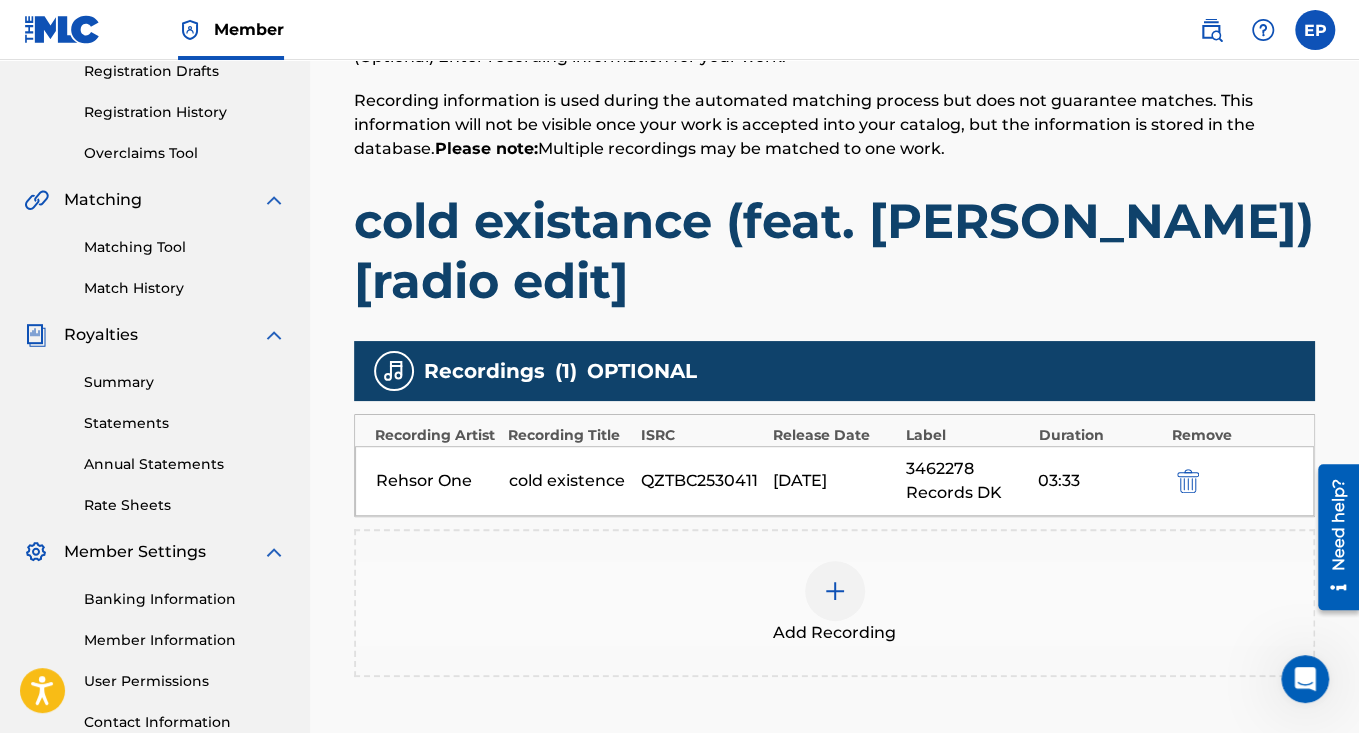 scroll, scrollTop: 539, scrollLeft: 0, axis: vertical 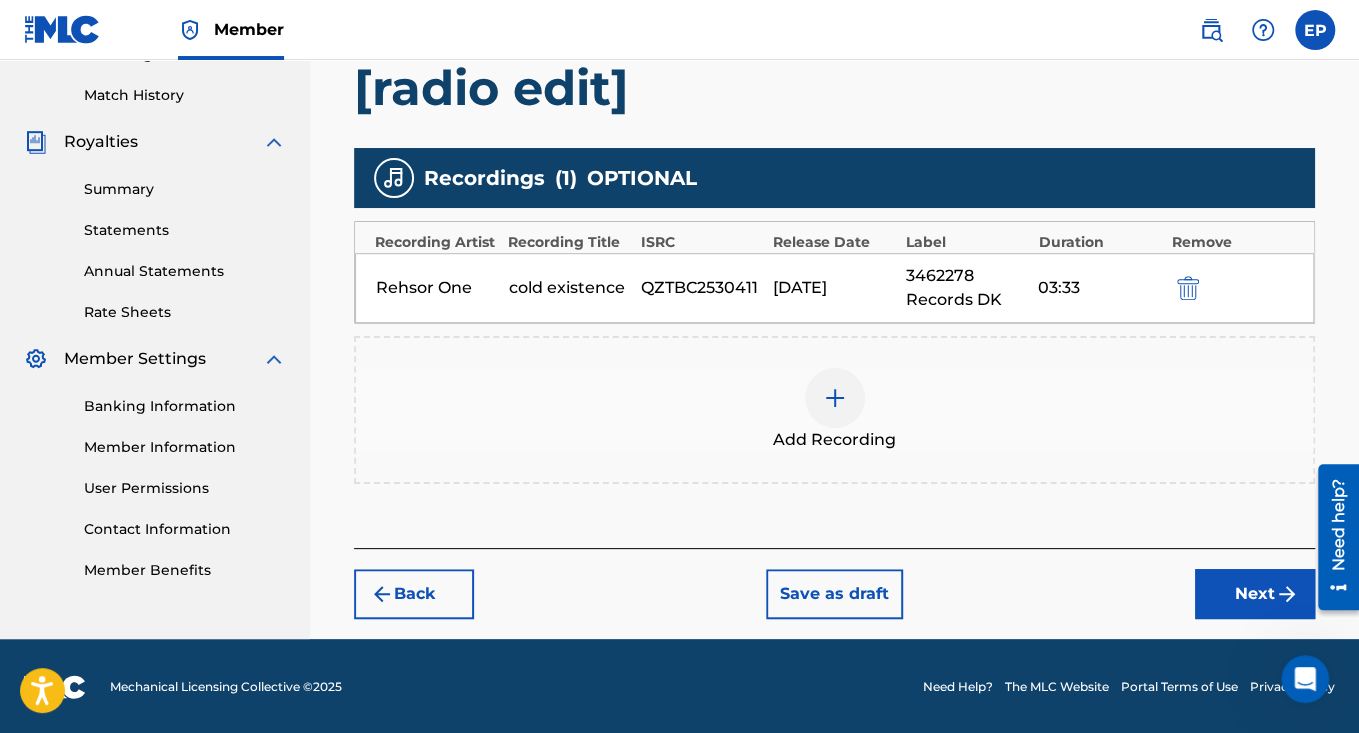 click on "Next" at bounding box center (1255, 594) 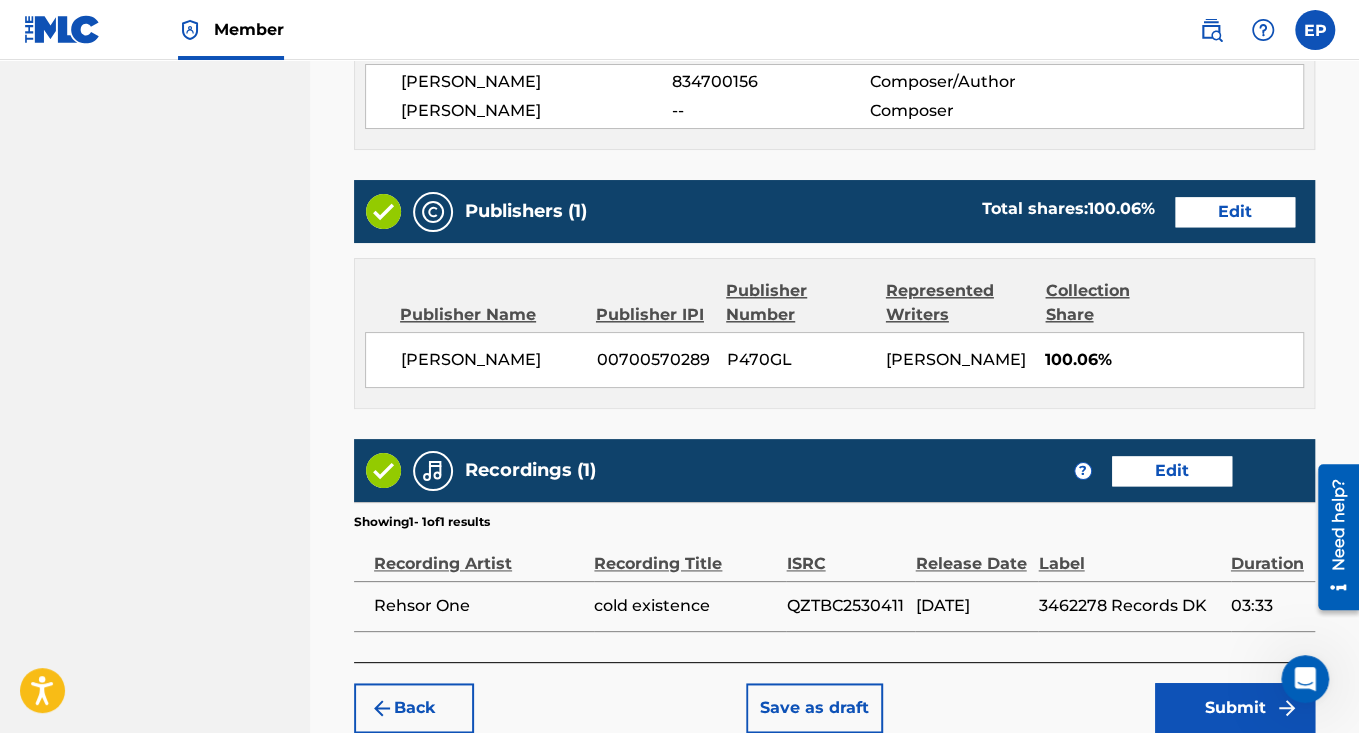 scroll, scrollTop: 1226, scrollLeft: 0, axis: vertical 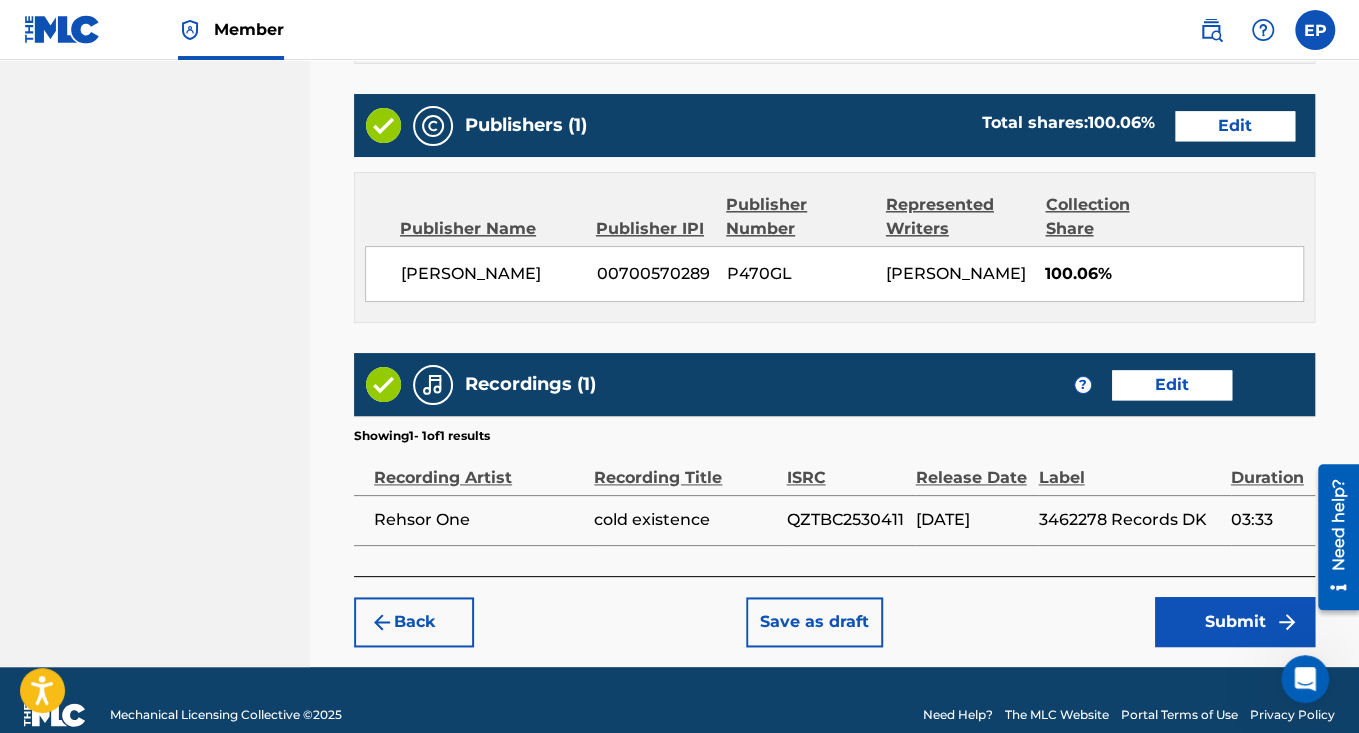 click on "Submit" at bounding box center [1235, 622] 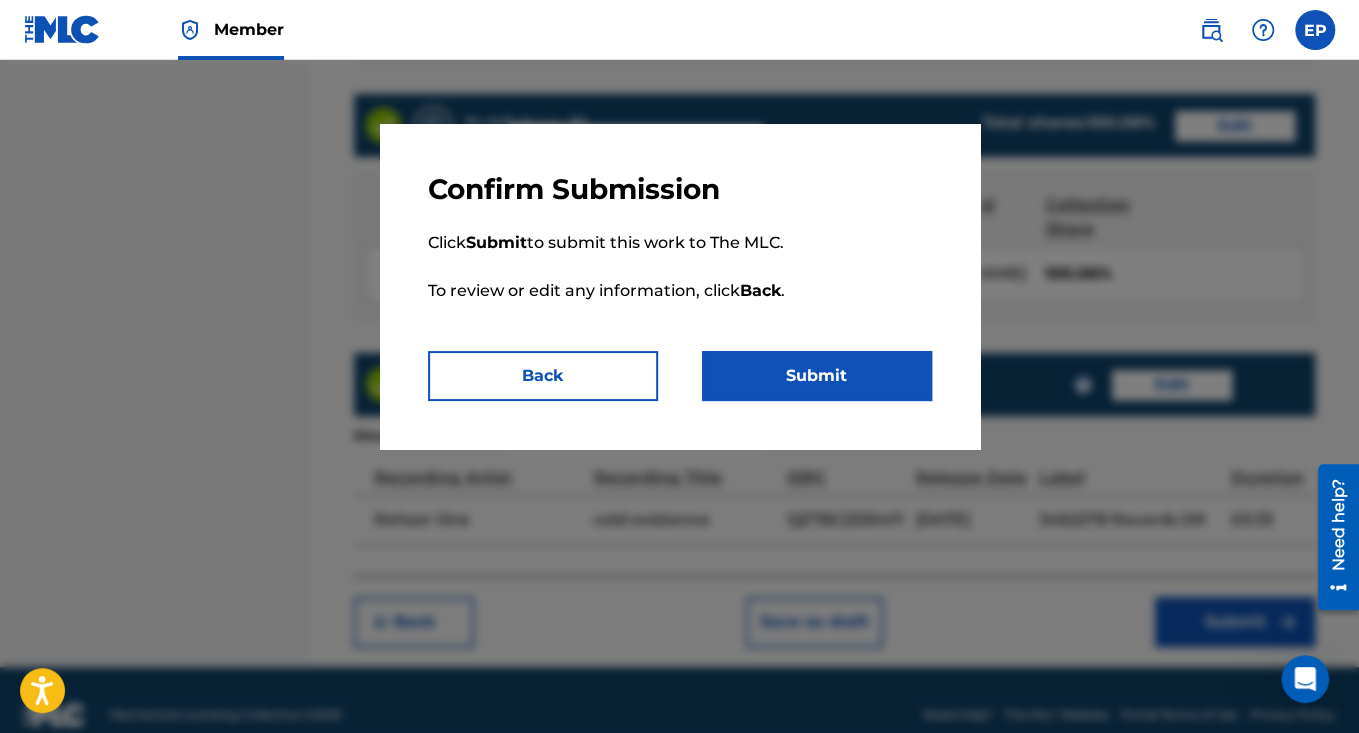 click on "Submit" at bounding box center [817, 376] 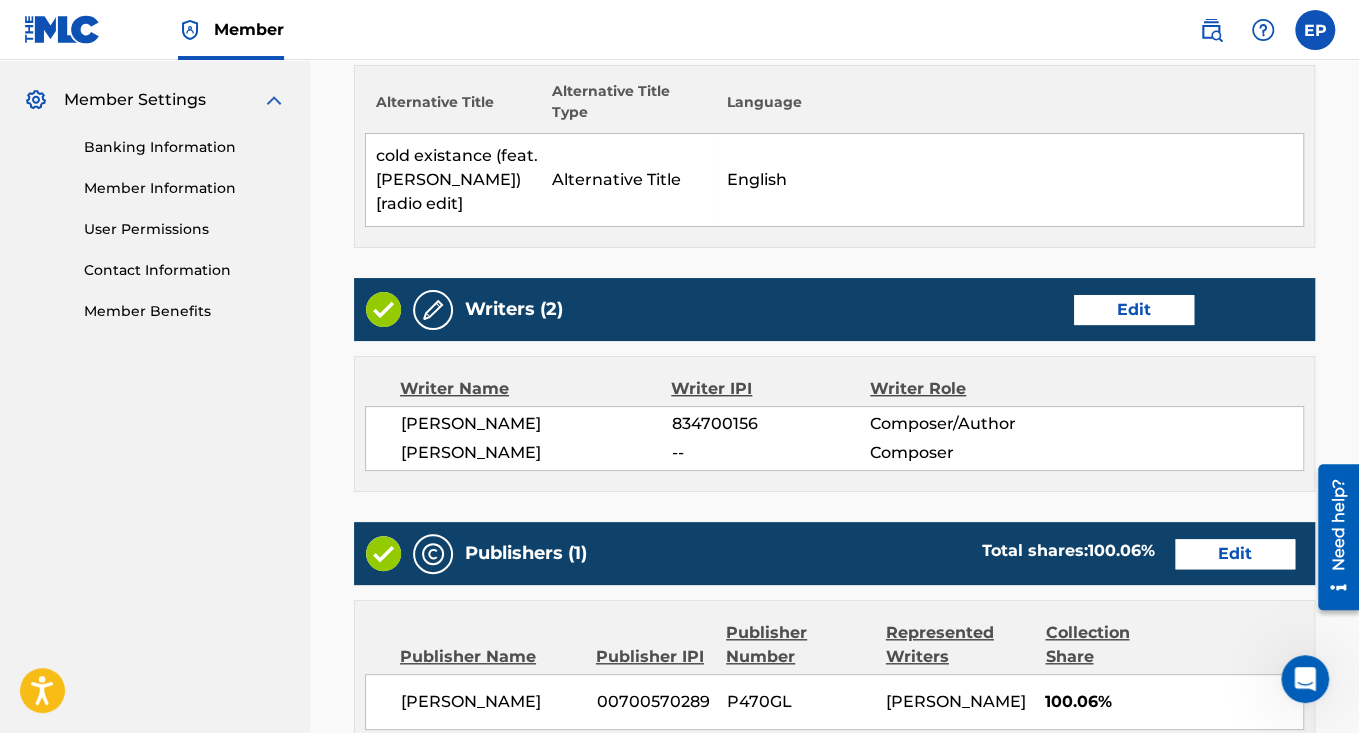 click on "Edit" at bounding box center [1134, 310] 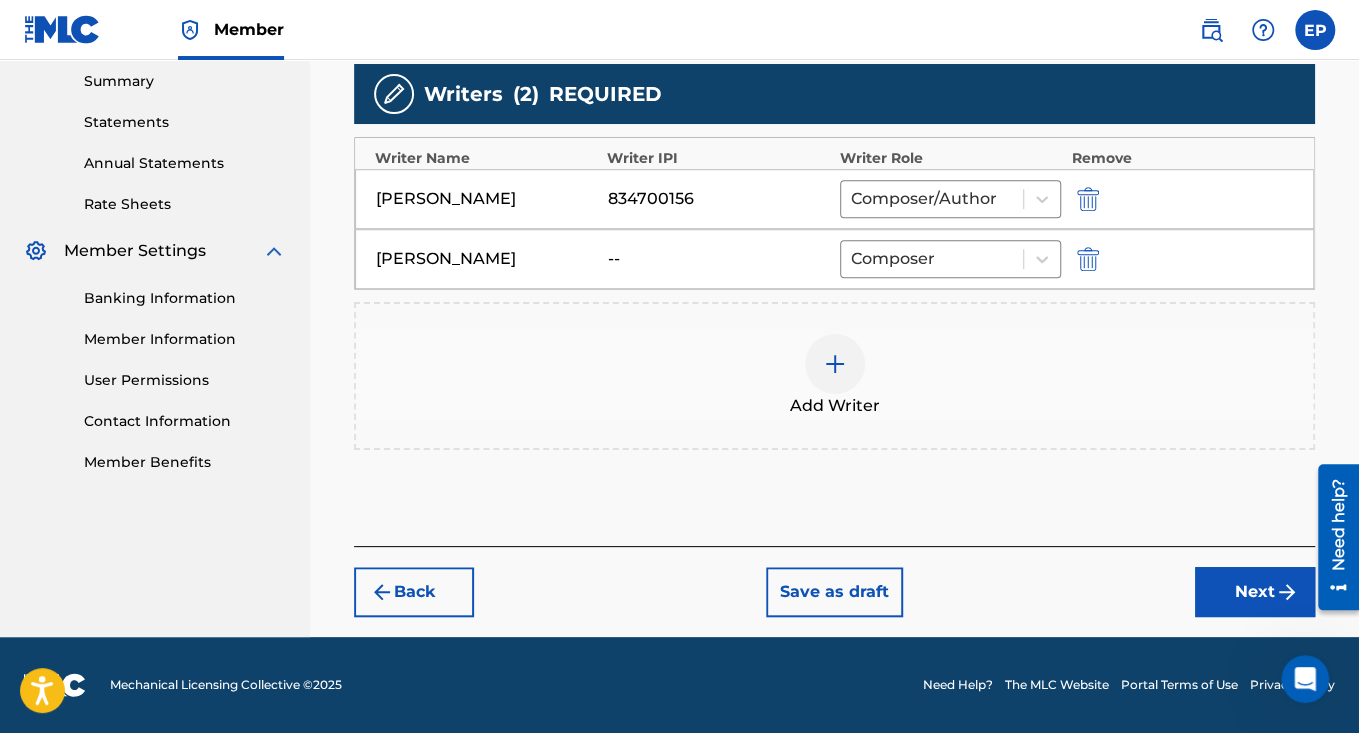 scroll, scrollTop: 644, scrollLeft: 0, axis: vertical 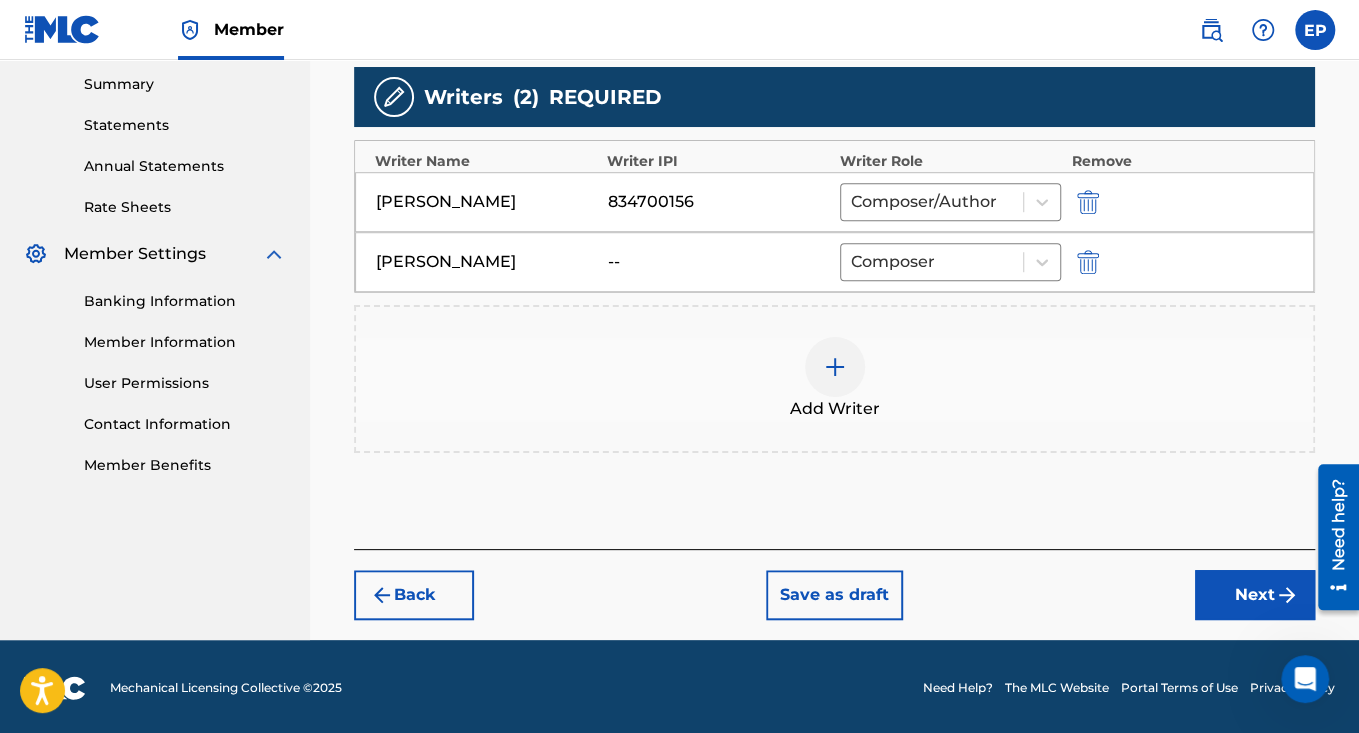 click on "Next" at bounding box center (1255, 595) 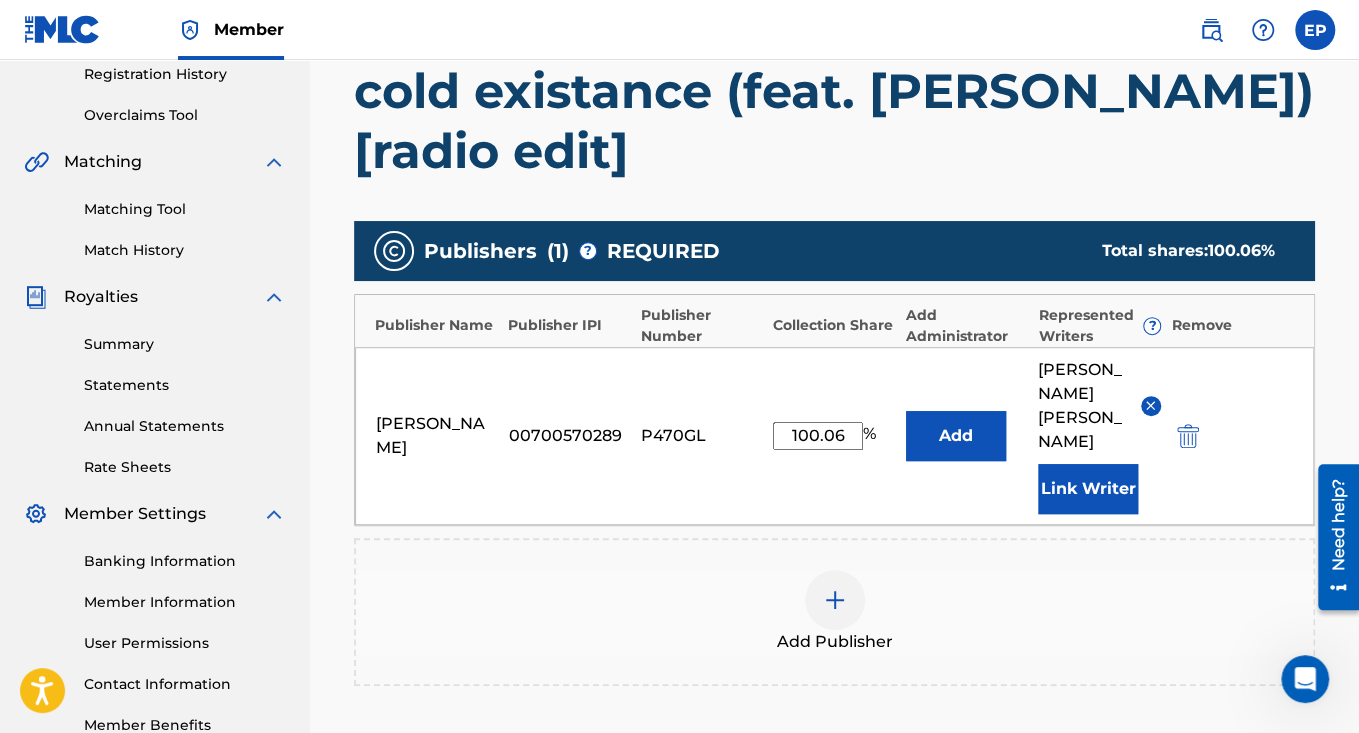 scroll, scrollTop: 416, scrollLeft: 0, axis: vertical 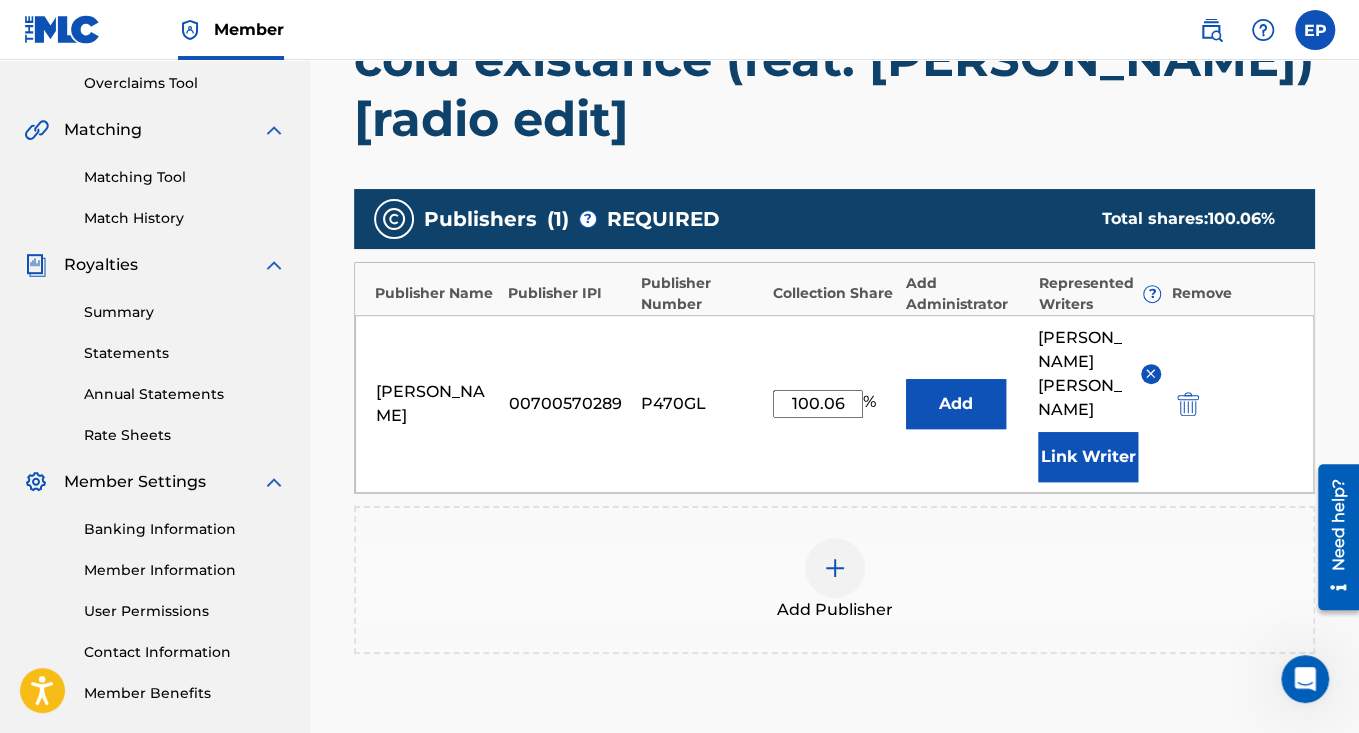 click at bounding box center (1150, 373) 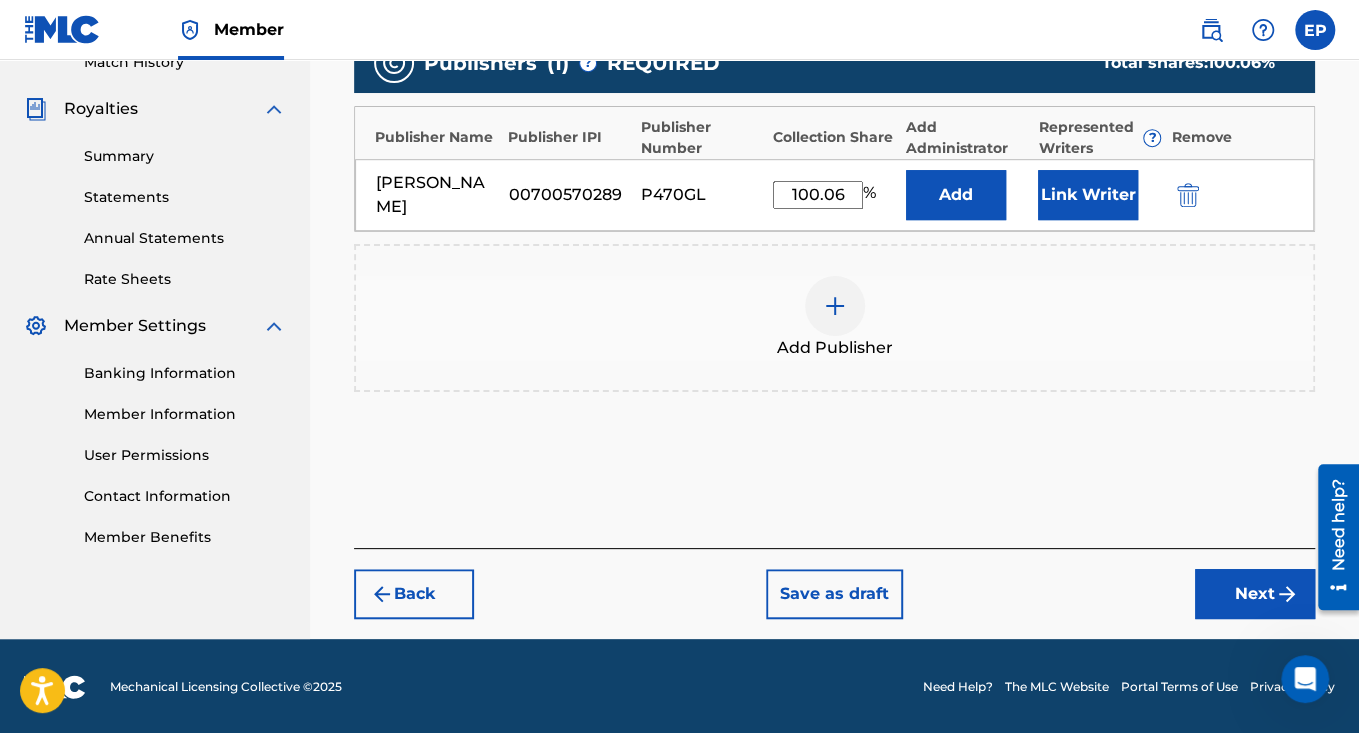 click on "Next" at bounding box center [1255, 594] 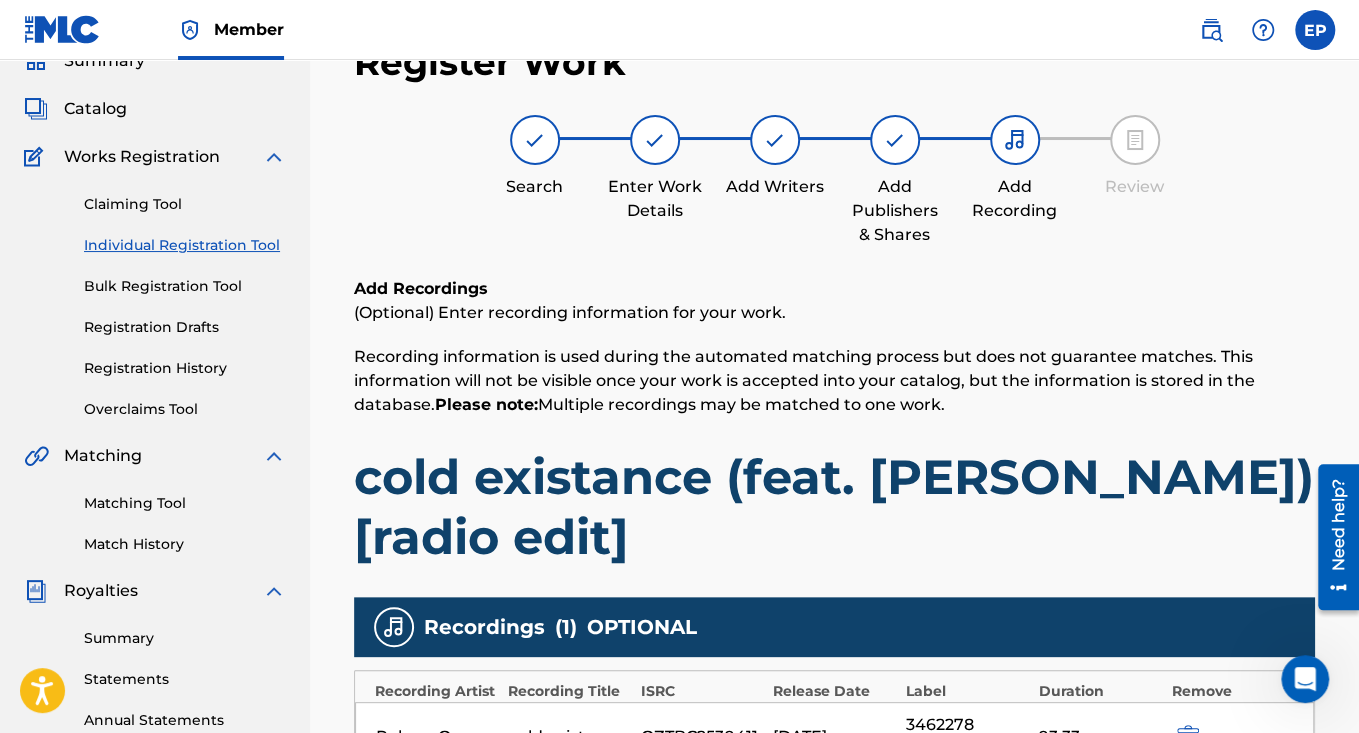 scroll, scrollTop: 539, scrollLeft: 0, axis: vertical 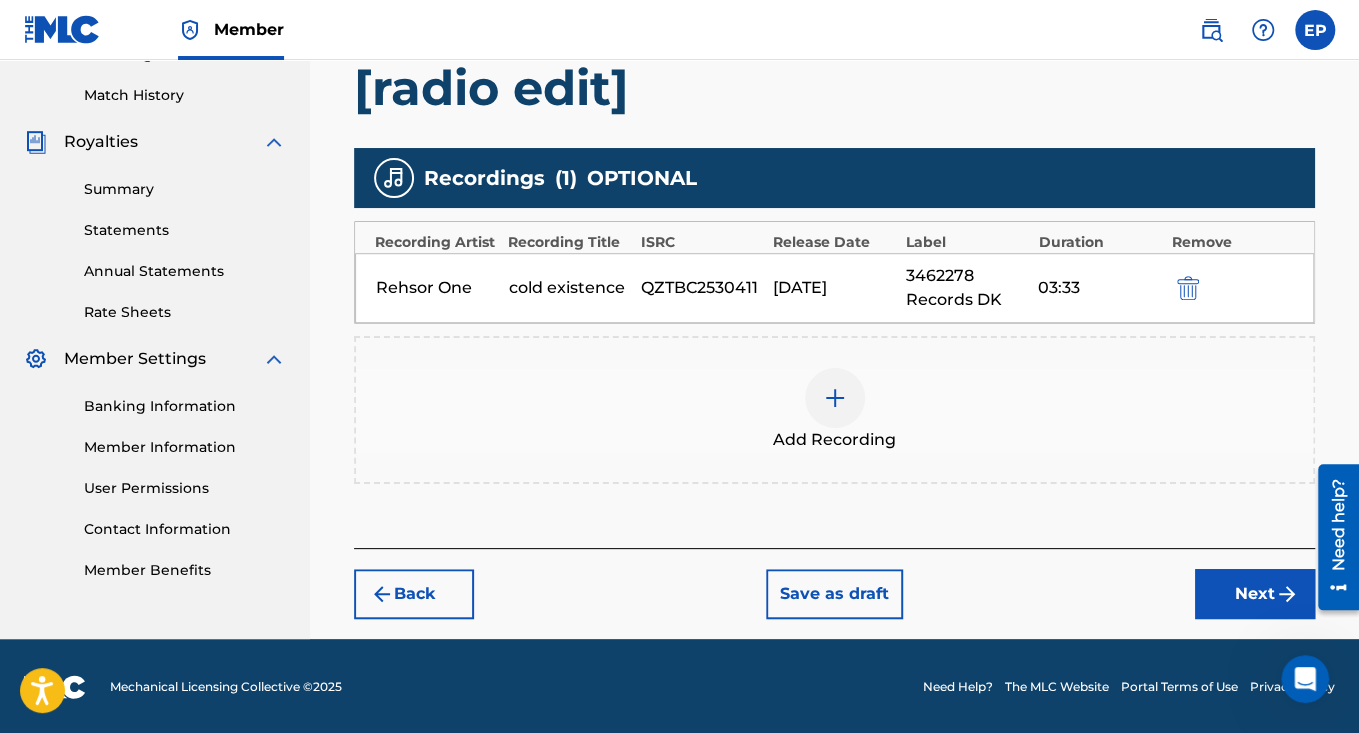 click on "Next" at bounding box center [1255, 594] 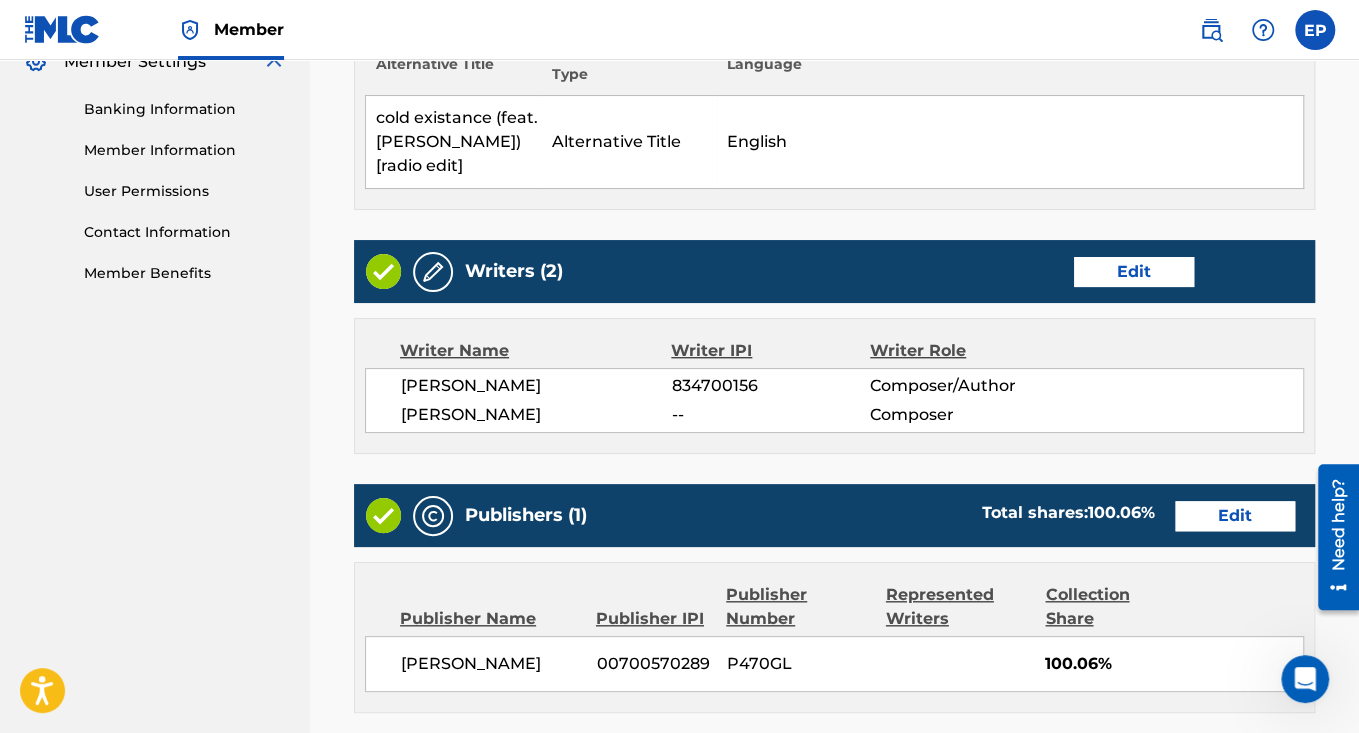 scroll, scrollTop: 1226, scrollLeft: 0, axis: vertical 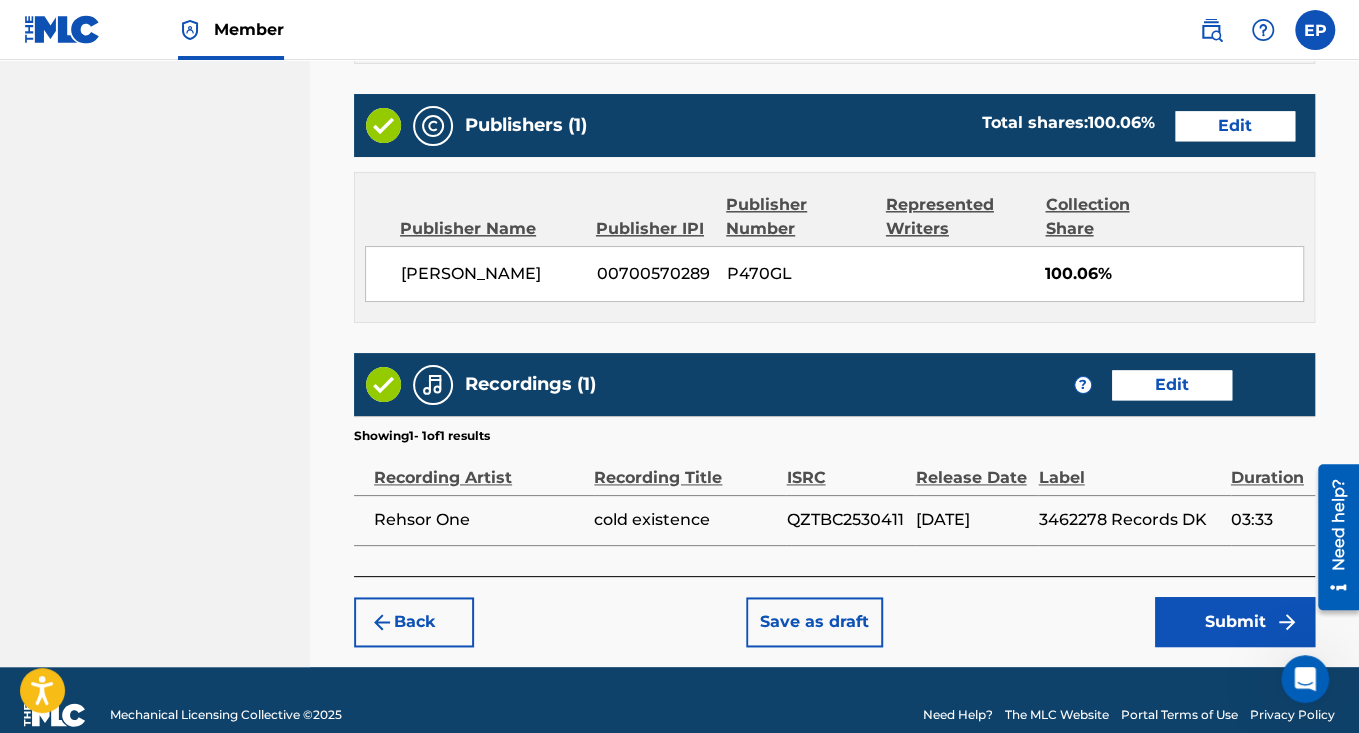 click on "Submit" at bounding box center [1235, 622] 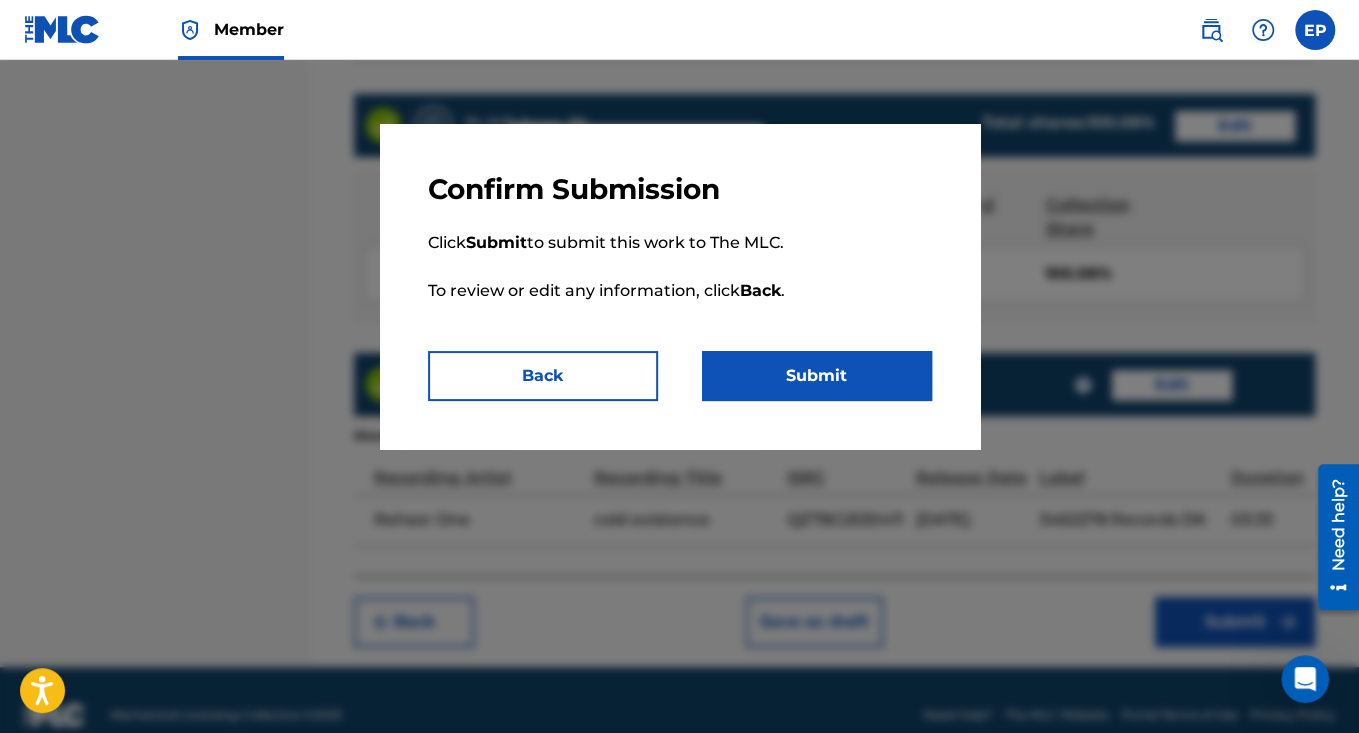 click on "Submit" at bounding box center (817, 376) 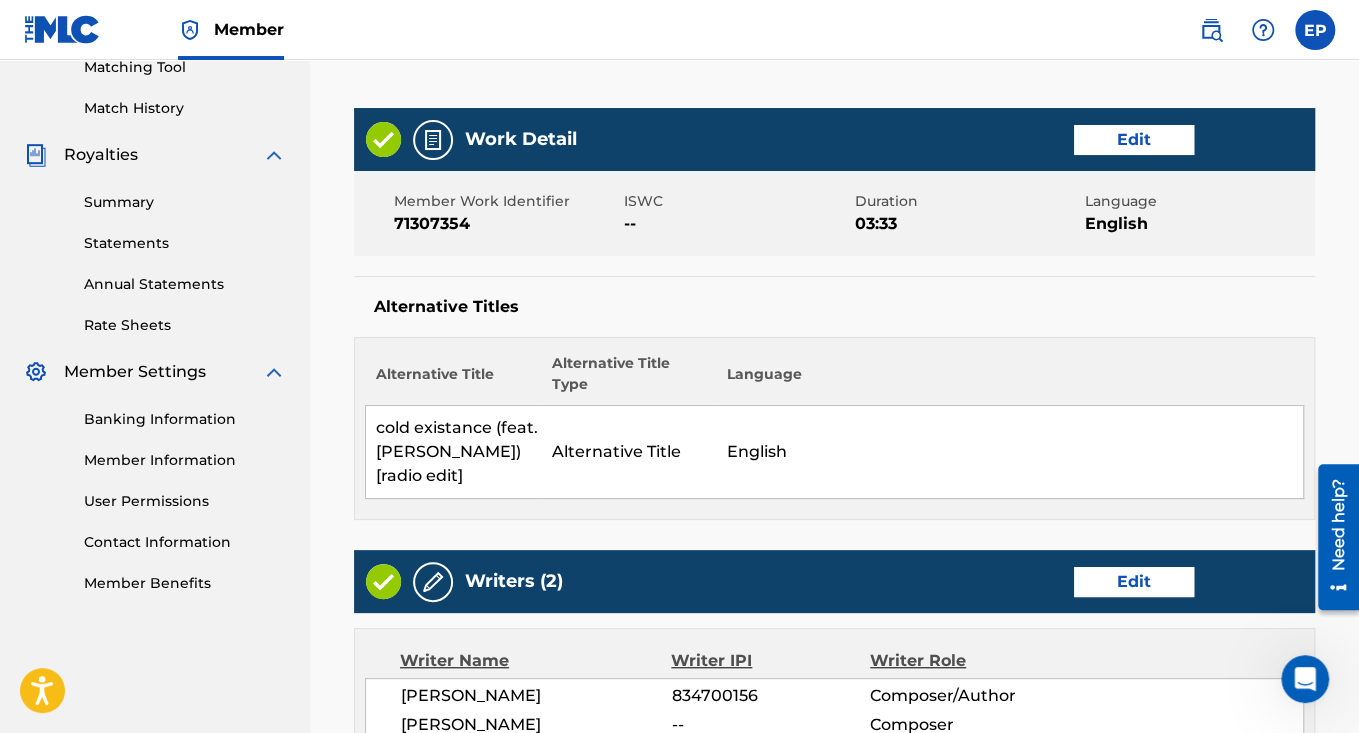 scroll, scrollTop: 508, scrollLeft: 0, axis: vertical 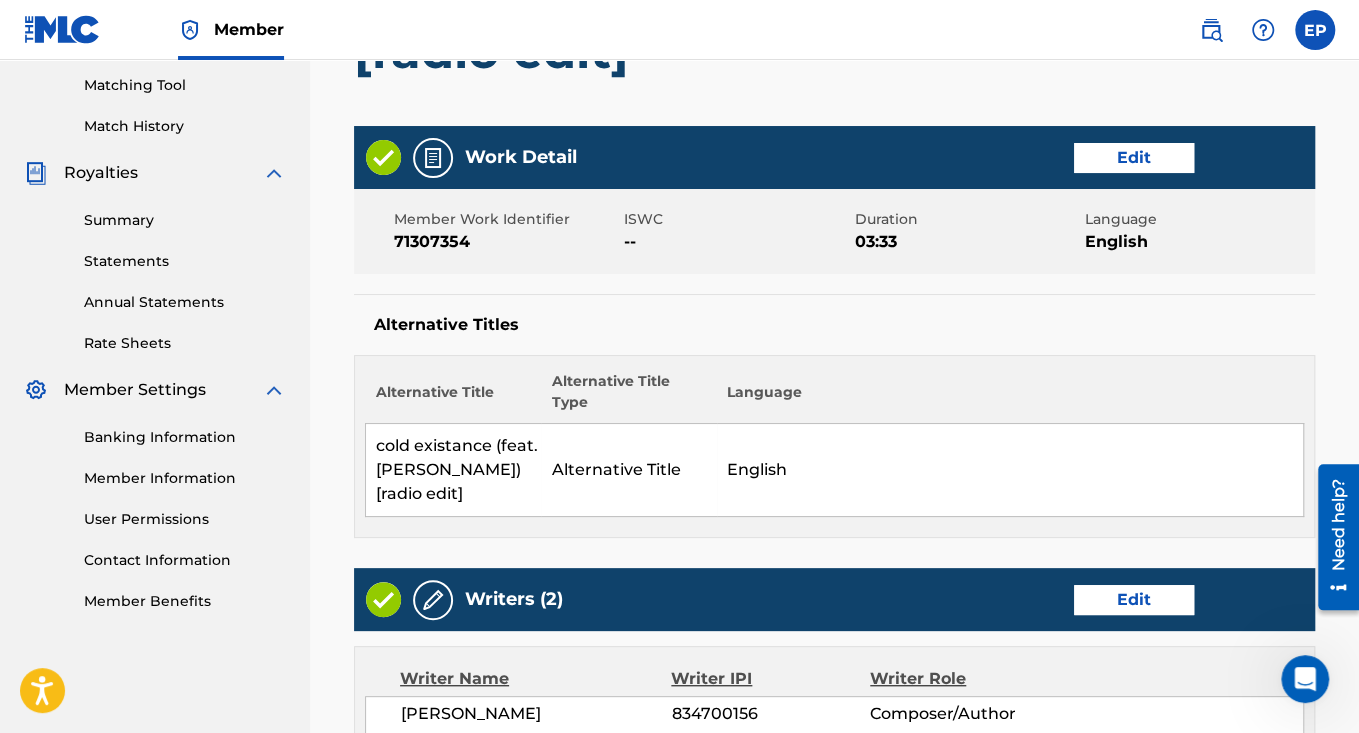 click on "Edit" at bounding box center (1134, 158) 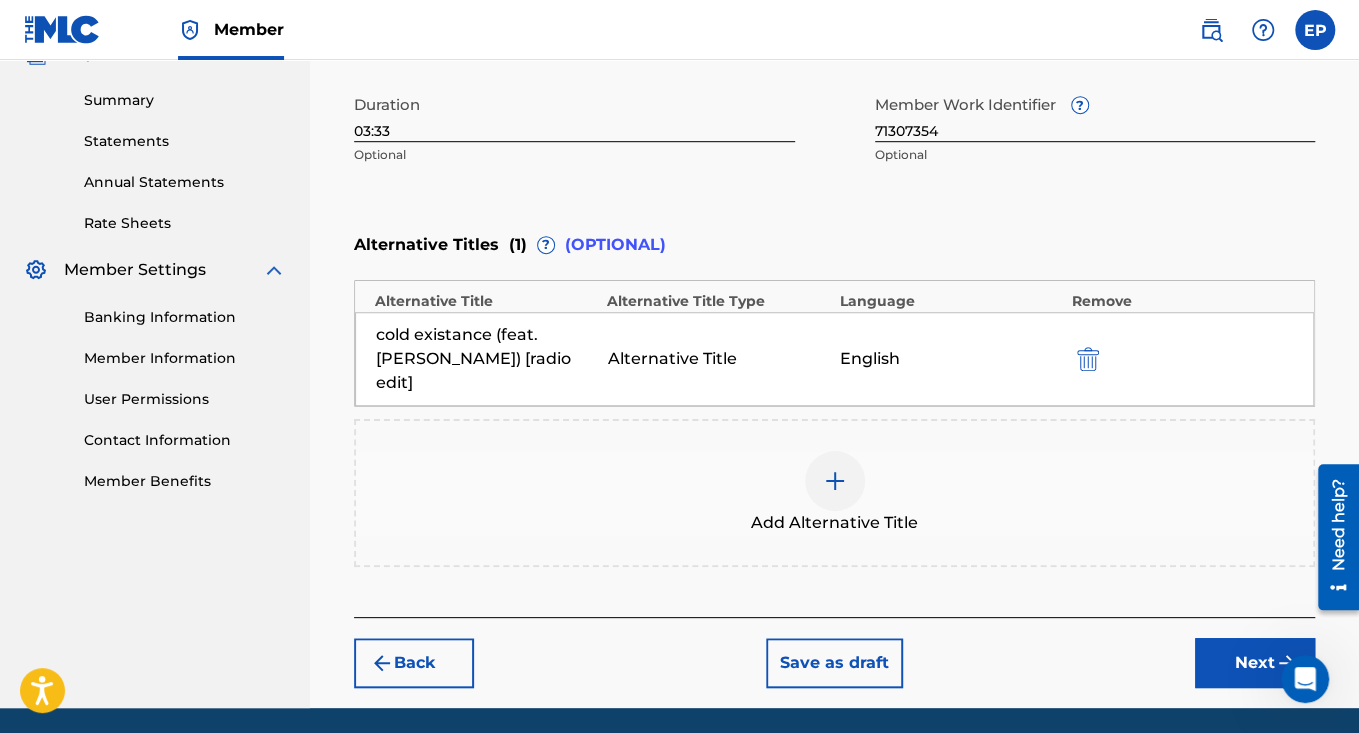 scroll, scrollTop: 633, scrollLeft: 0, axis: vertical 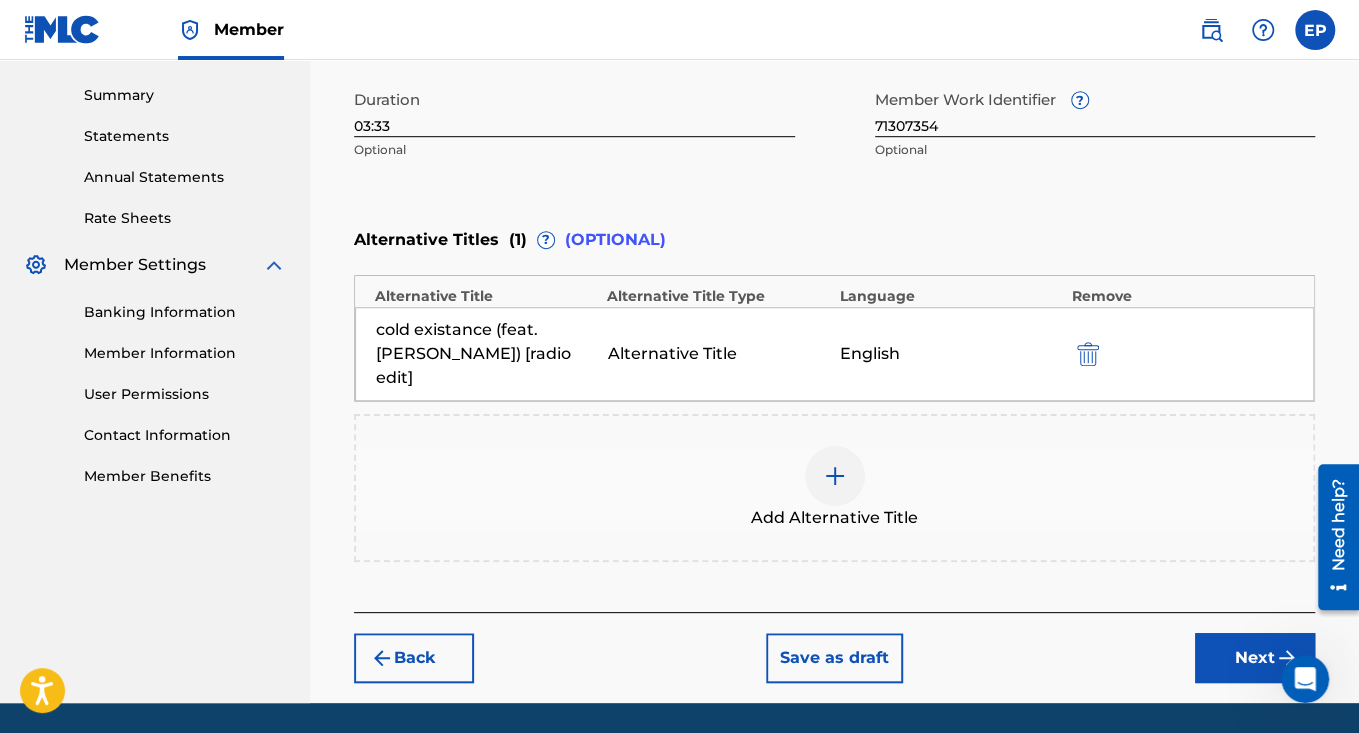 click at bounding box center (1088, 354) 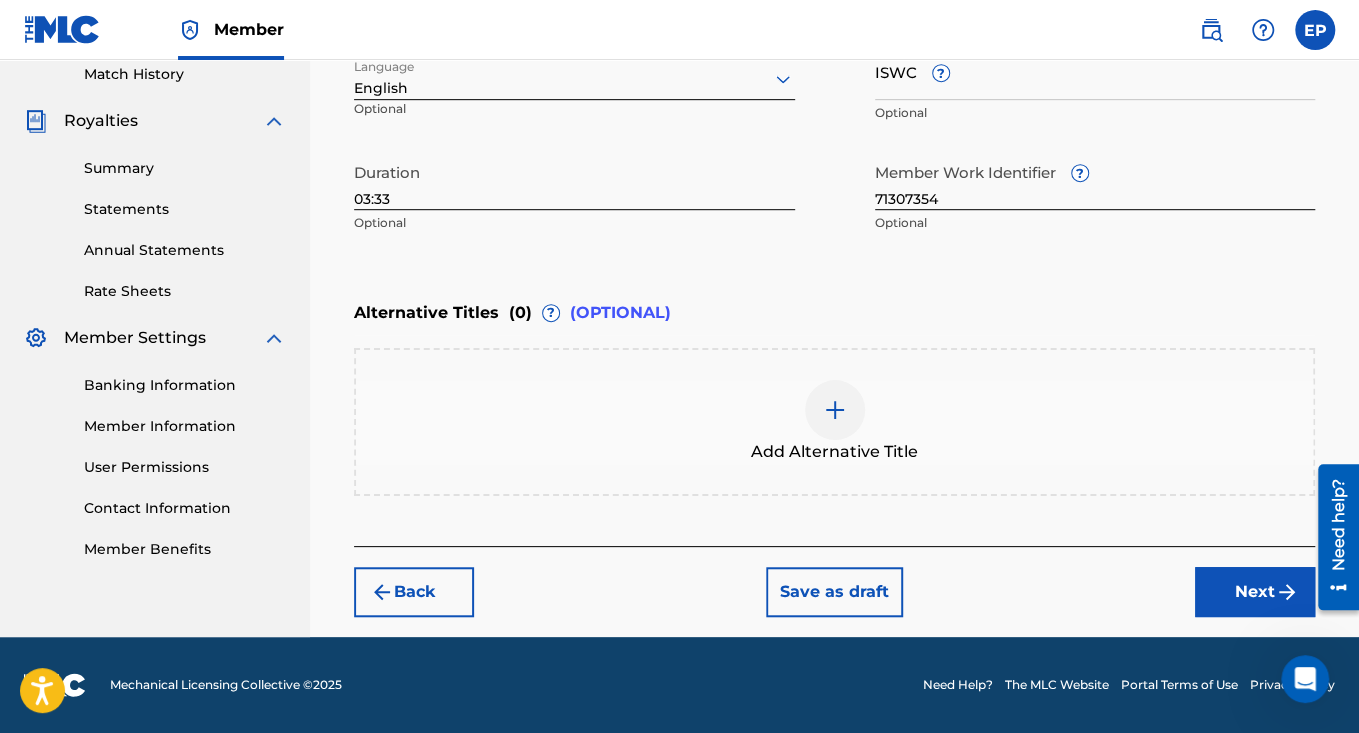 scroll, scrollTop: 558, scrollLeft: 0, axis: vertical 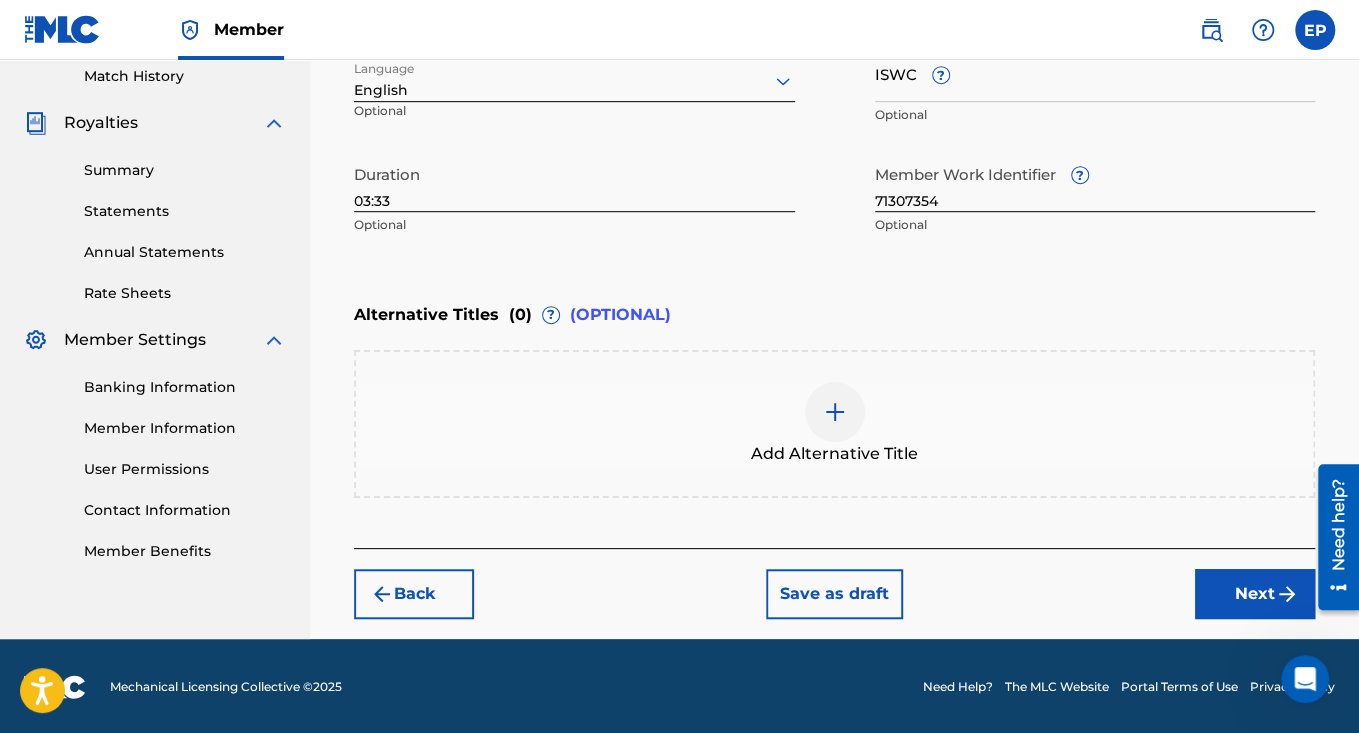 click on "Next" at bounding box center (1255, 594) 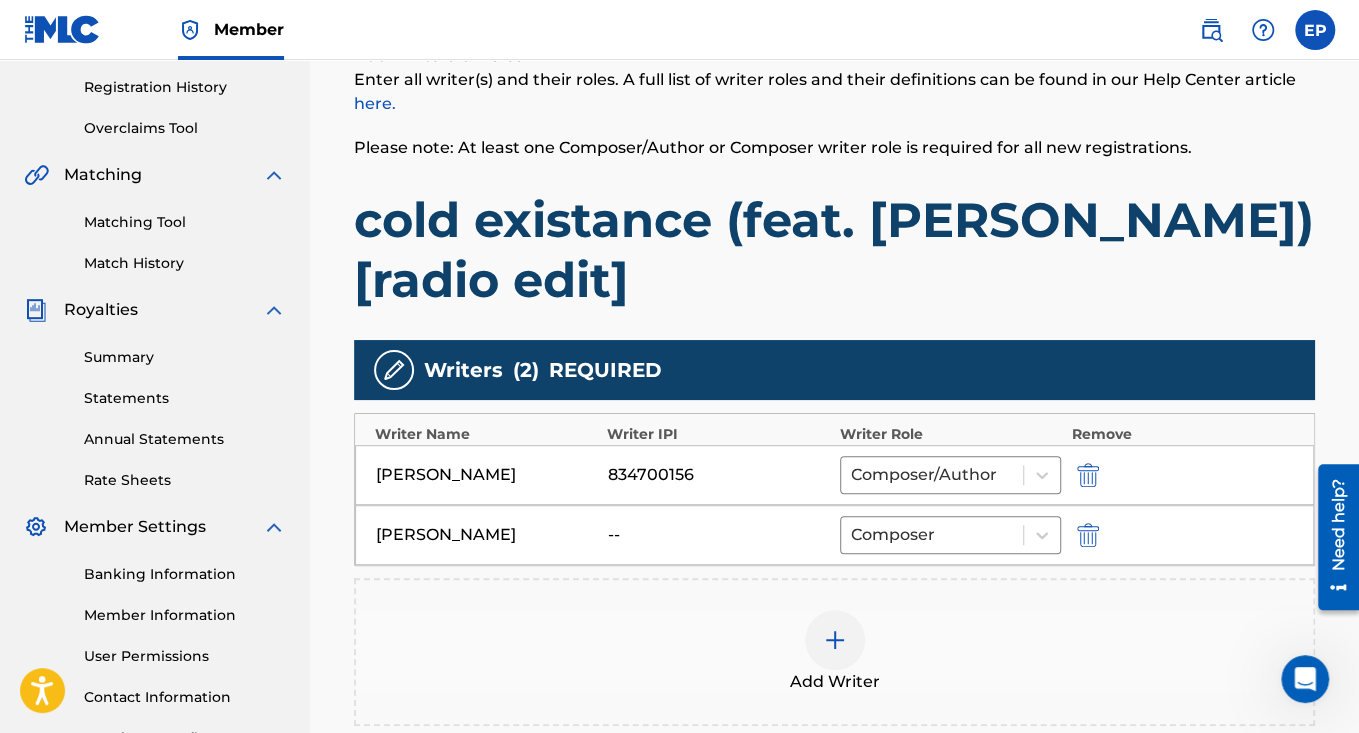 scroll, scrollTop: 644, scrollLeft: 0, axis: vertical 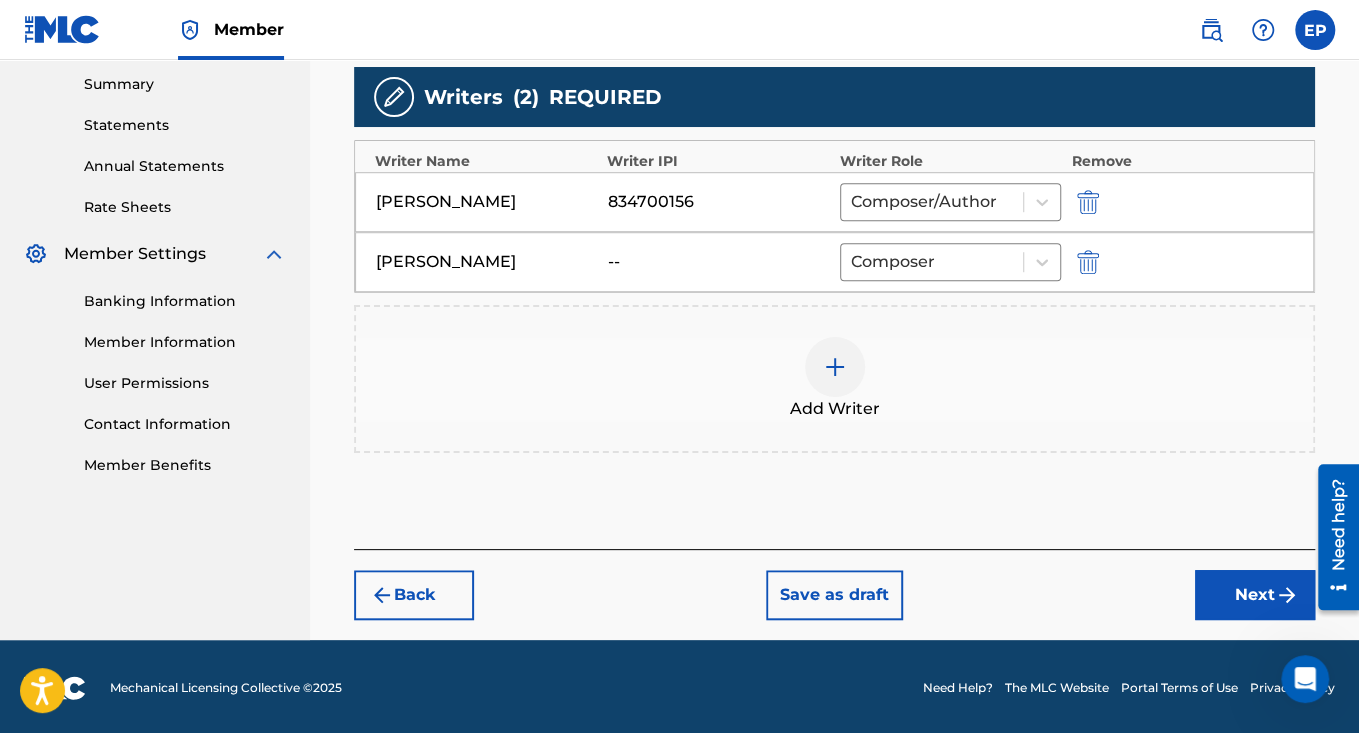 click at bounding box center [1088, 262] 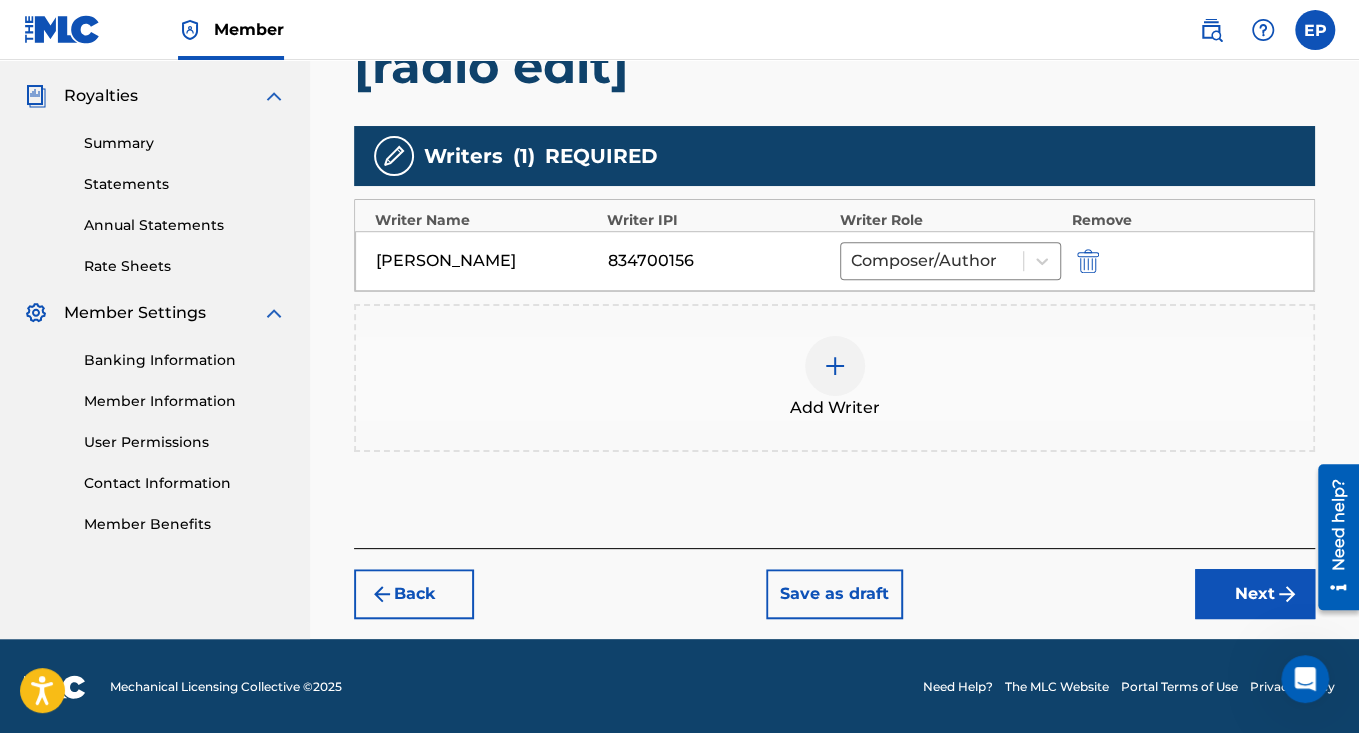 click on "Next" at bounding box center (1255, 594) 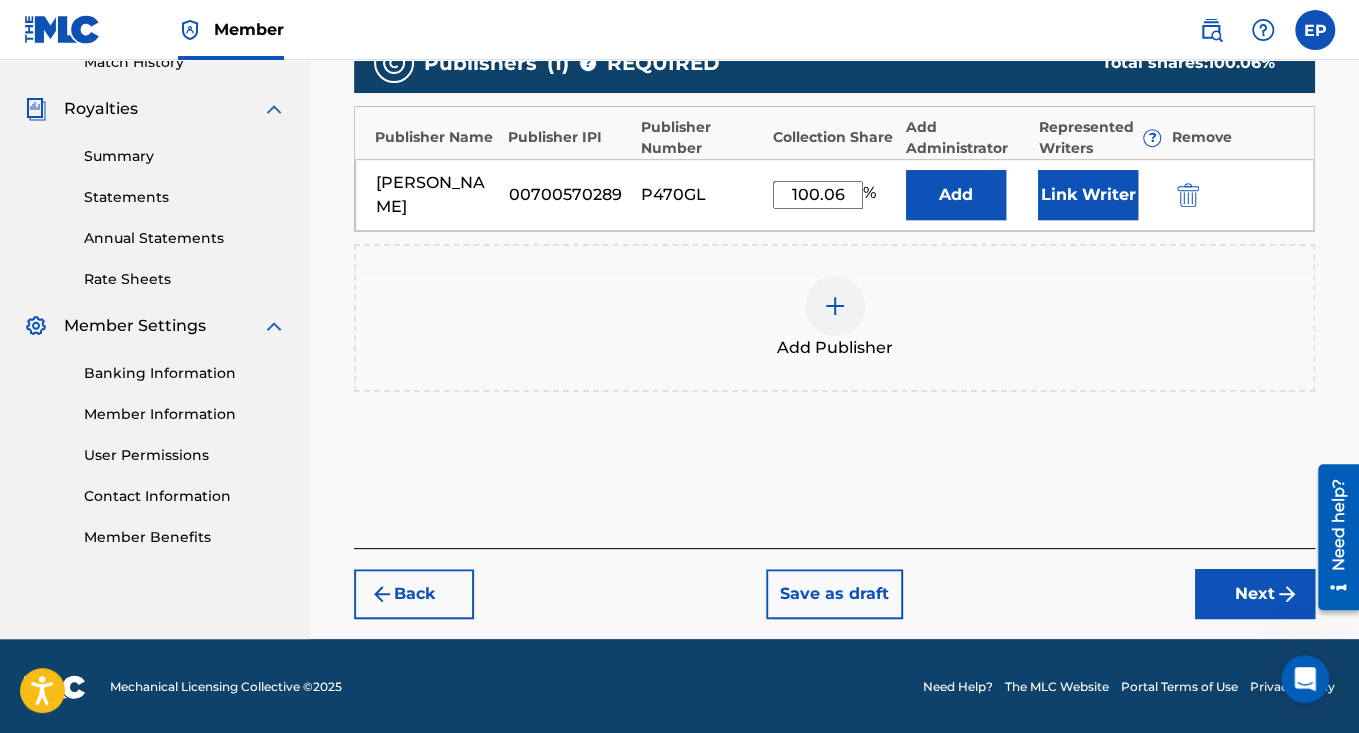 click on "Next" at bounding box center [1255, 594] 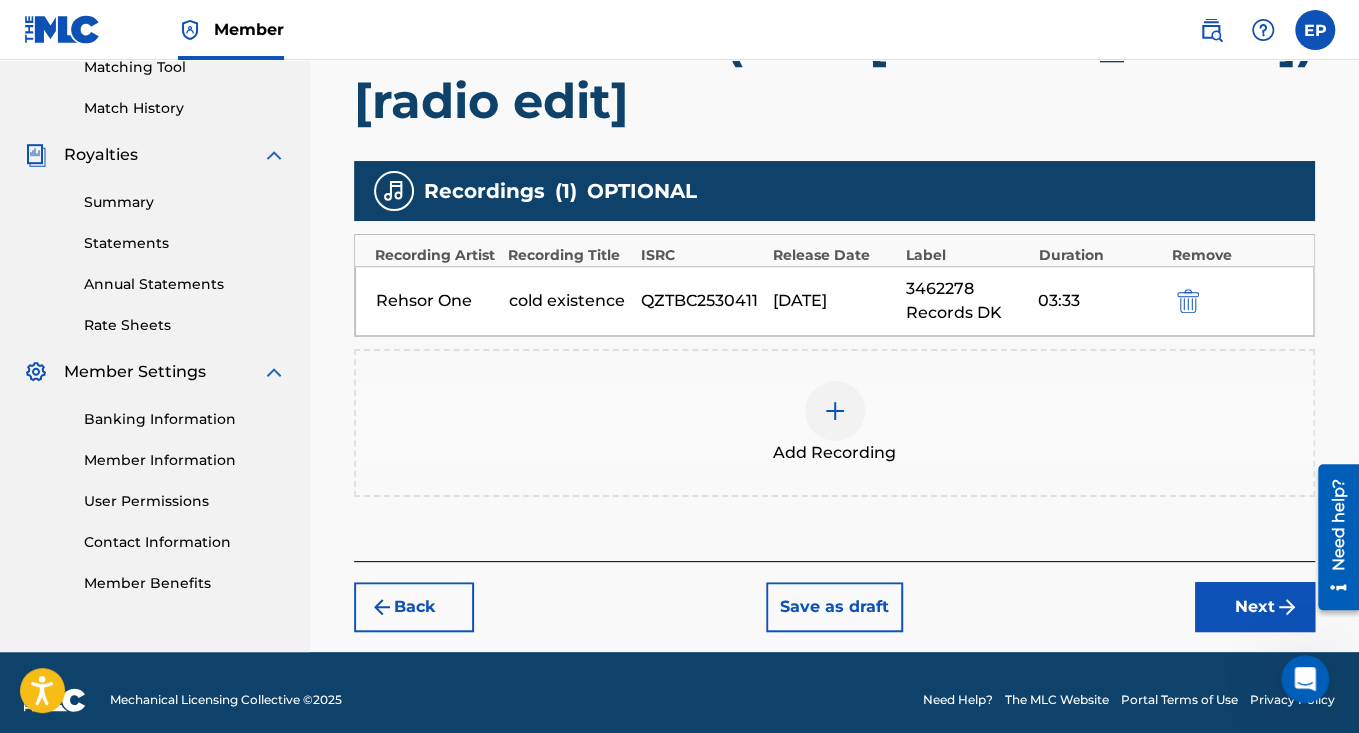 scroll, scrollTop: 539, scrollLeft: 0, axis: vertical 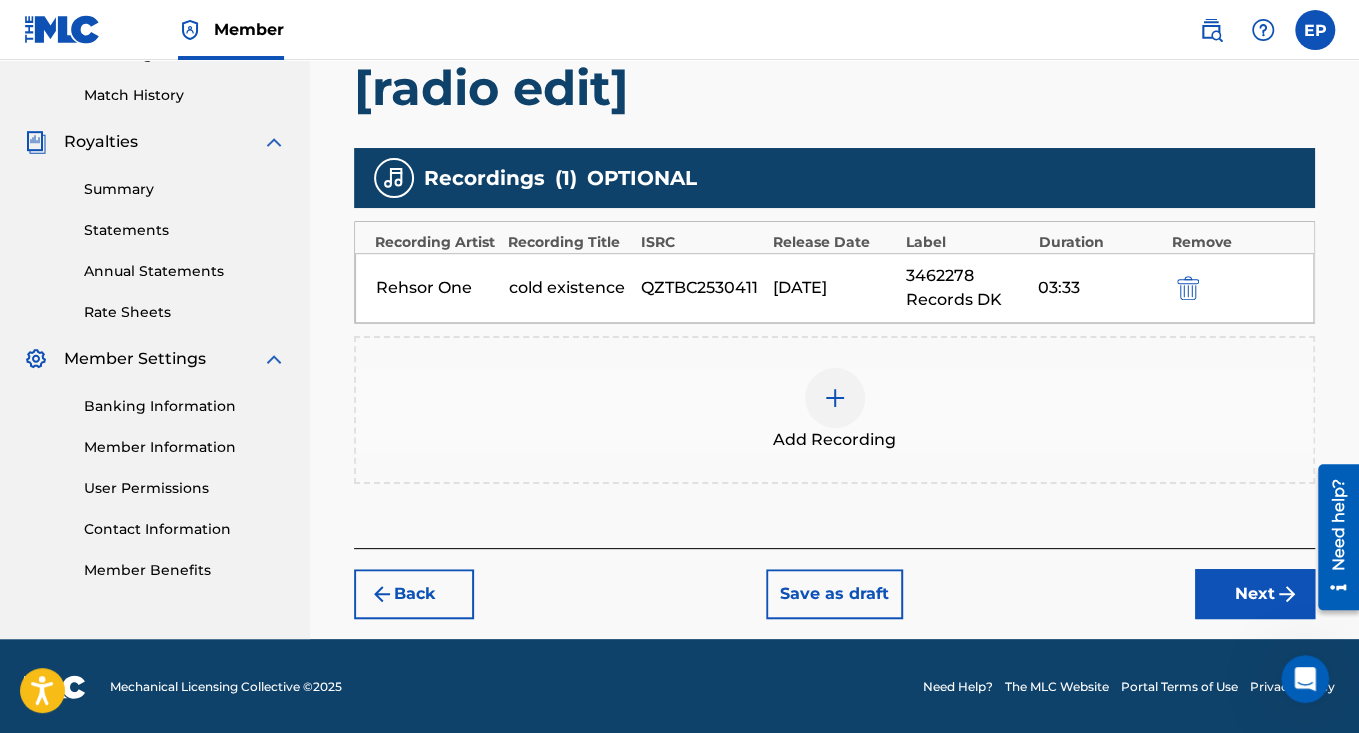 click on "Next" at bounding box center (1255, 594) 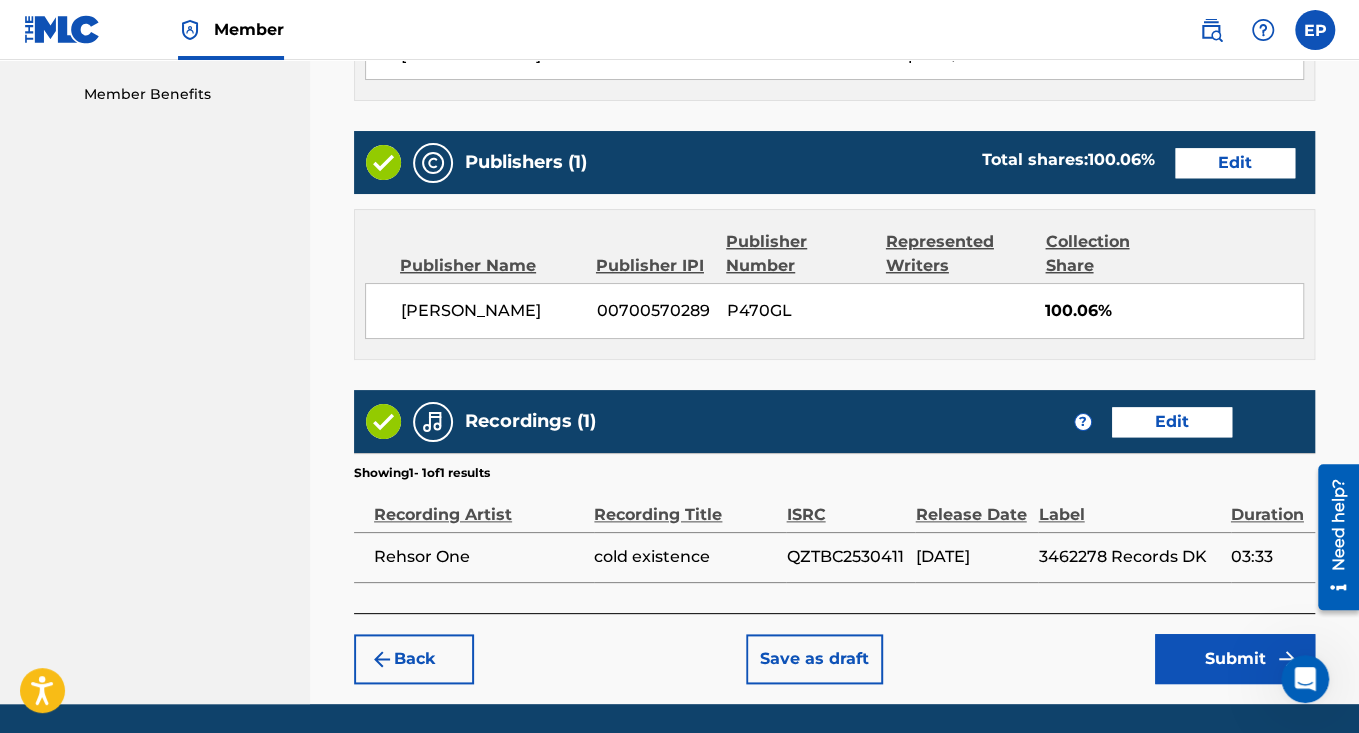 scroll, scrollTop: 1078, scrollLeft: 0, axis: vertical 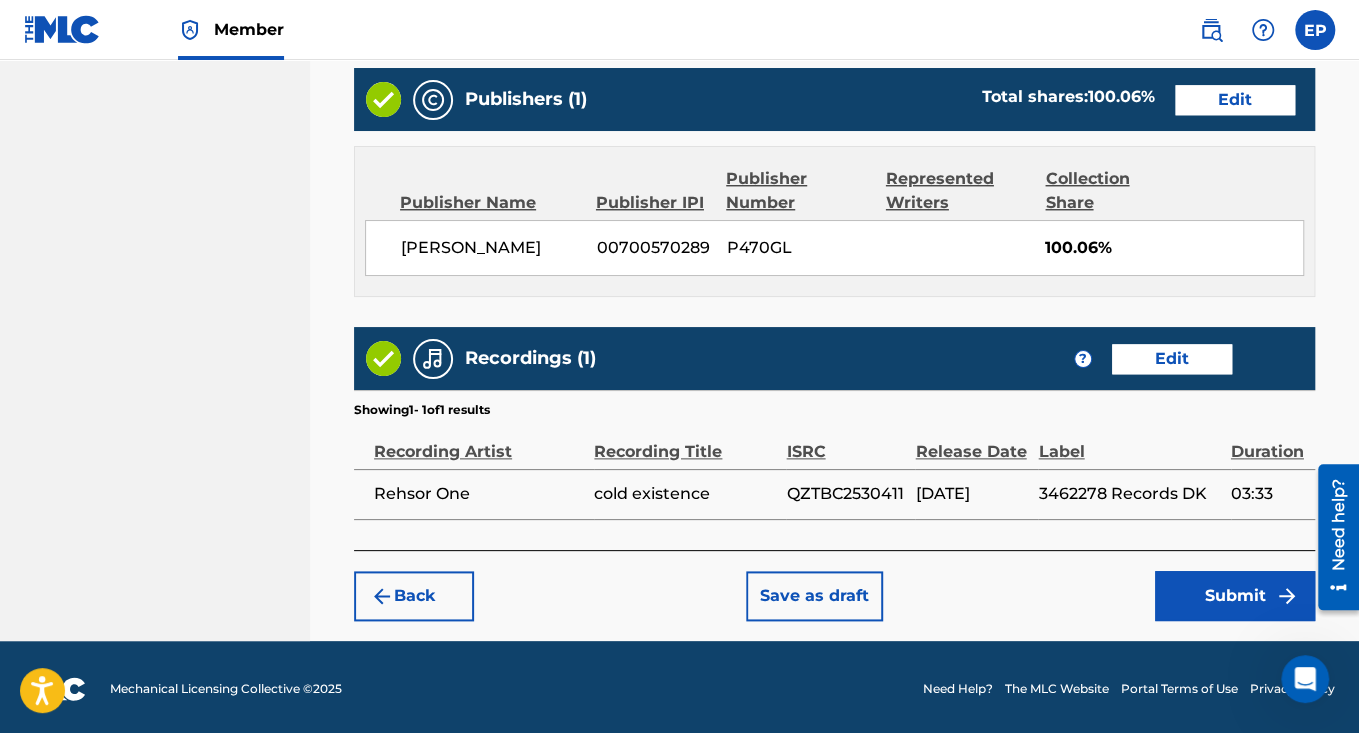 click on "Submit" at bounding box center (1235, 596) 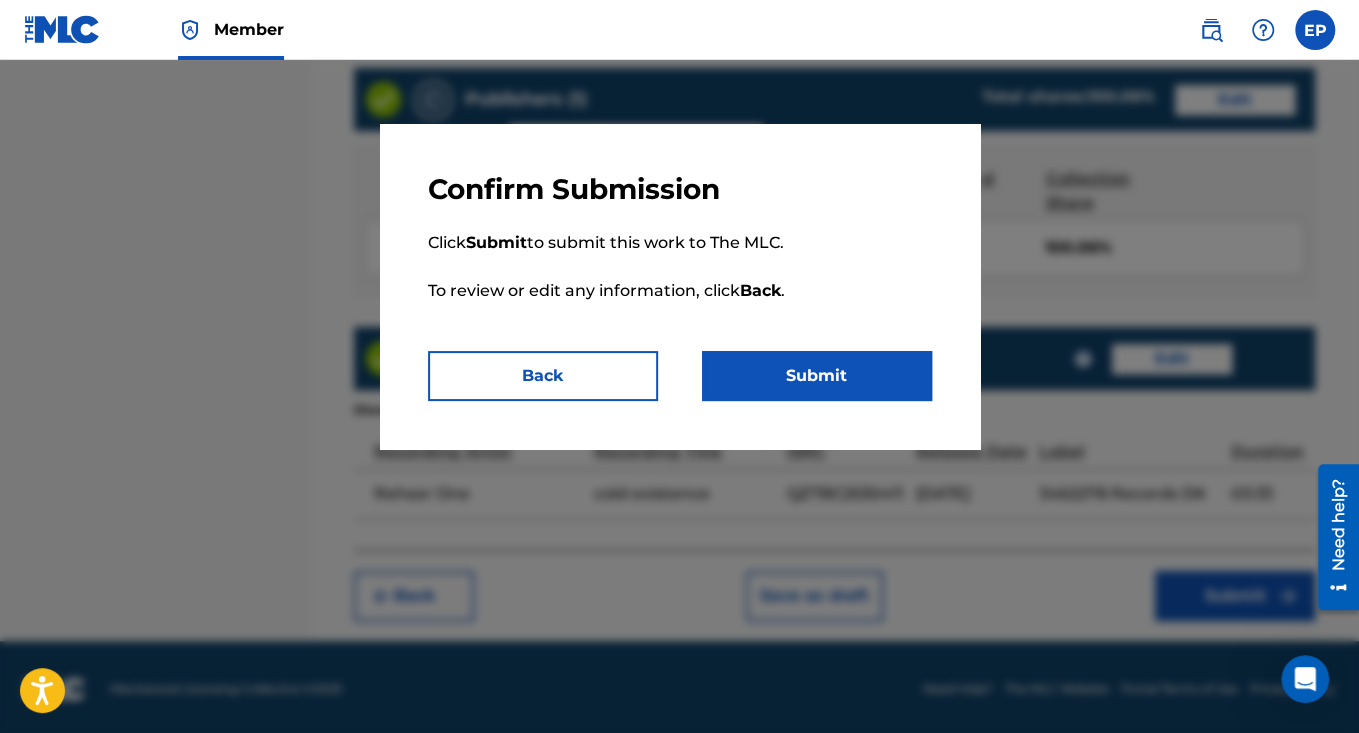 click on "Submit" at bounding box center [817, 376] 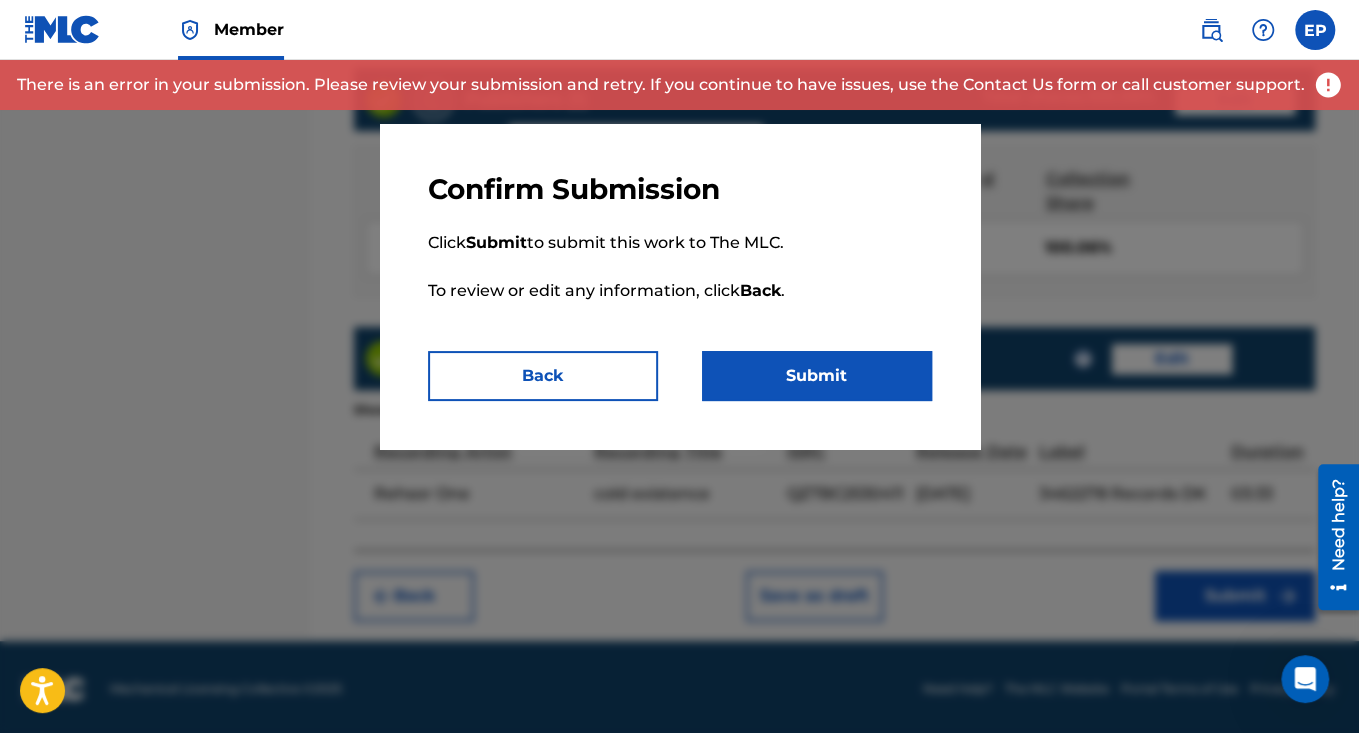 click at bounding box center (1328, 85) 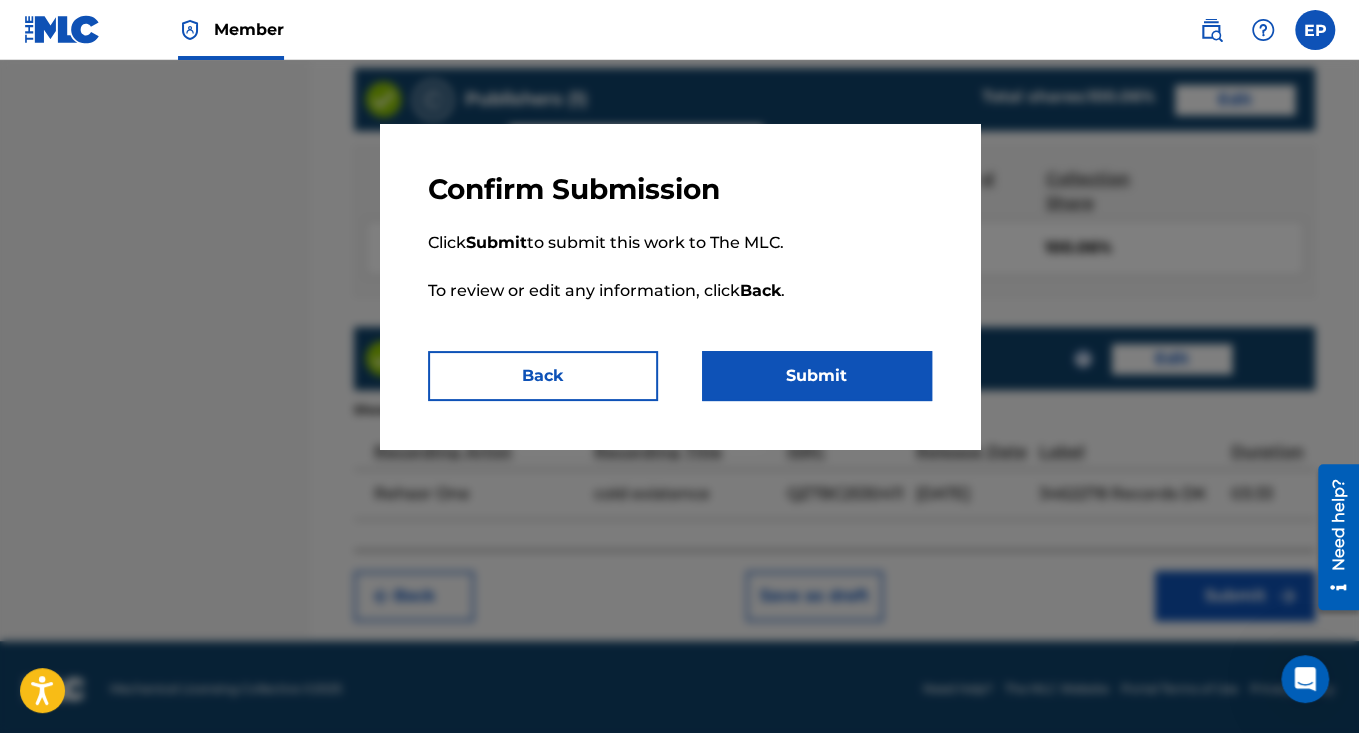 click on "Back" at bounding box center [543, 376] 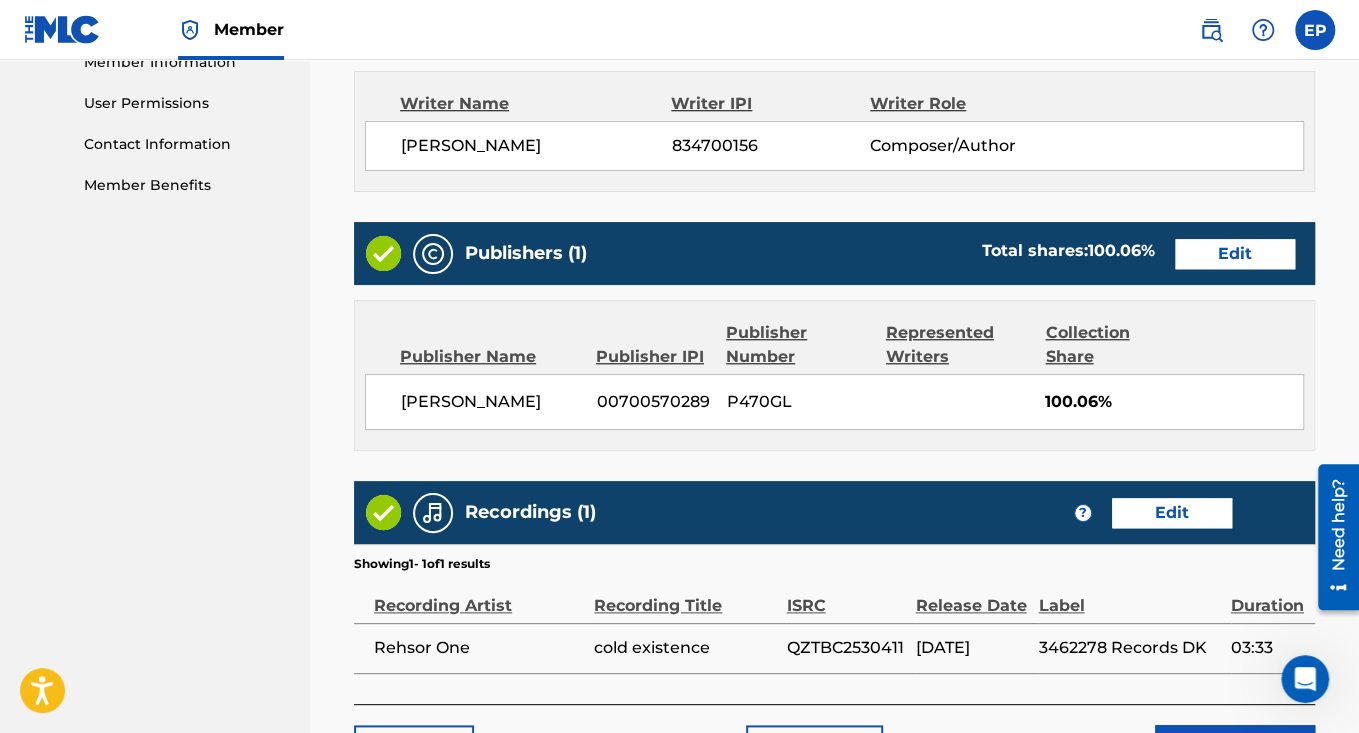 scroll, scrollTop: 1078, scrollLeft: 0, axis: vertical 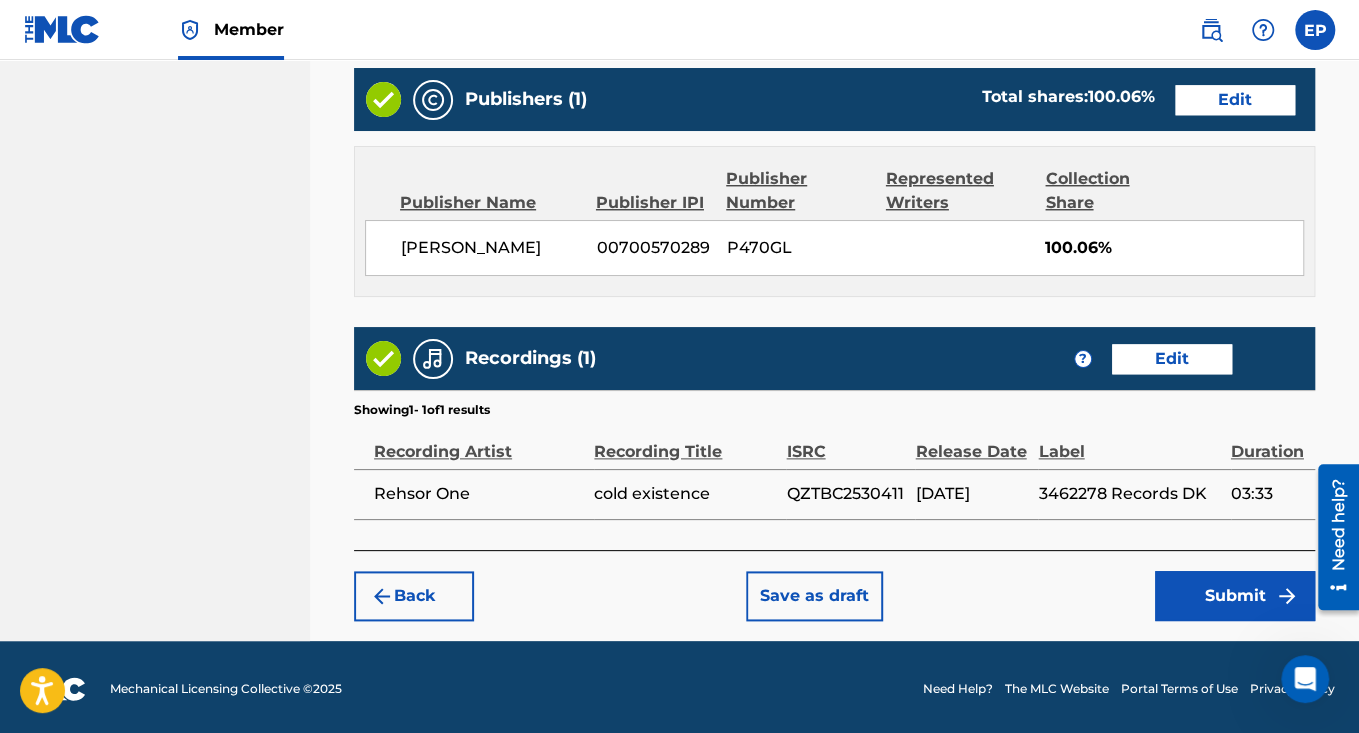 click on "Need Help?" at bounding box center (958, 689) 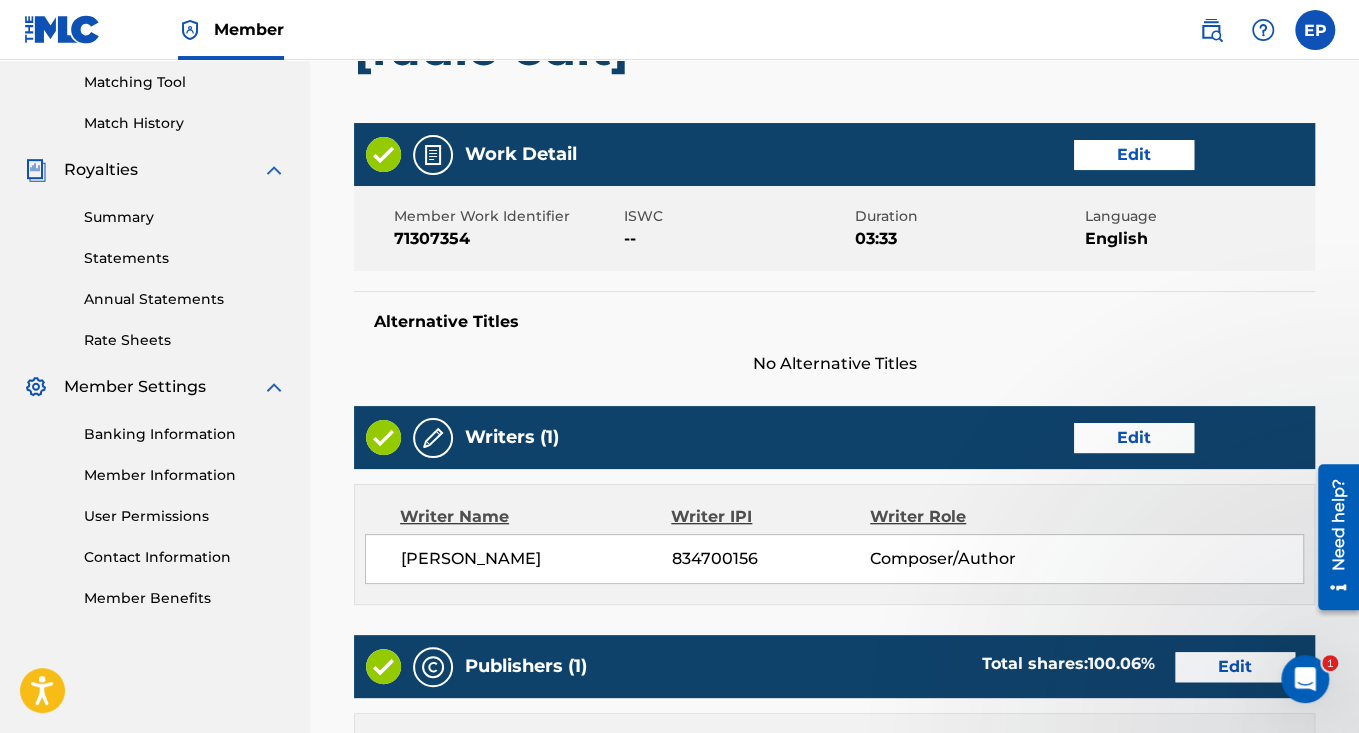 scroll, scrollTop: 503, scrollLeft: 0, axis: vertical 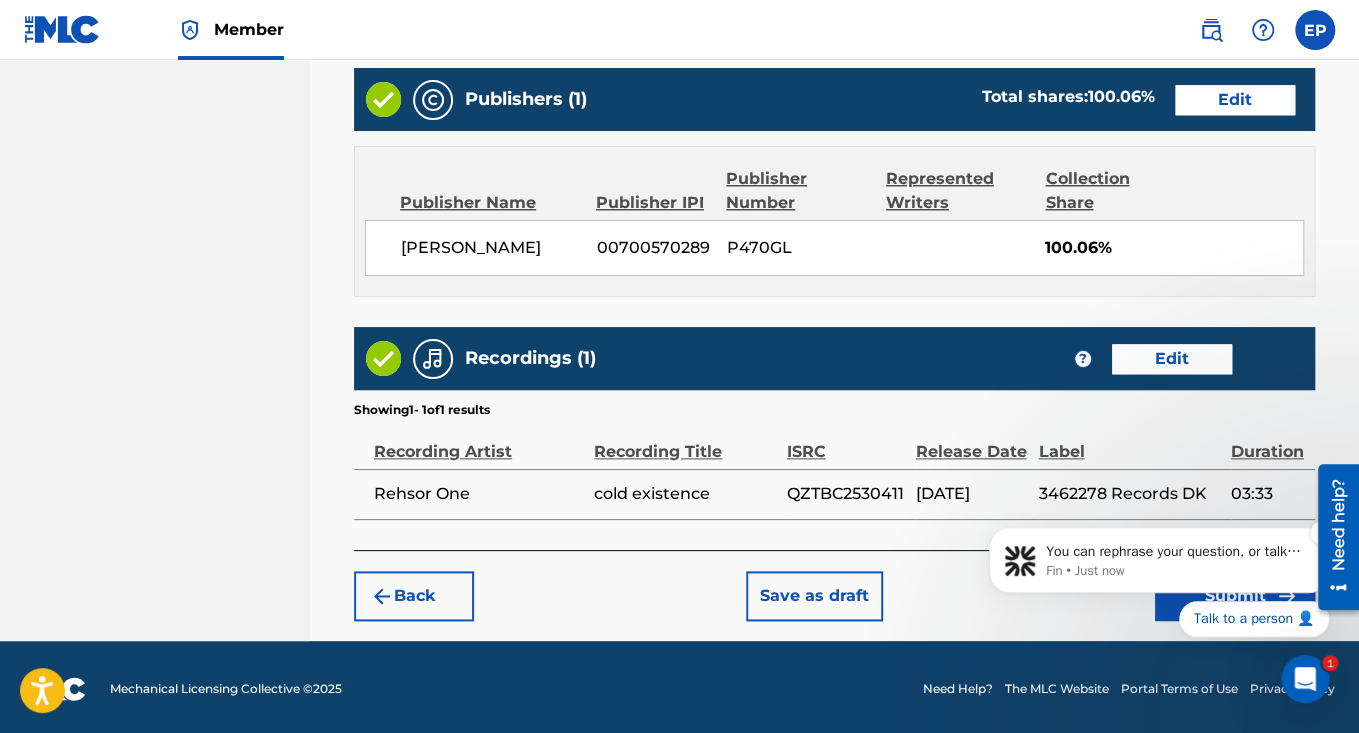 click on "Fin • Just now" at bounding box center (1175, 571) 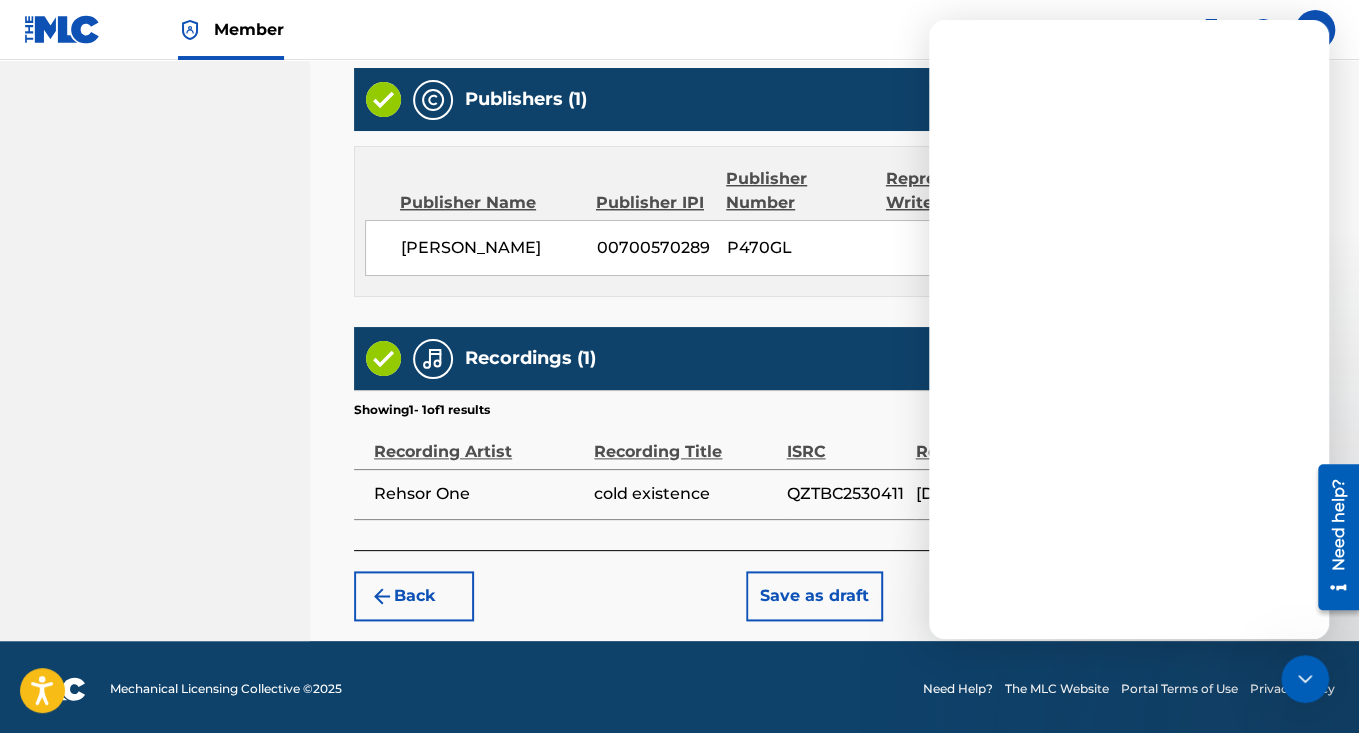 scroll, scrollTop: 0, scrollLeft: 0, axis: both 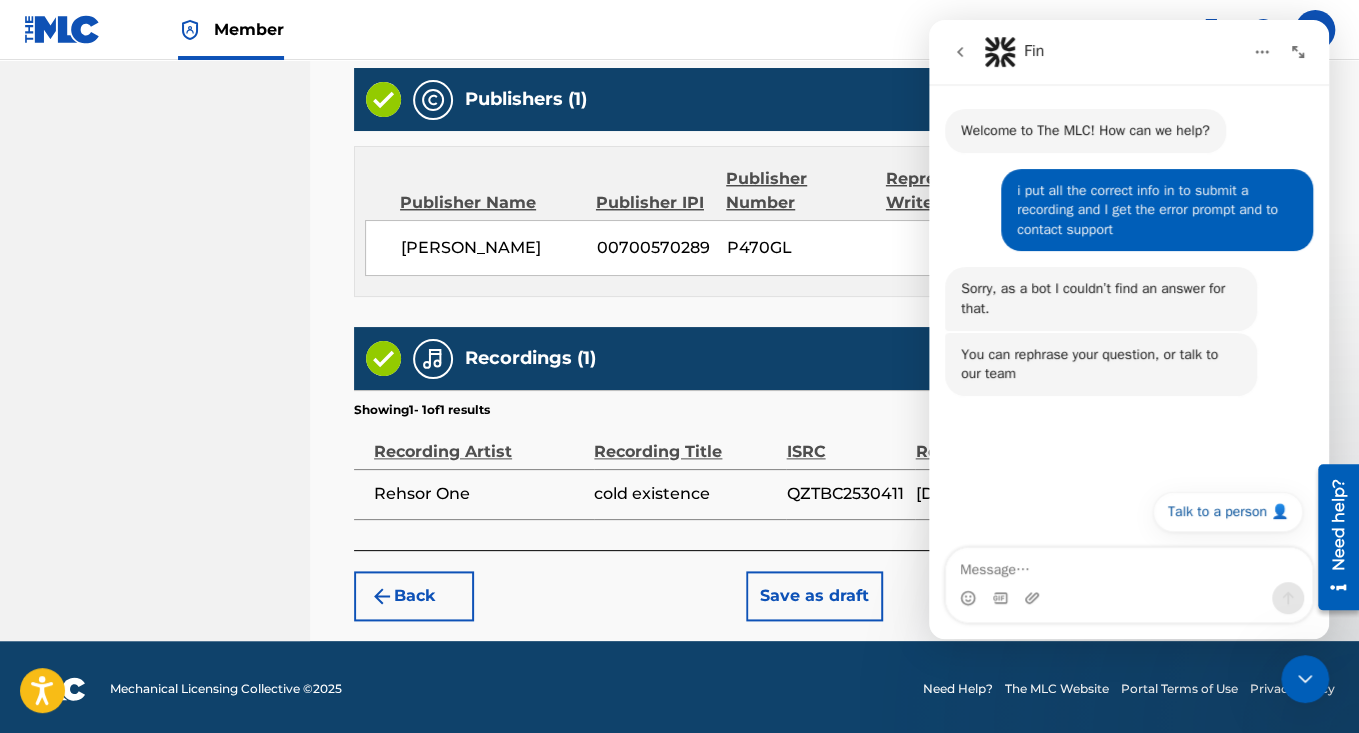 click at bounding box center (1129, 565) 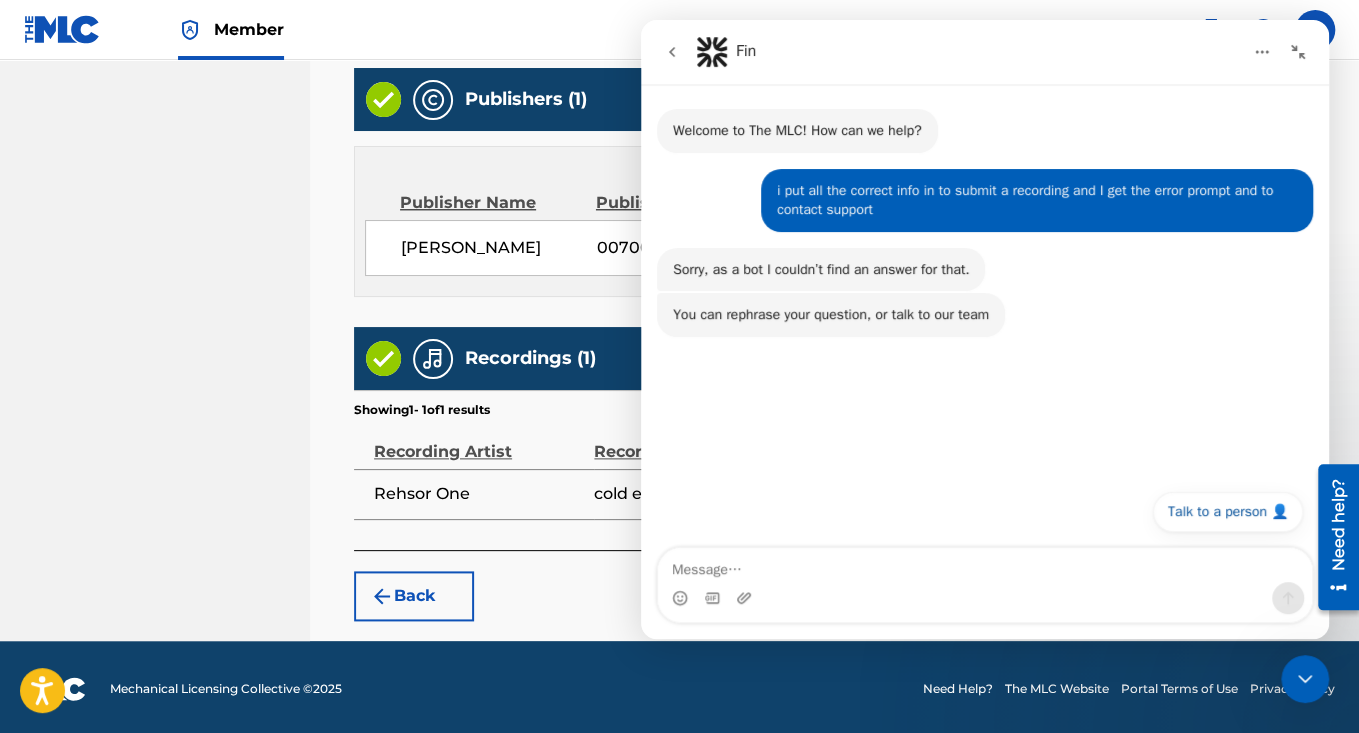 click 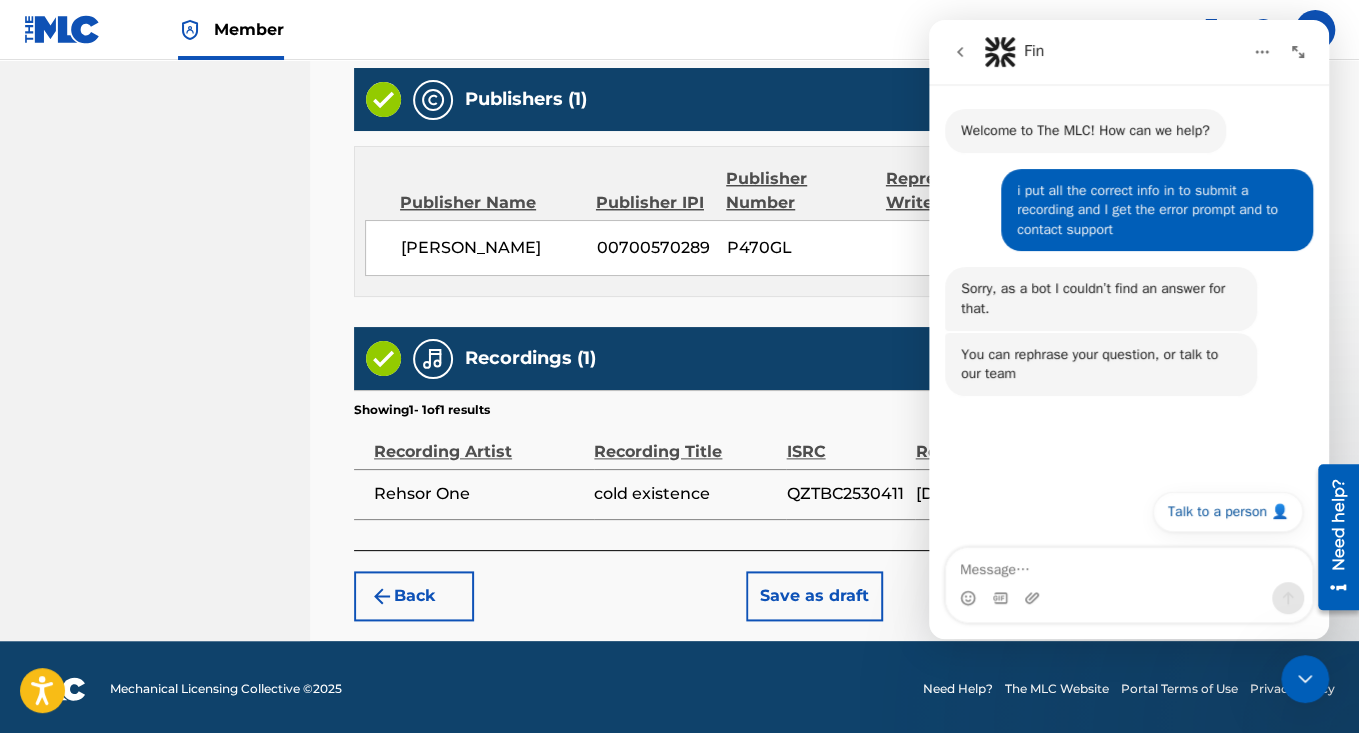 click at bounding box center [960, 52] 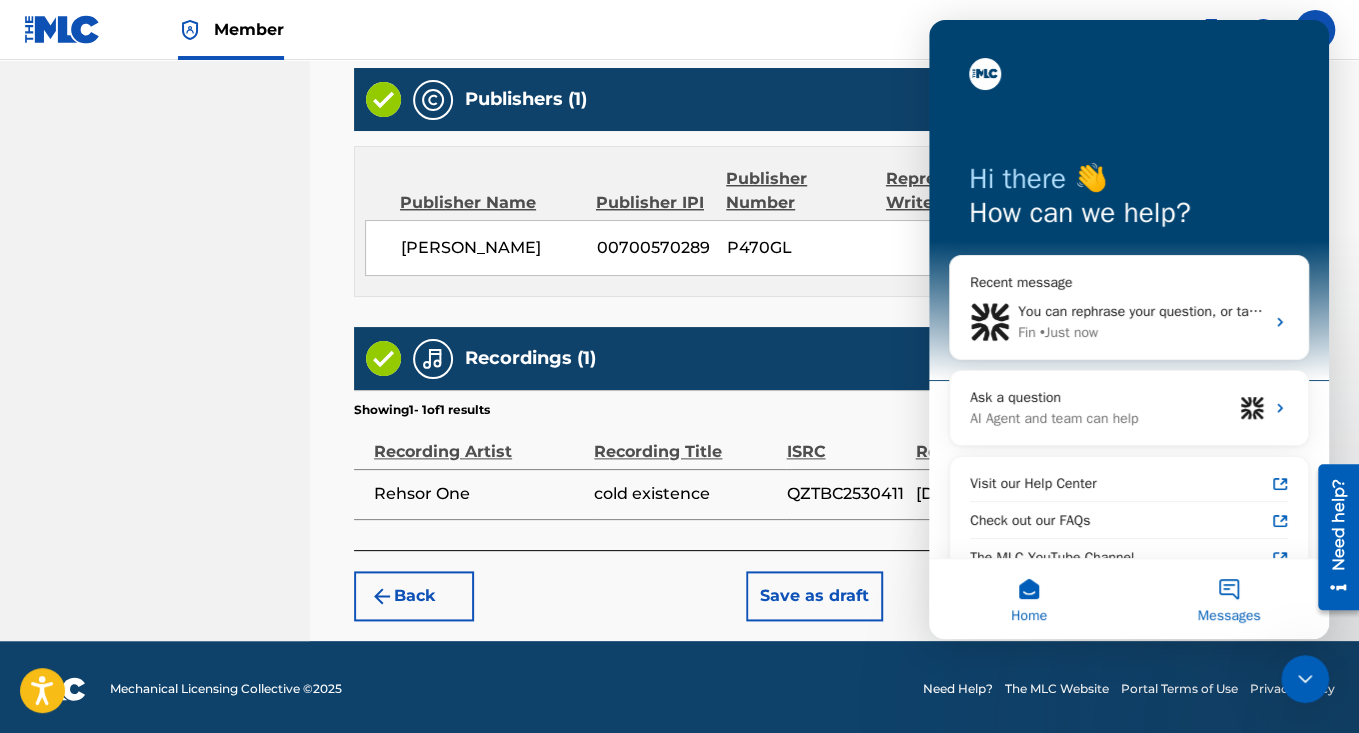click on "Messages" at bounding box center [1229, 599] 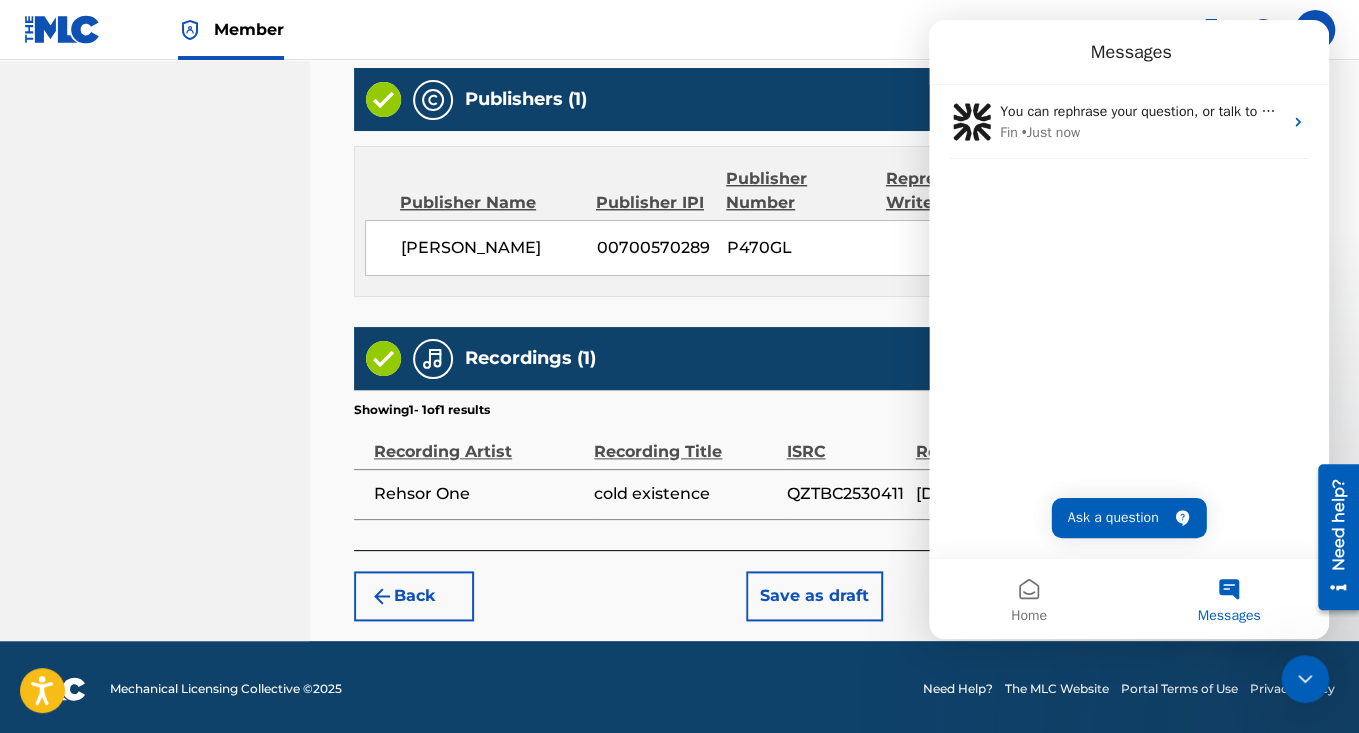 click 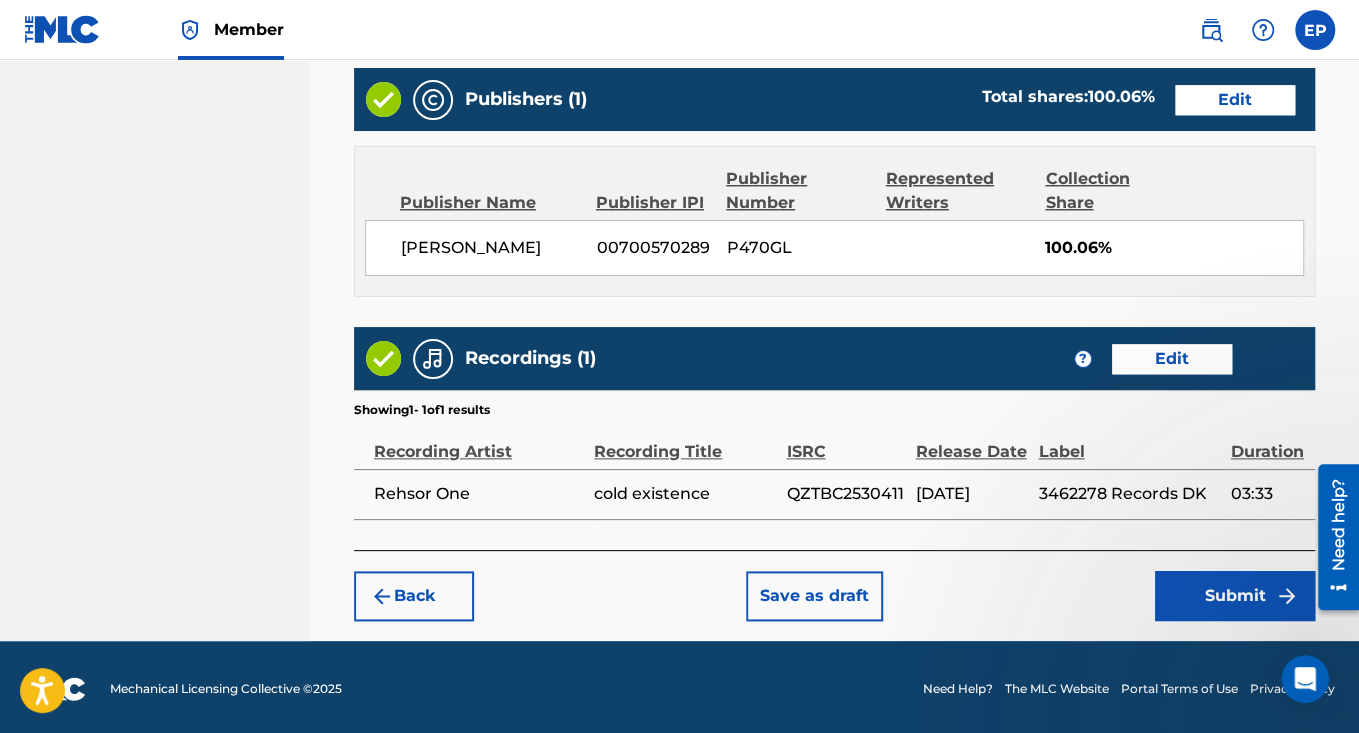 scroll, scrollTop: 0, scrollLeft: 0, axis: both 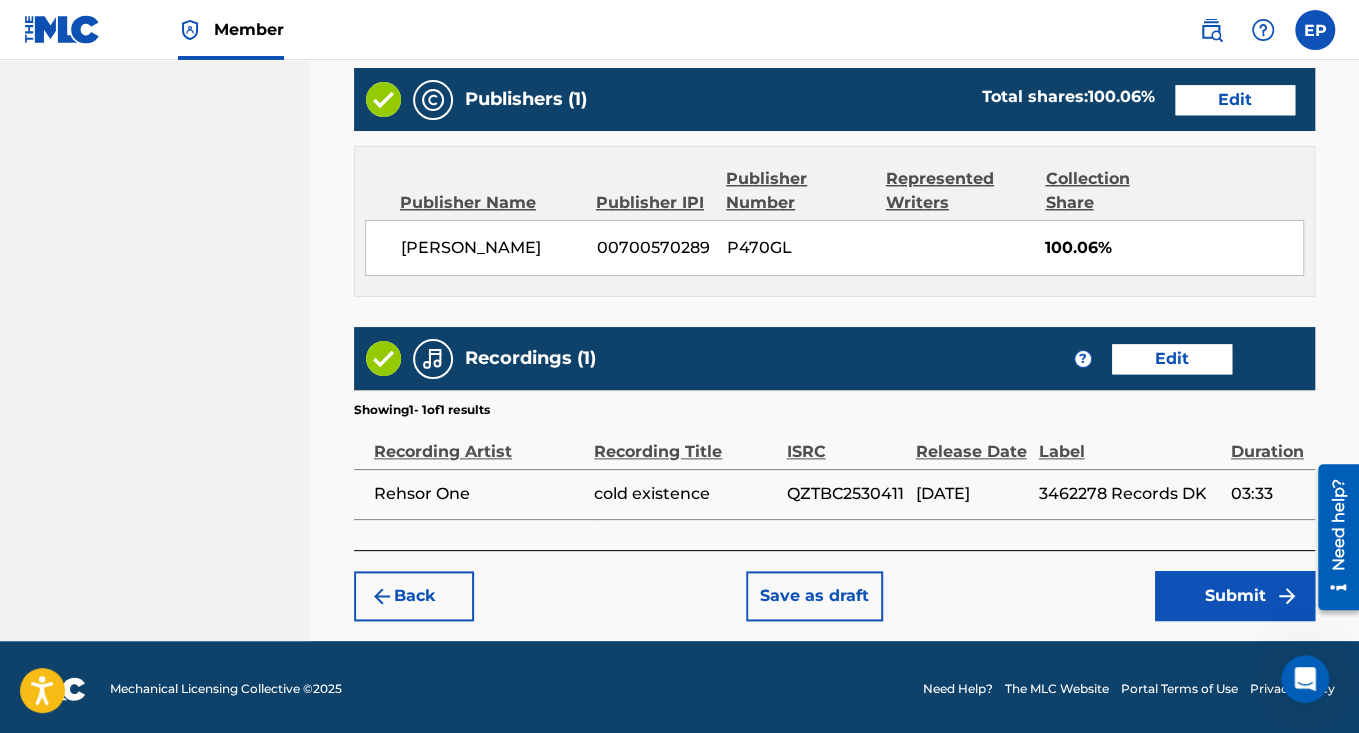 click at bounding box center (1305, 679) 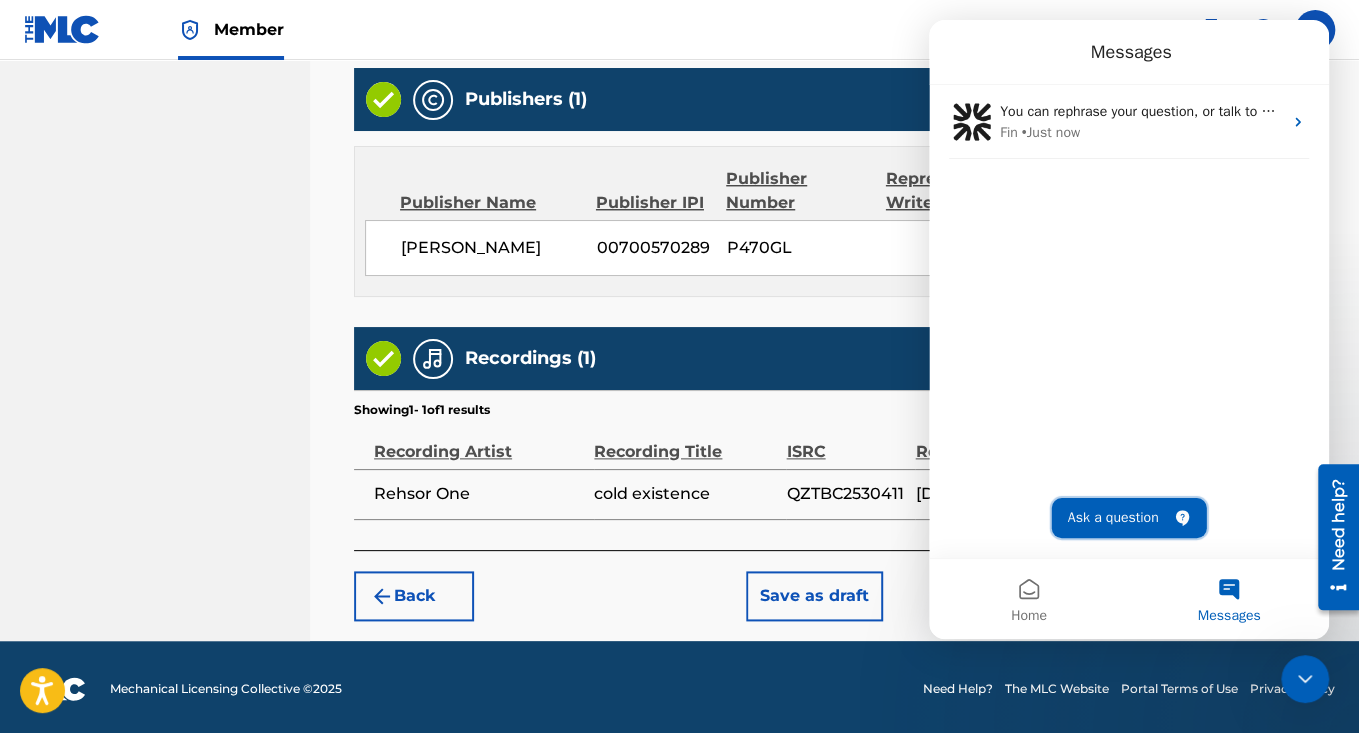 click on "Ask a question" at bounding box center [1129, 518] 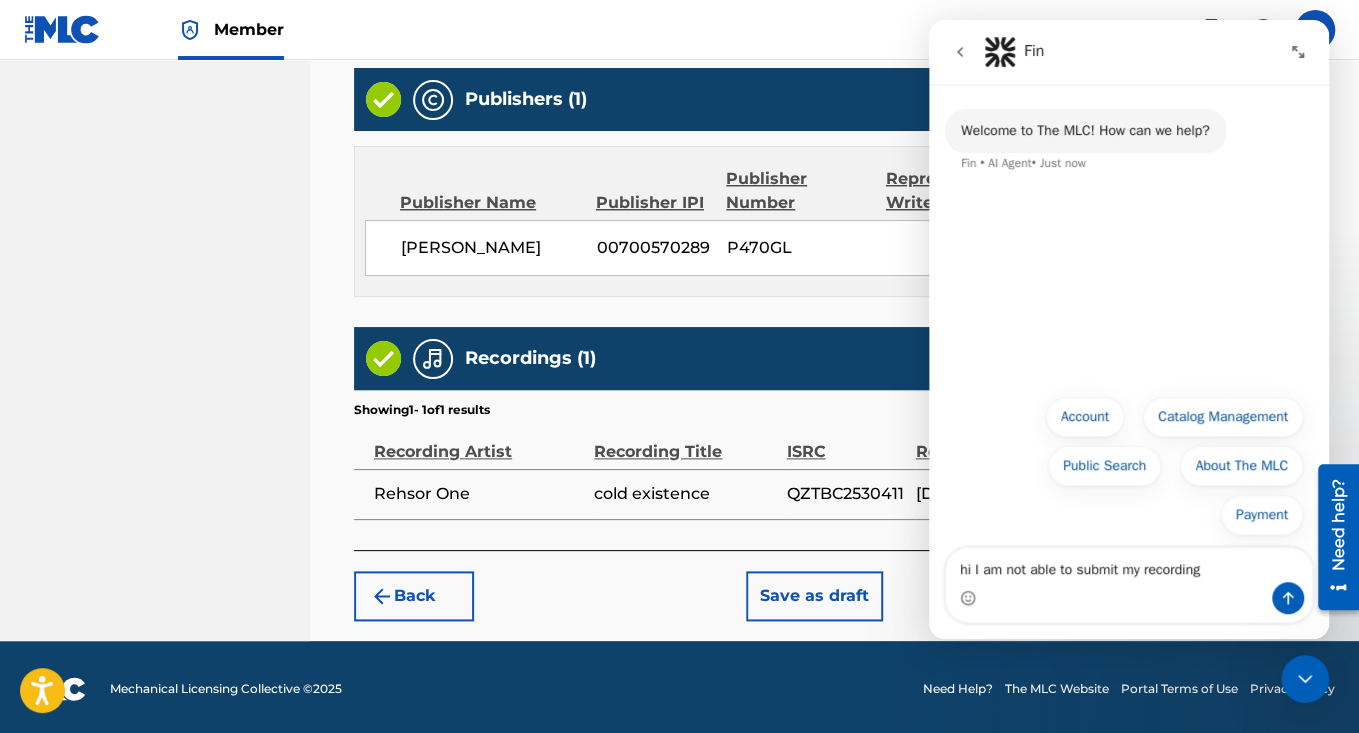 type on "hi I am not able to submit my recordings" 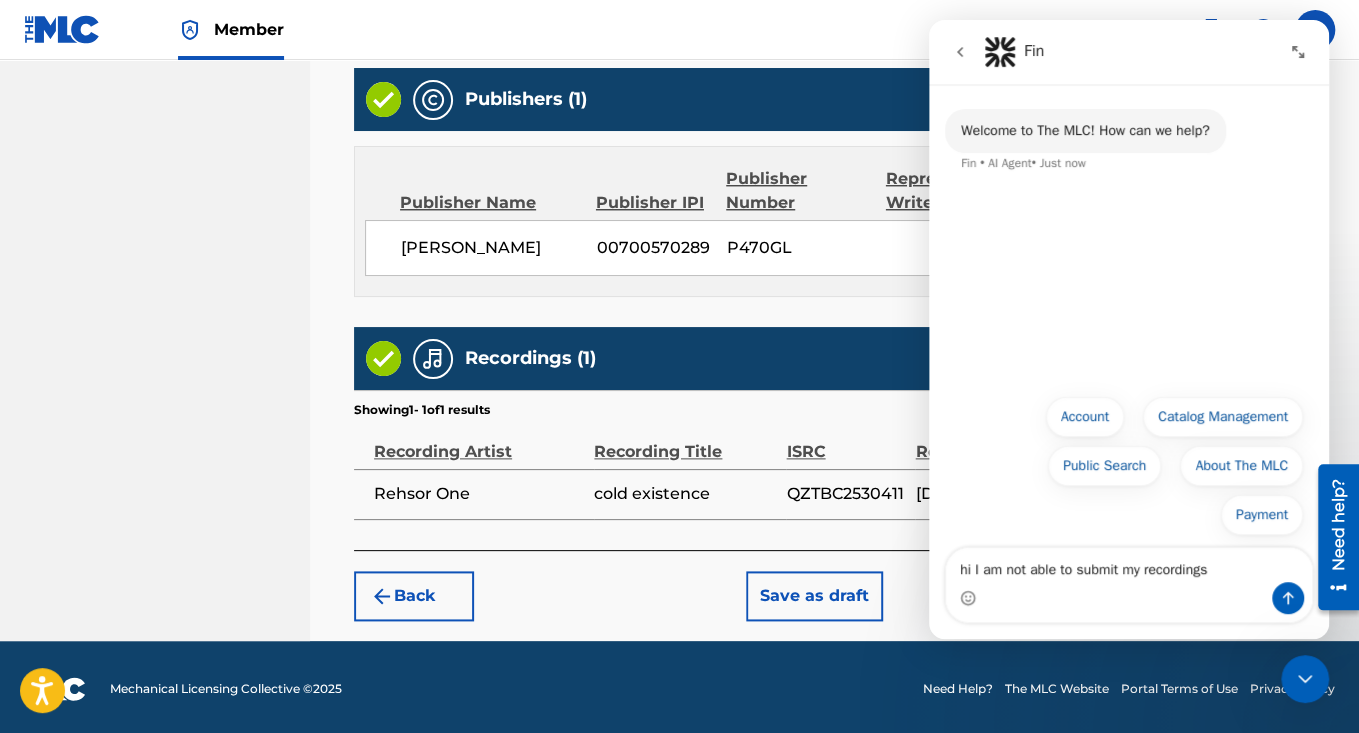 type 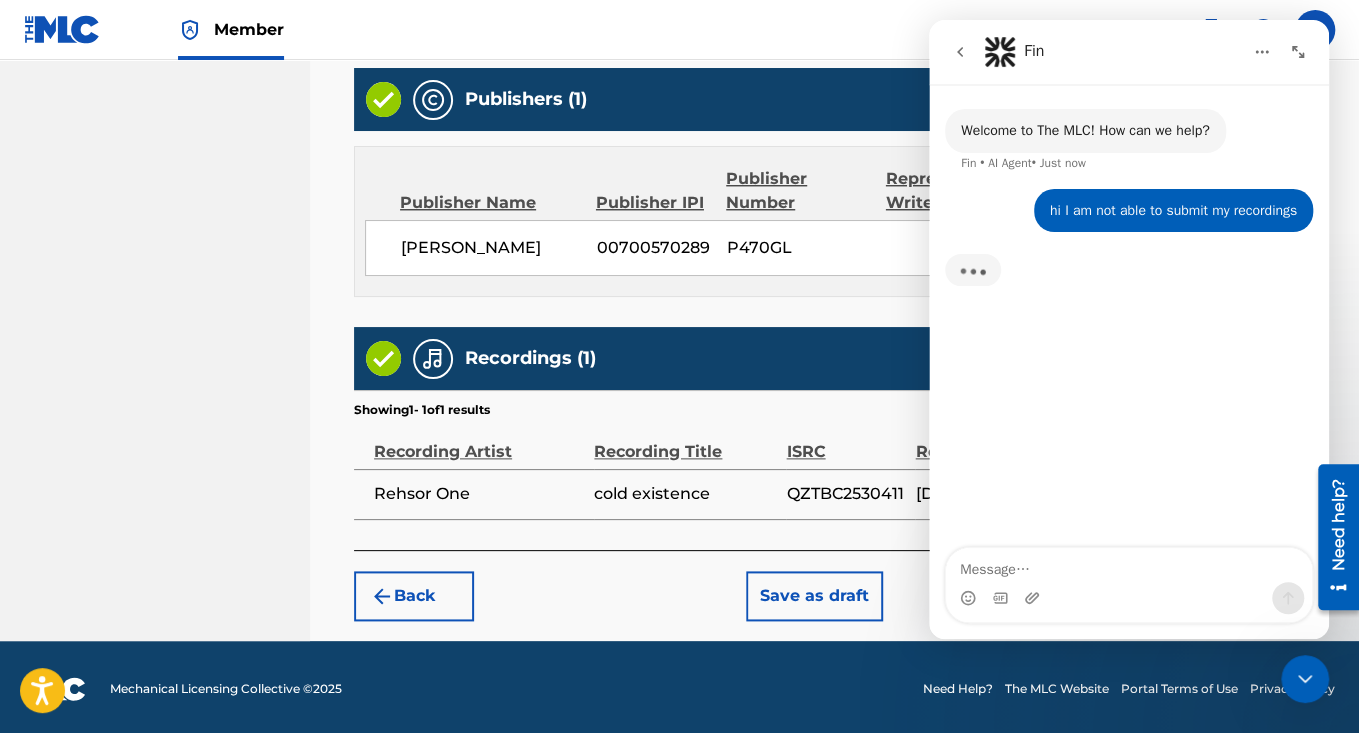 click 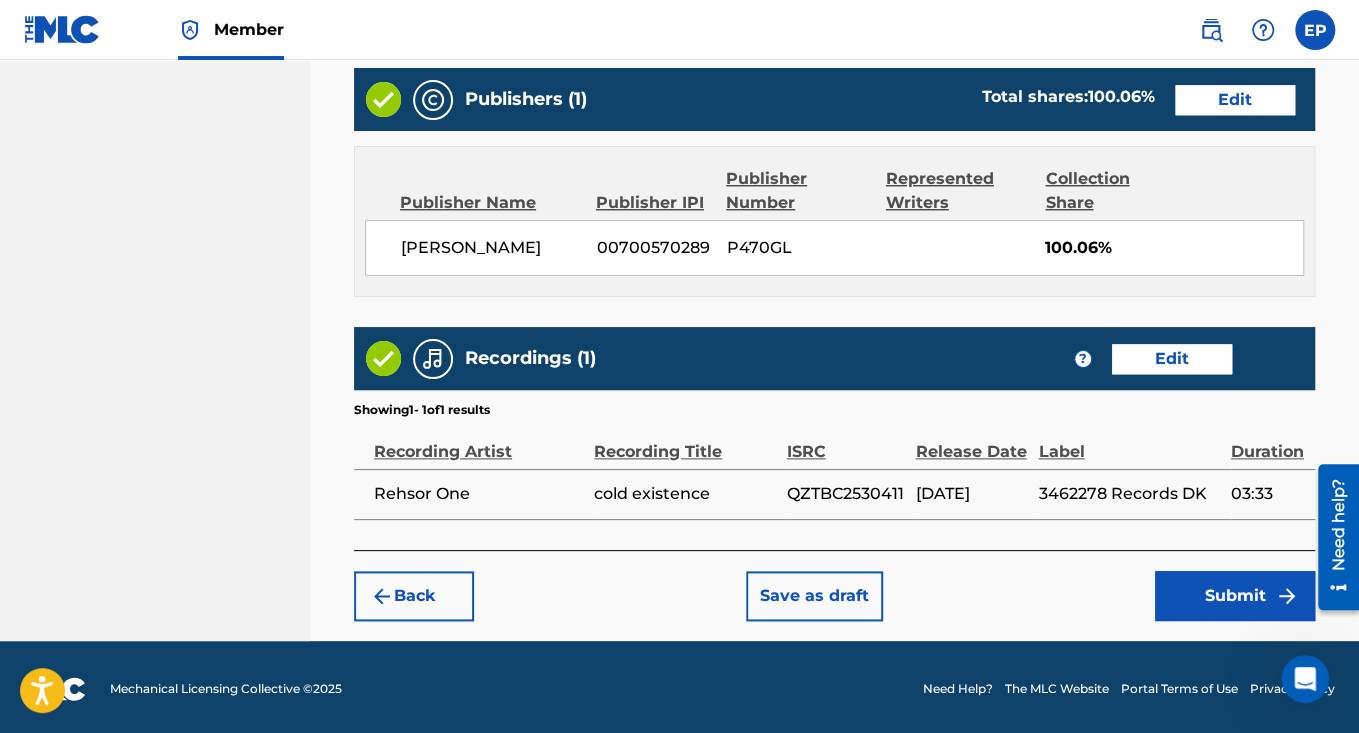 click on "Submit" at bounding box center (1235, 596) 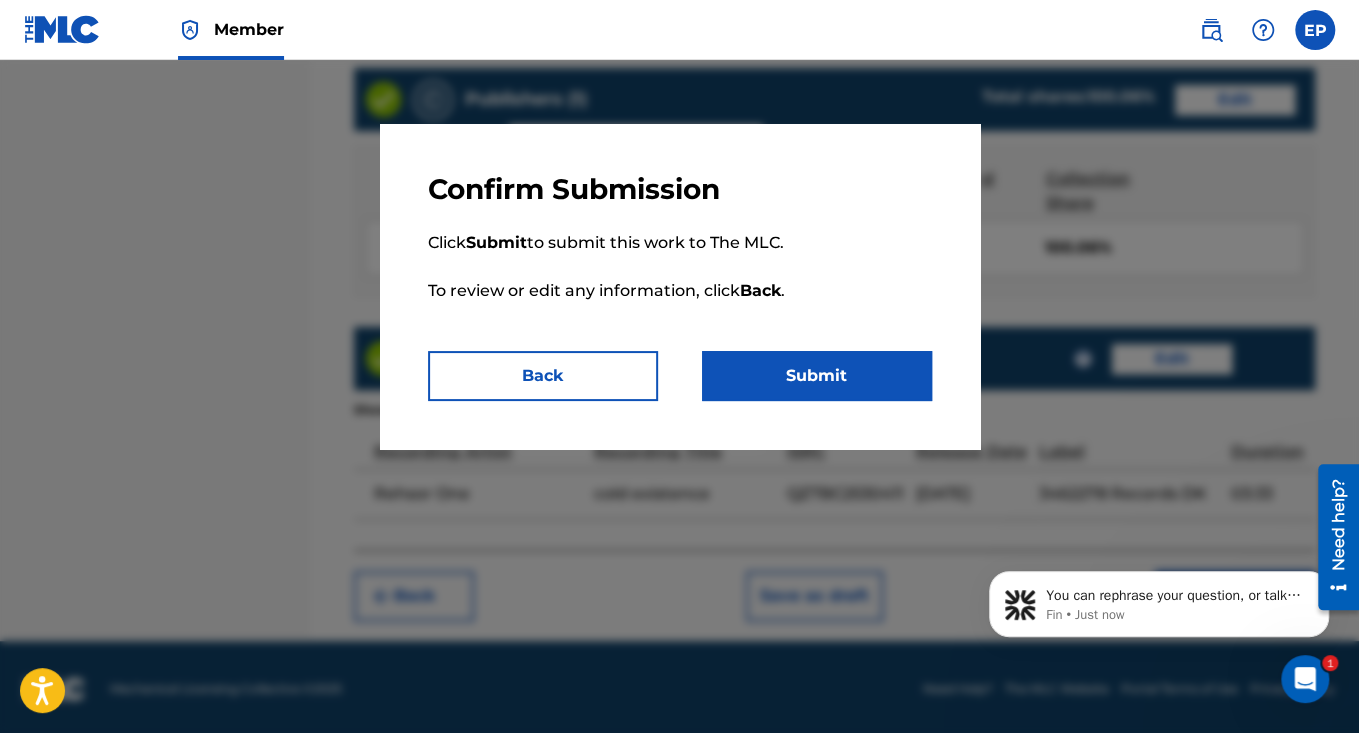 scroll, scrollTop: 0, scrollLeft: 0, axis: both 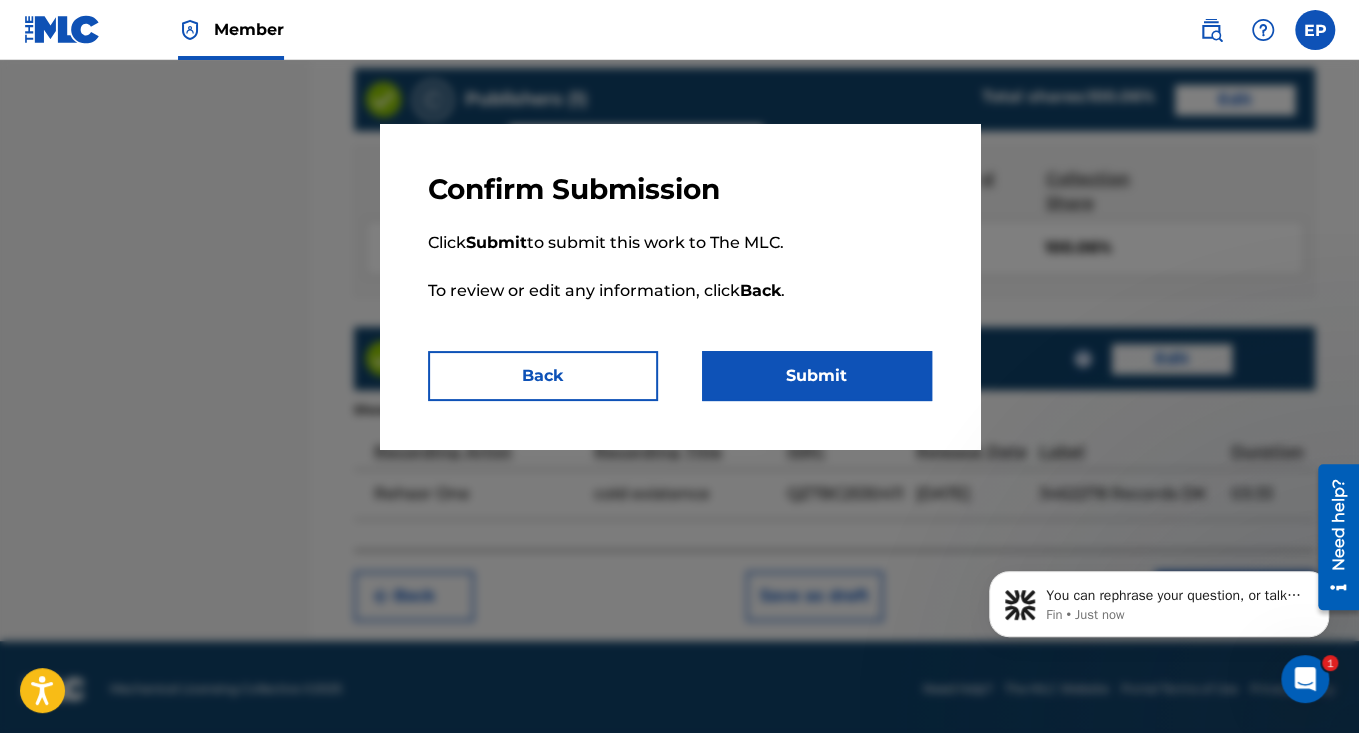 click on "Submit" at bounding box center [817, 376] 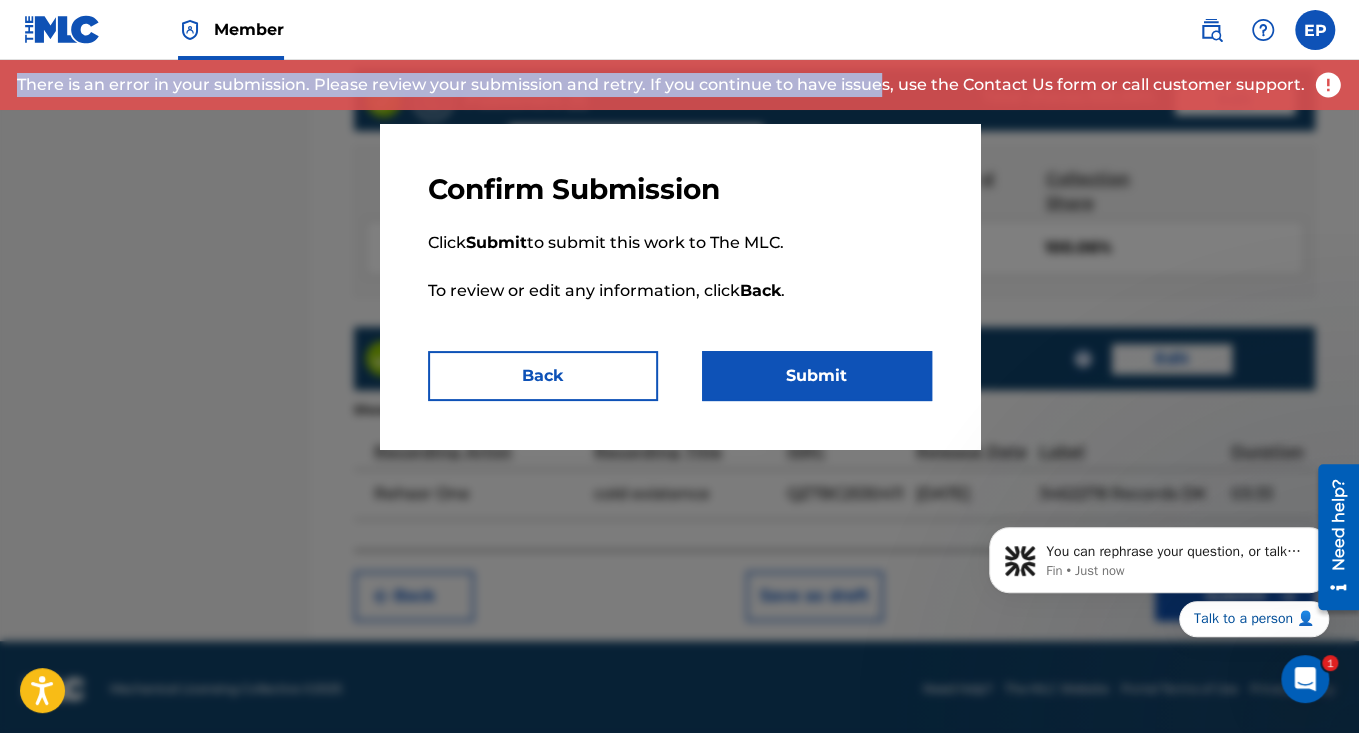 drag, startPoint x: 15, startPoint y: 78, endPoint x: 880, endPoint y: 94, distance: 865.14795 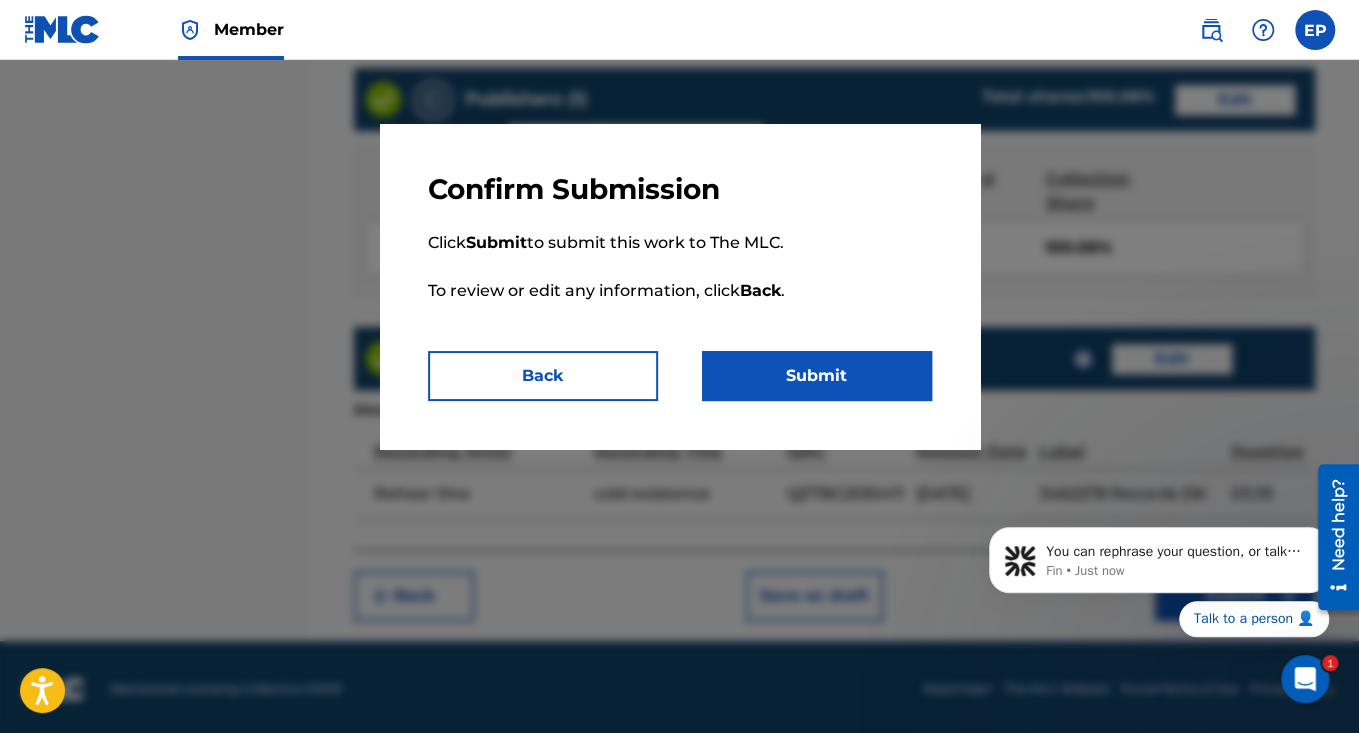 drag, startPoint x: 1301, startPoint y: 87, endPoint x: 1137, endPoint y: 79, distance: 164.195 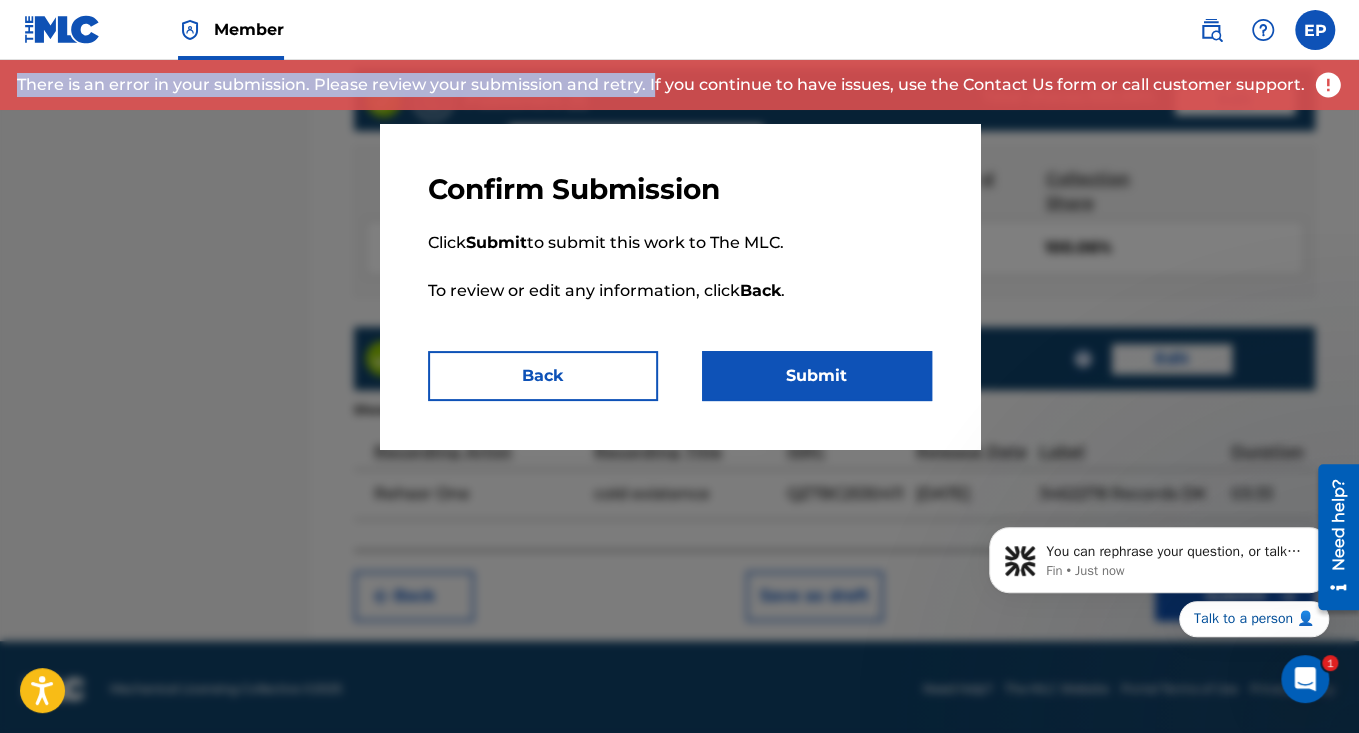 drag, startPoint x: 14, startPoint y: 84, endPoint x: 654, endPoint y: 93, distance: 640.0633 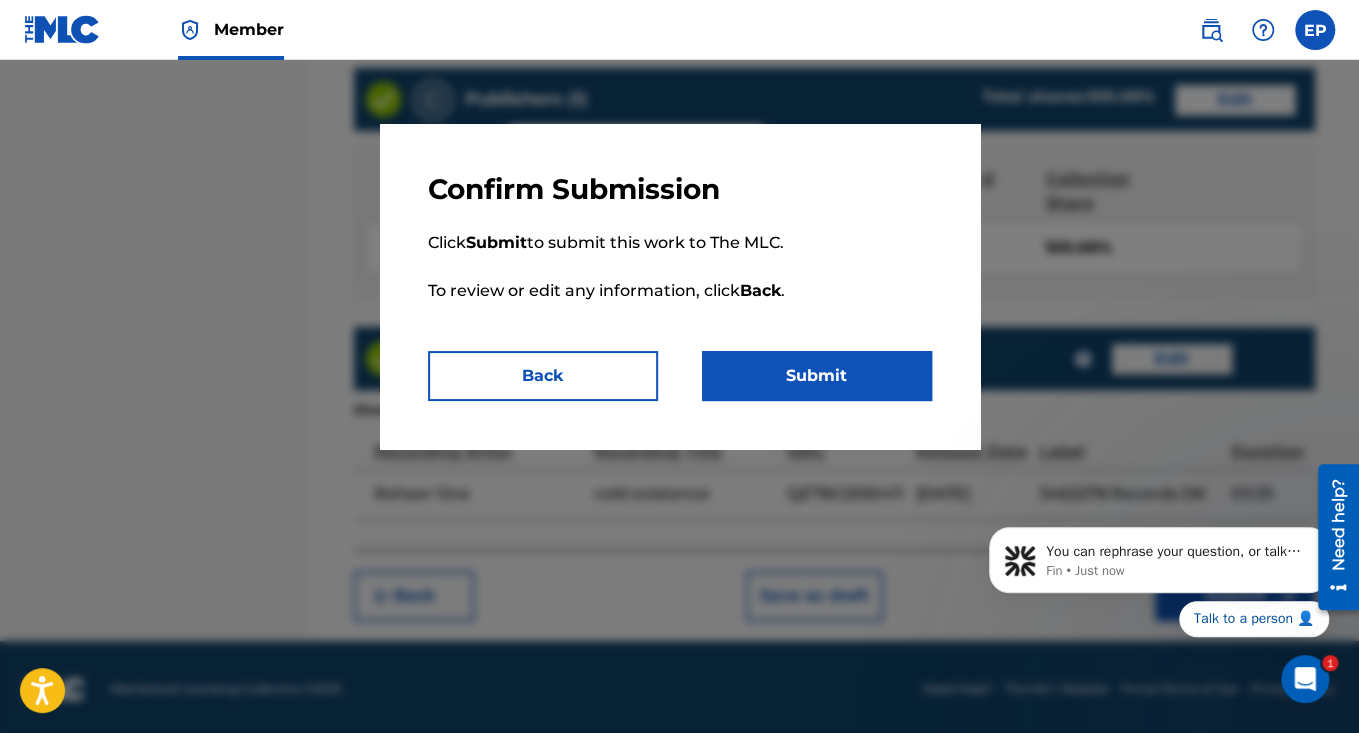 copy on "There is an error in your submission. Please review your submission and retry. I" 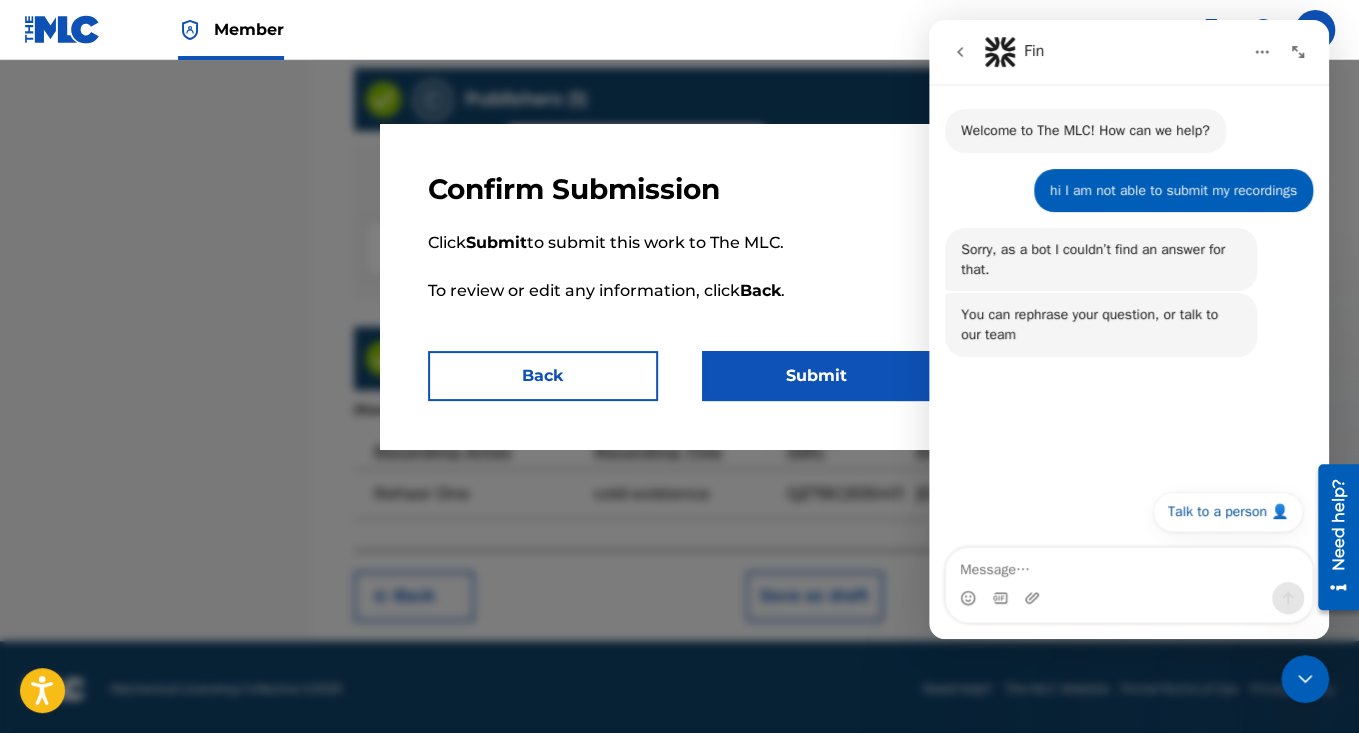 click at bounding box center (1129, 598) 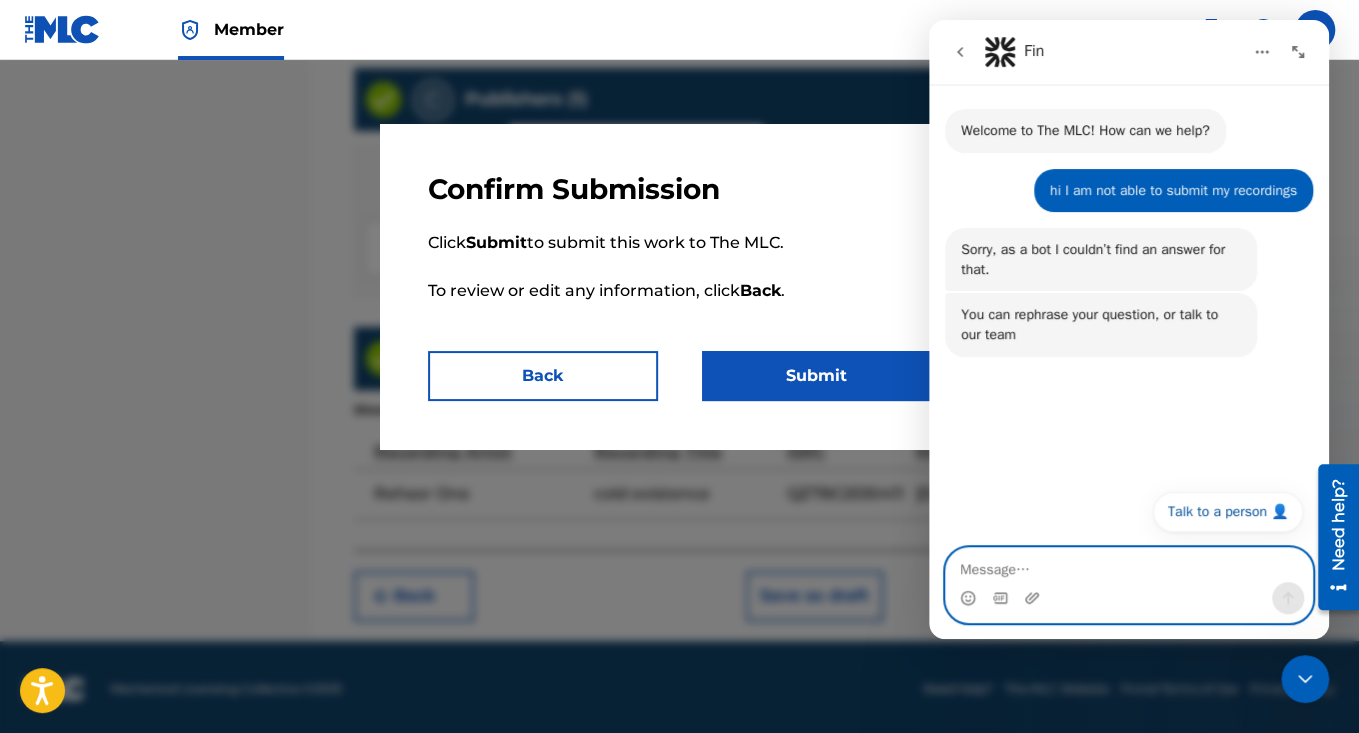 click at bounding box center (1129, 565) 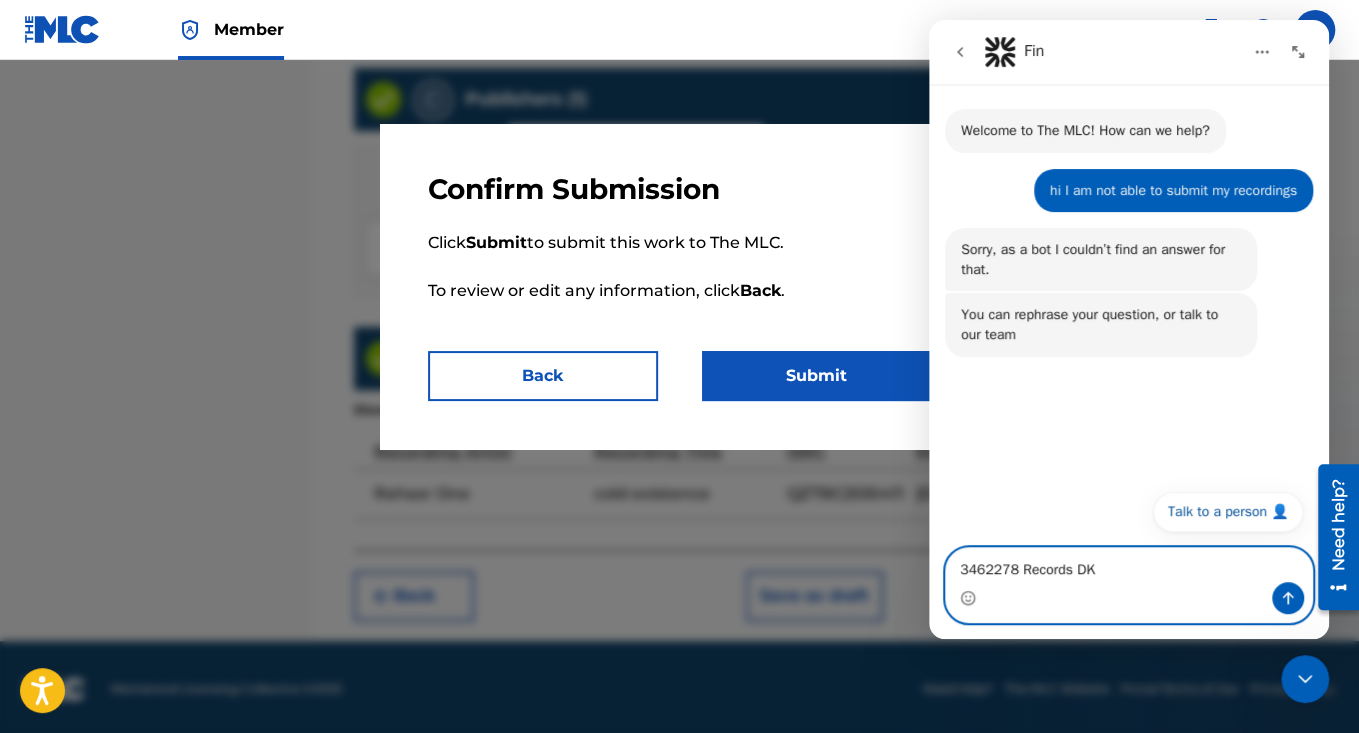 type 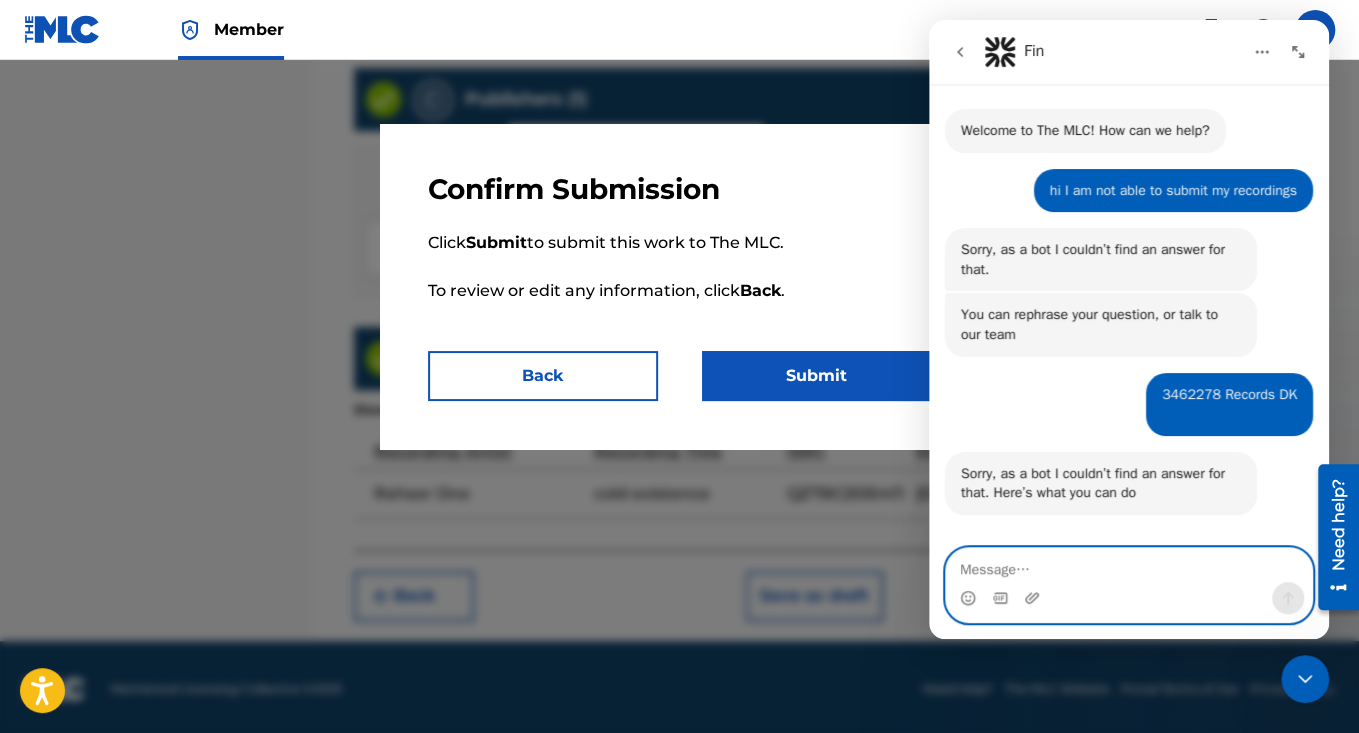 scroll, scrollTop: 58, scrollLeft: 0, axis: vertical 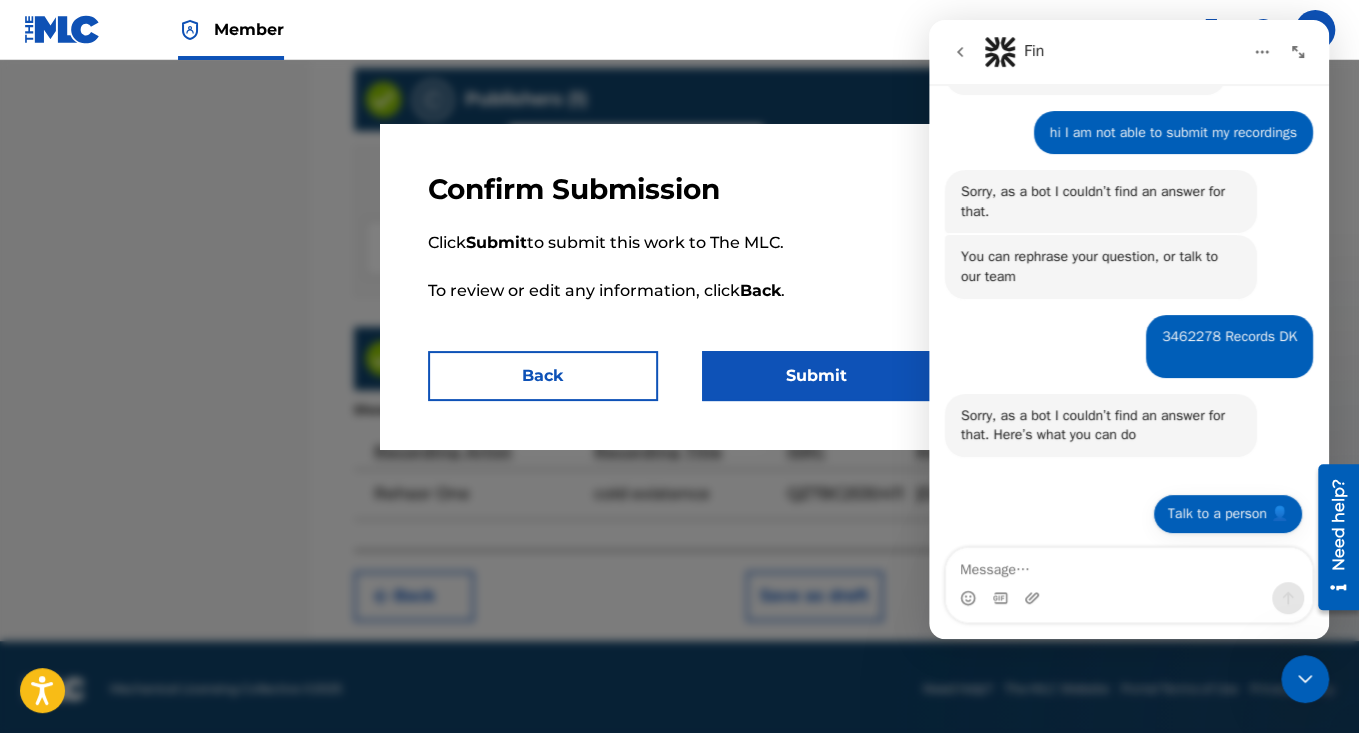 click on "Talk to a person 👤" at bounding box center [1228, 514] 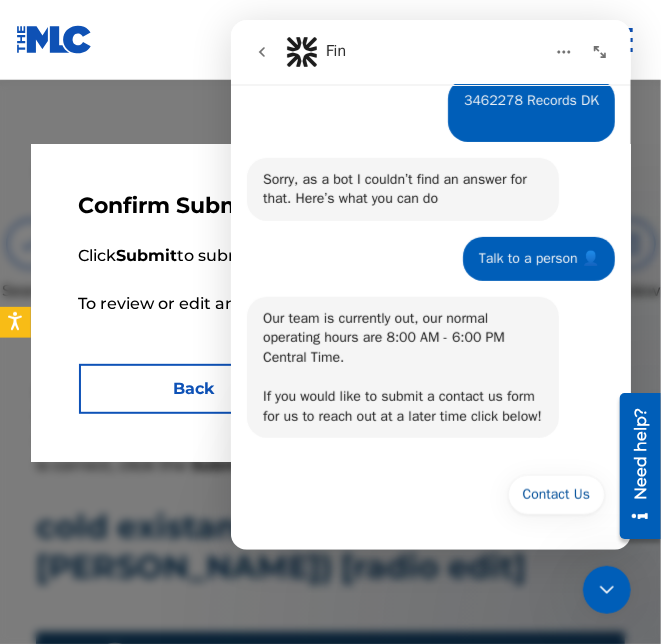 scroll, scrollTop: 313, scrollLeft: 0, axis: vertical 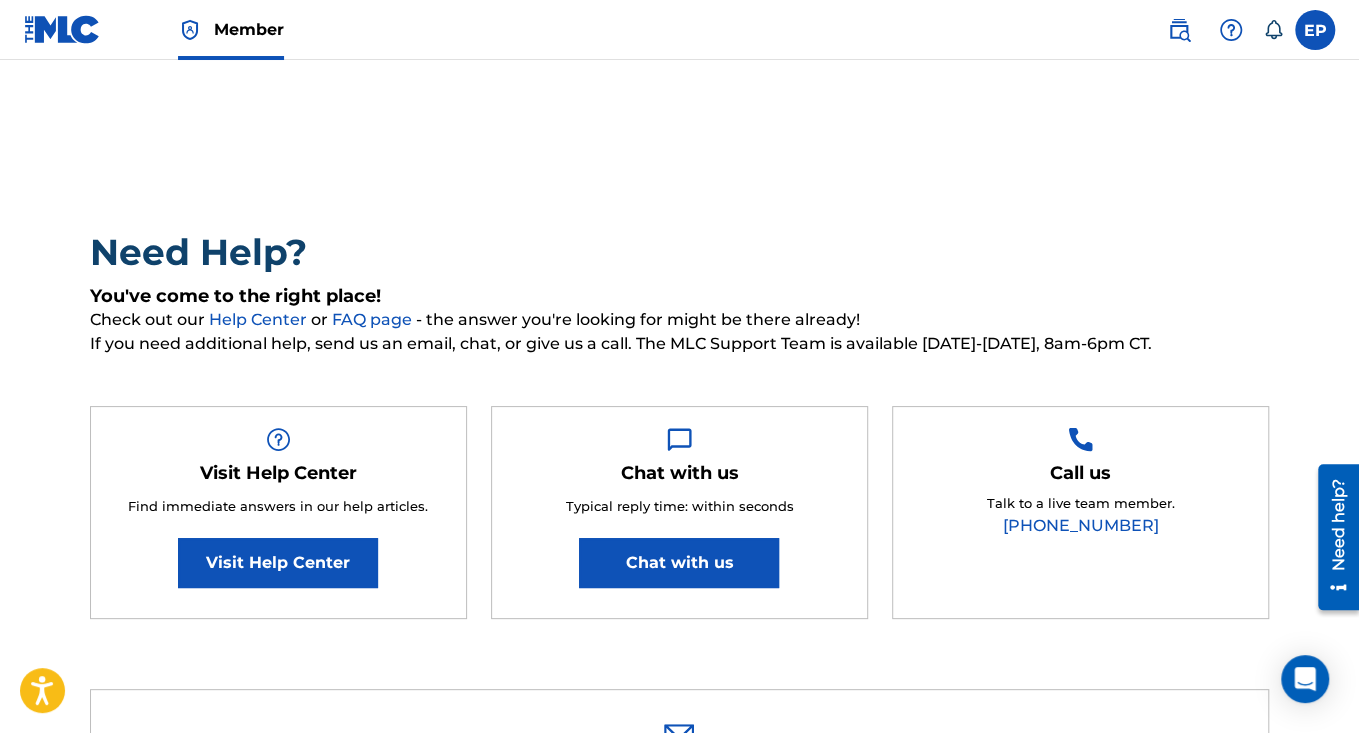 click on "Chat with us" at bounding box center [679, 563] 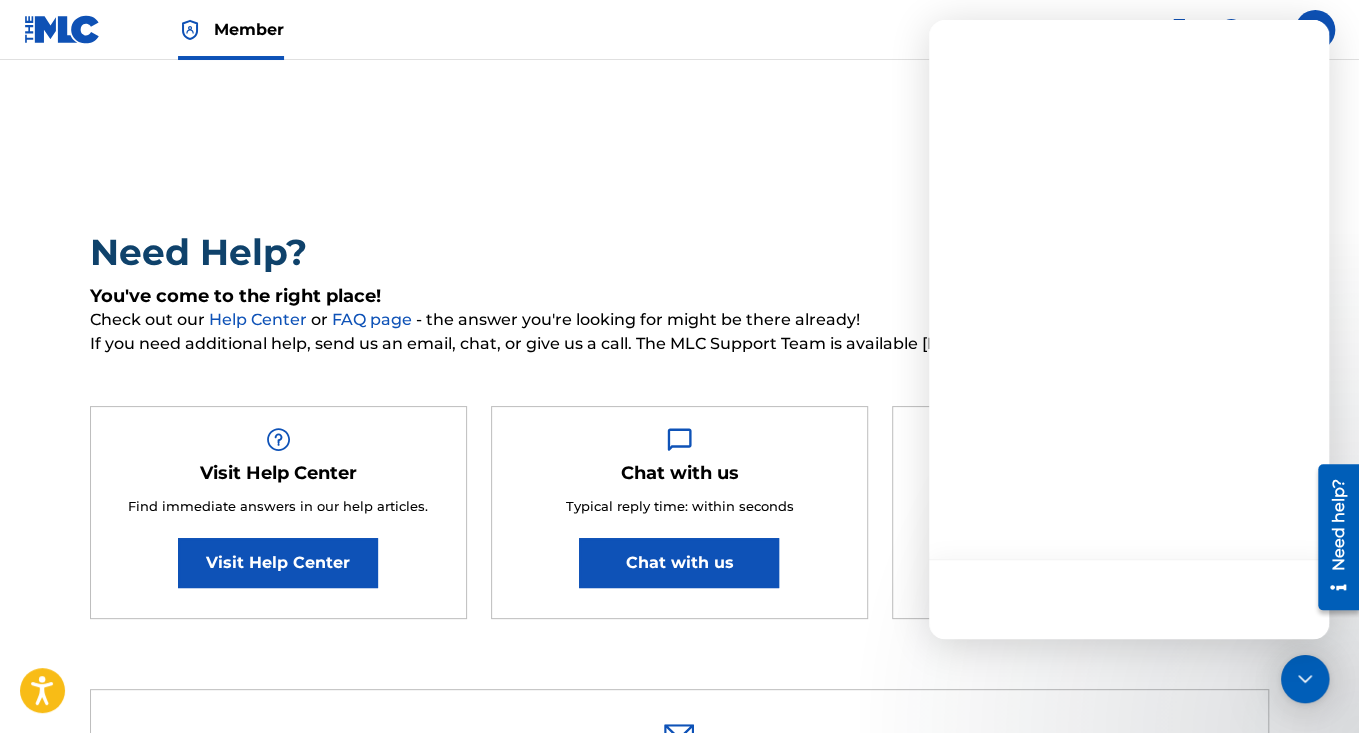 scroll, scrollTop: 0, scrollLeft: 0, axis: both 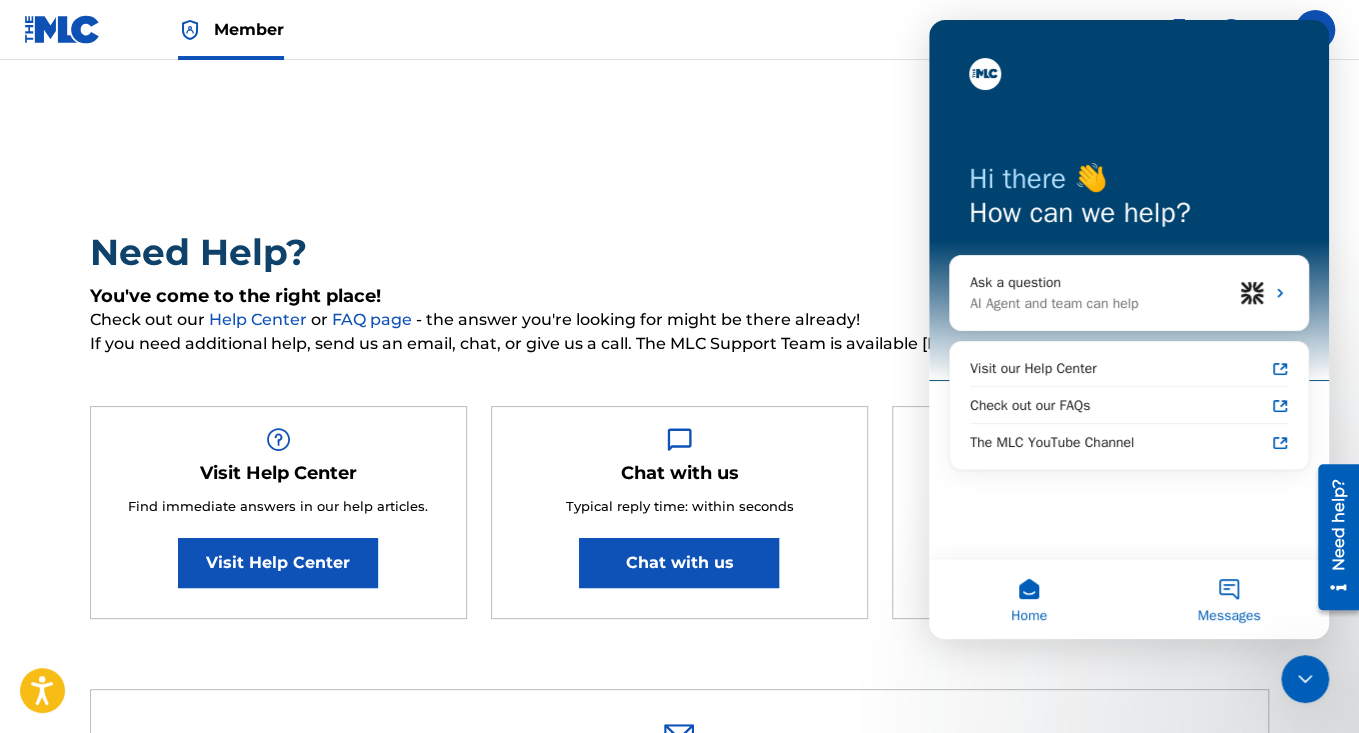 click on "Messages" at bounding box center [1229, 599] 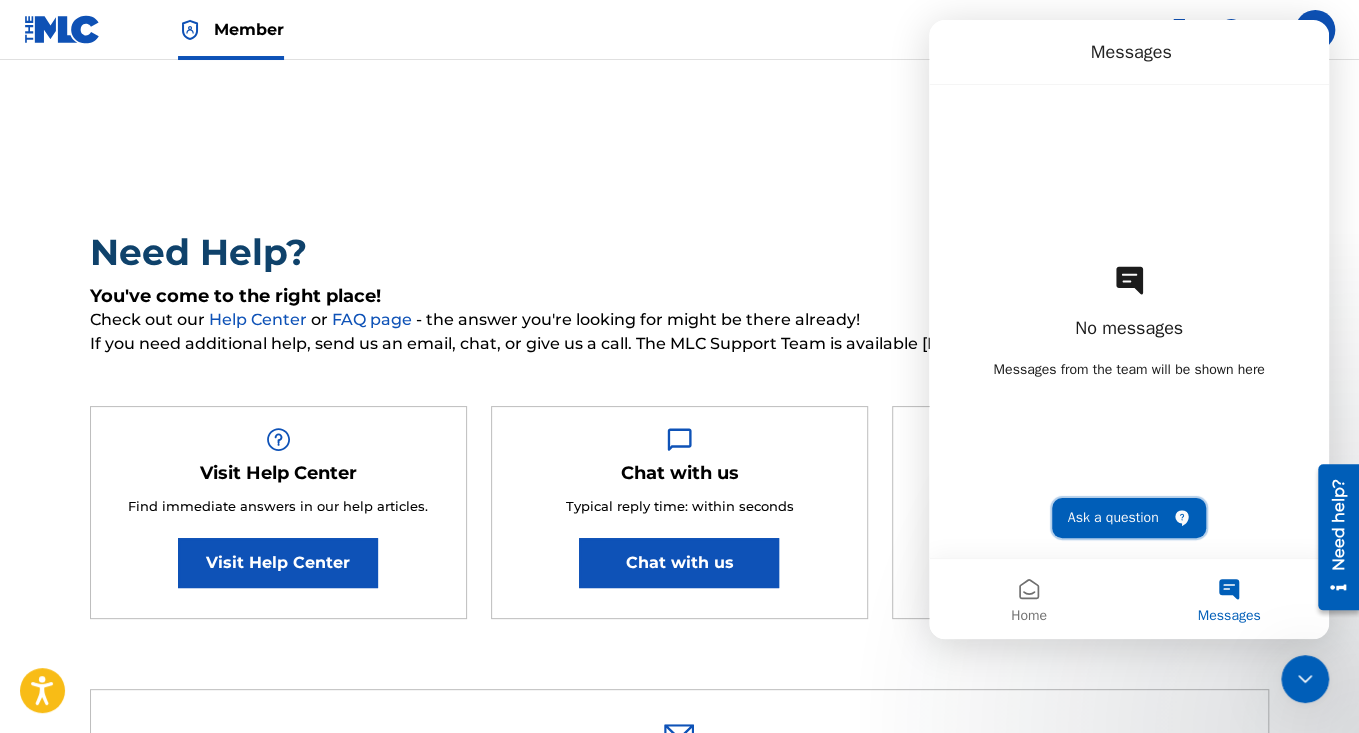 click on "Ask a question" at bounding box center (1129, 518) 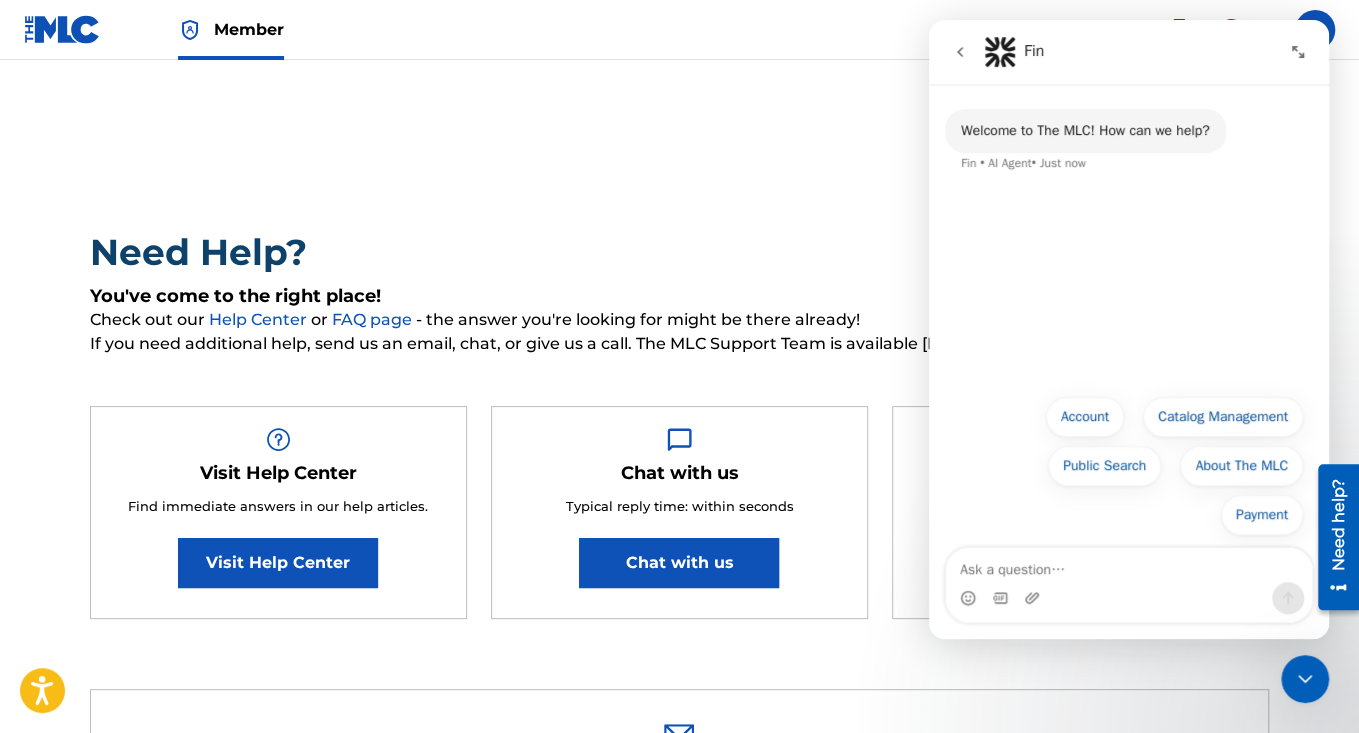 click at bounding box center [1129, 565] 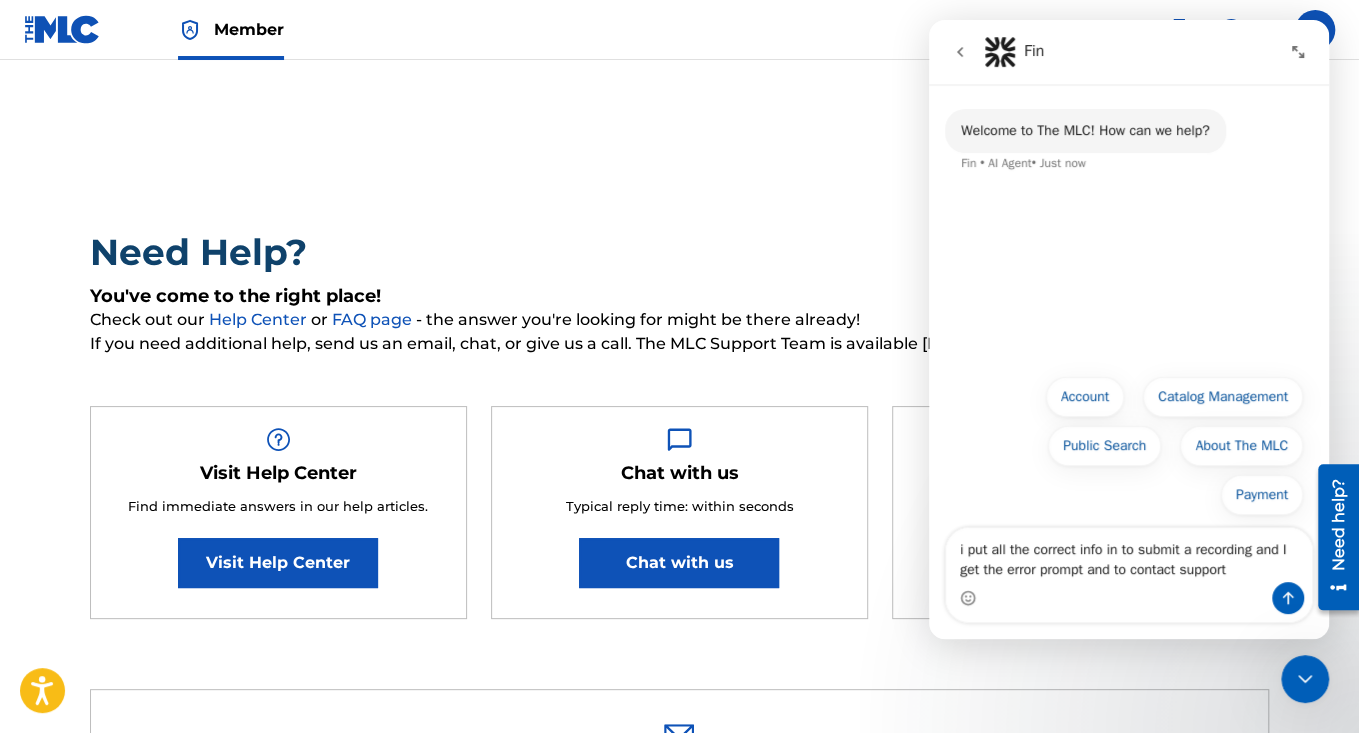 type on "i put all the correct info in to submit a recording and I get the error prompt and to contact support" 